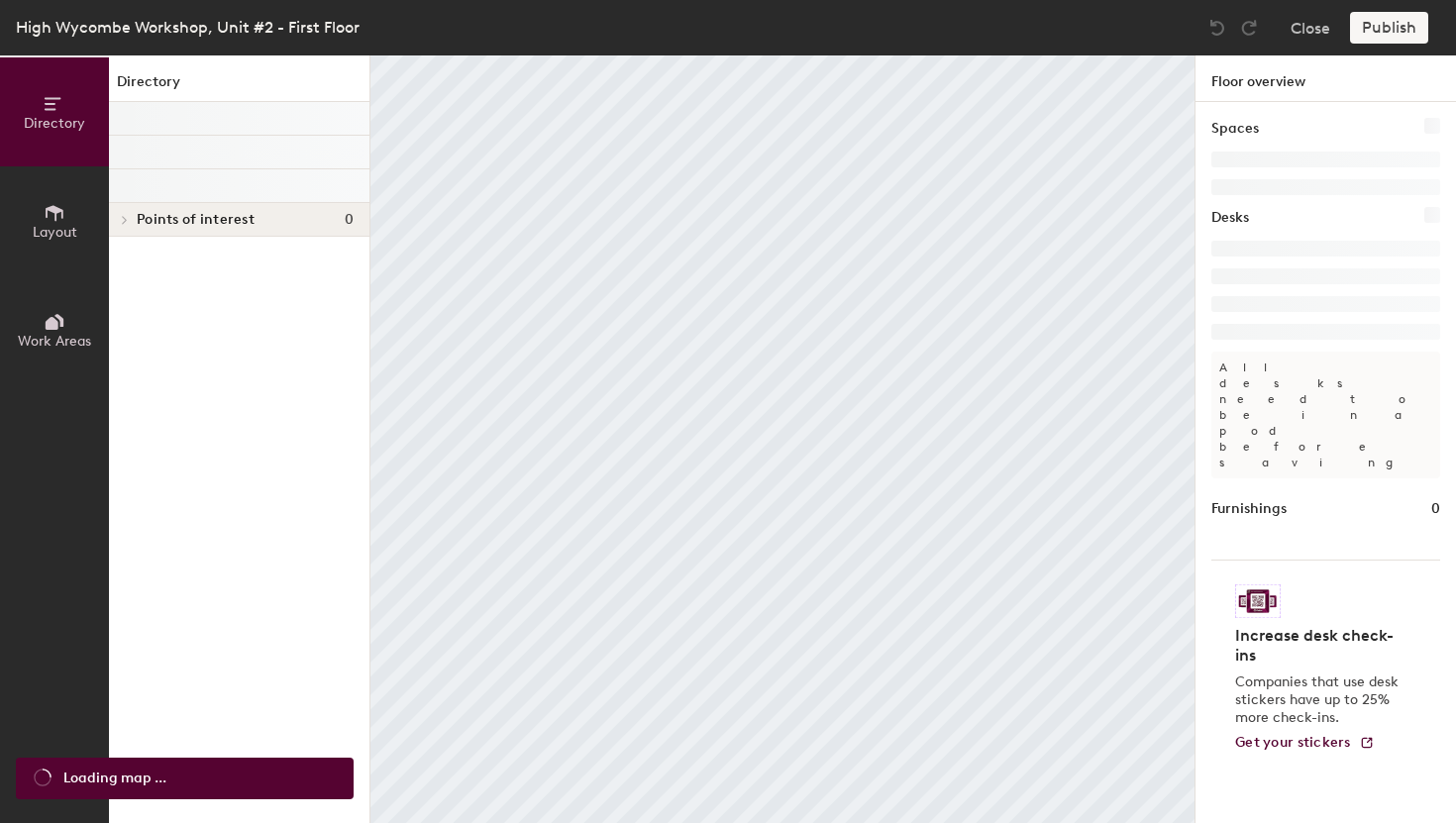 scroll, scrollTop: 0, scrollLeft: 0, axis: both 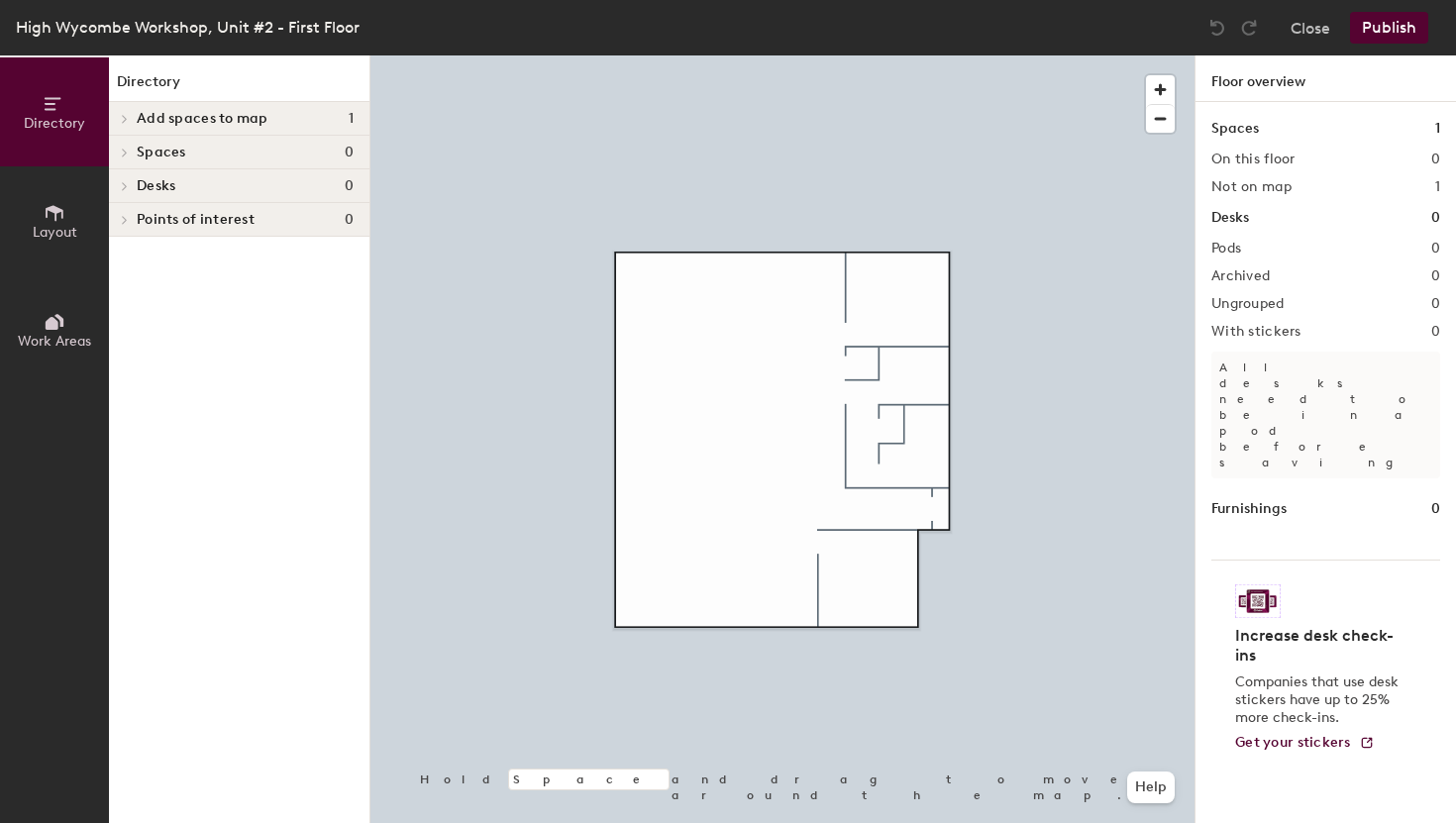 click 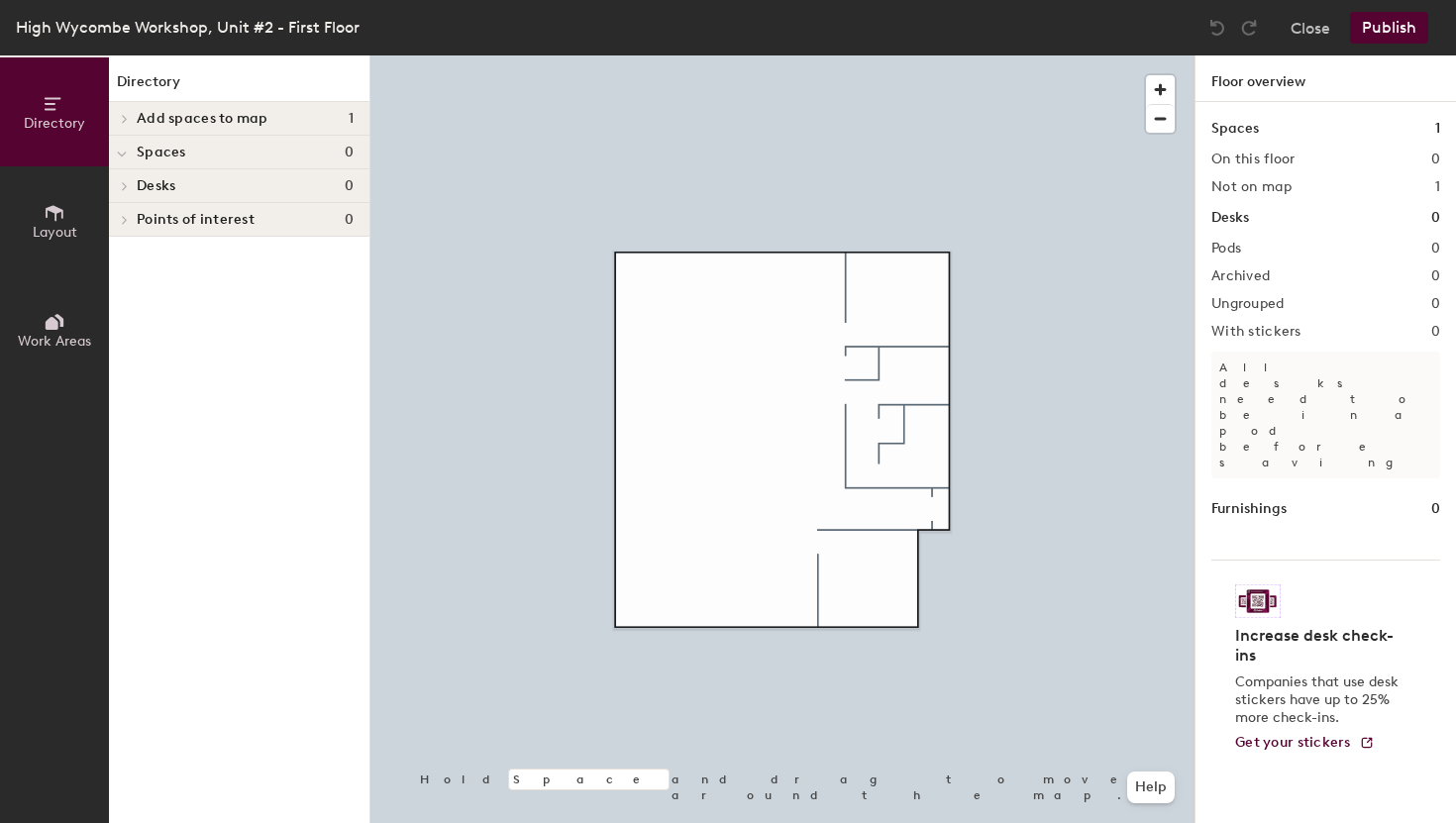 click 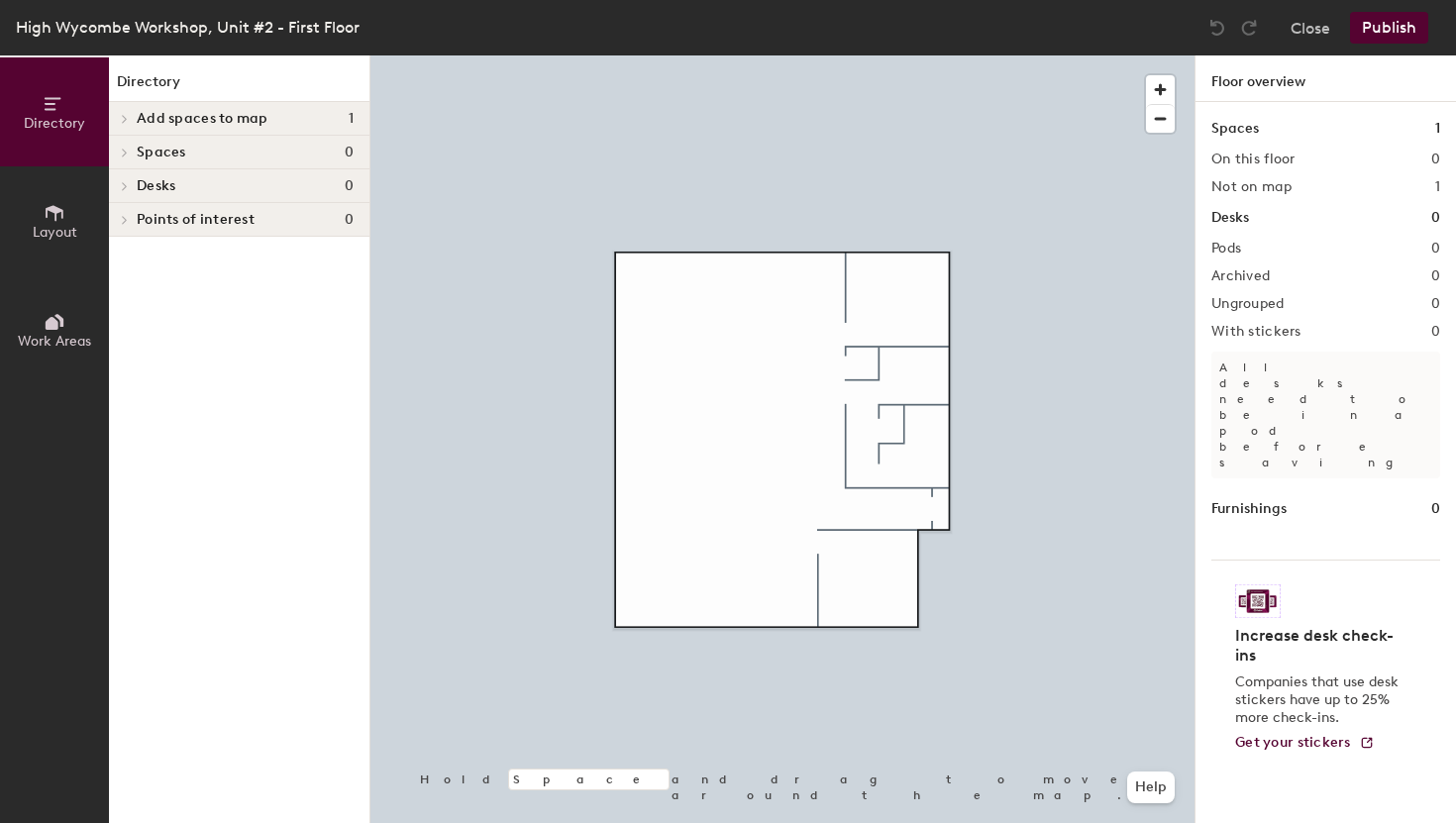 click 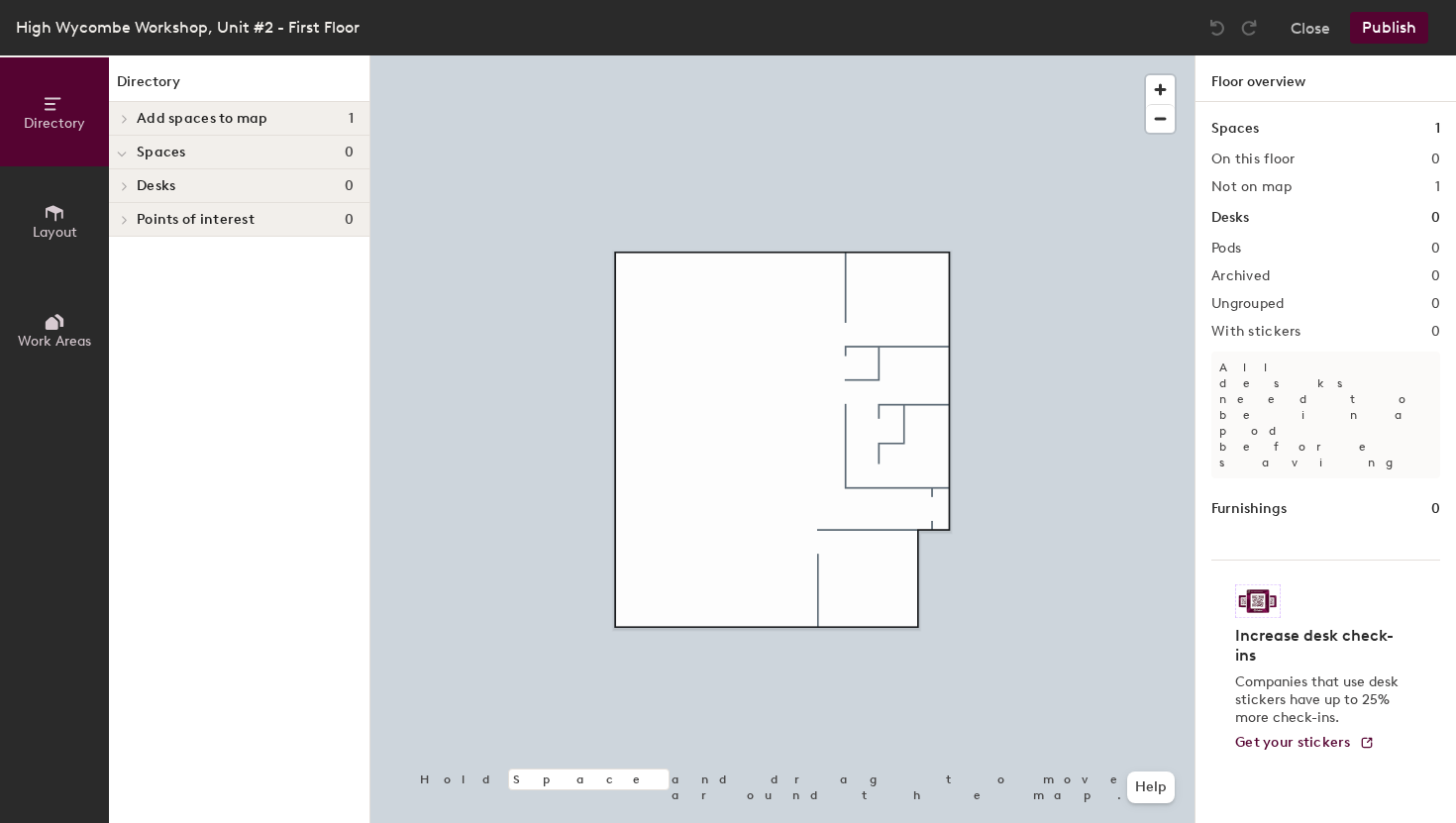 click 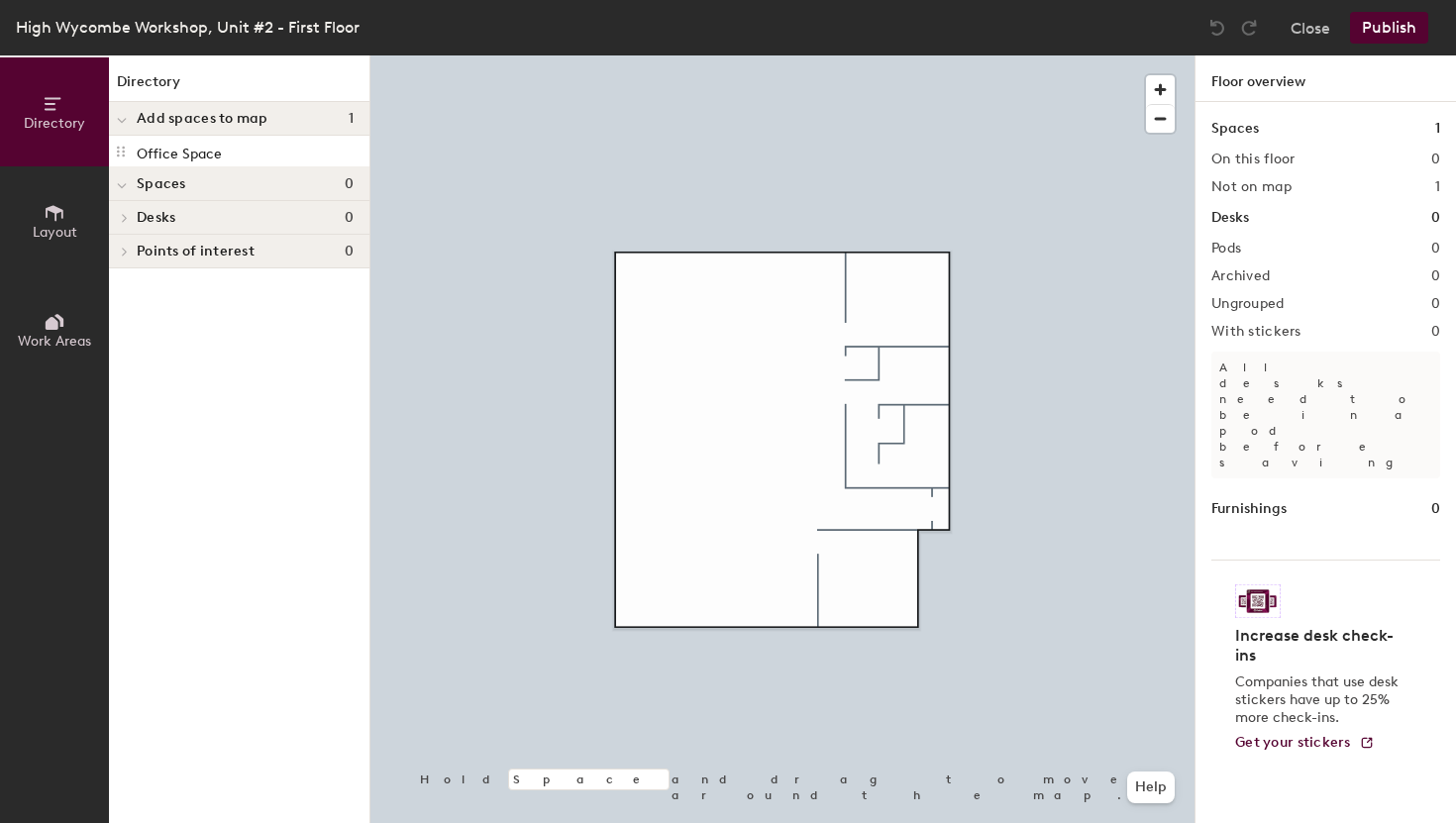 click 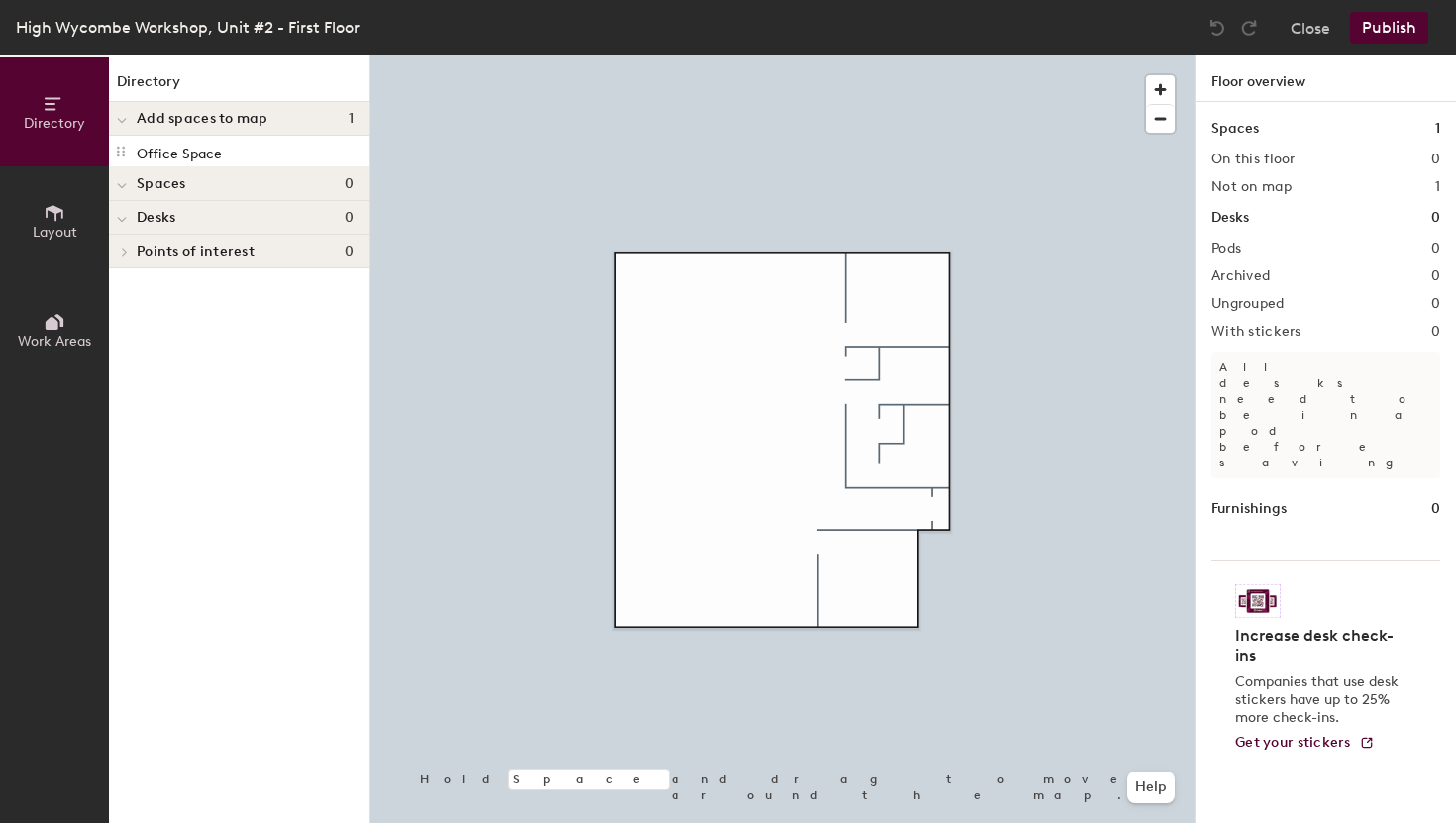 click 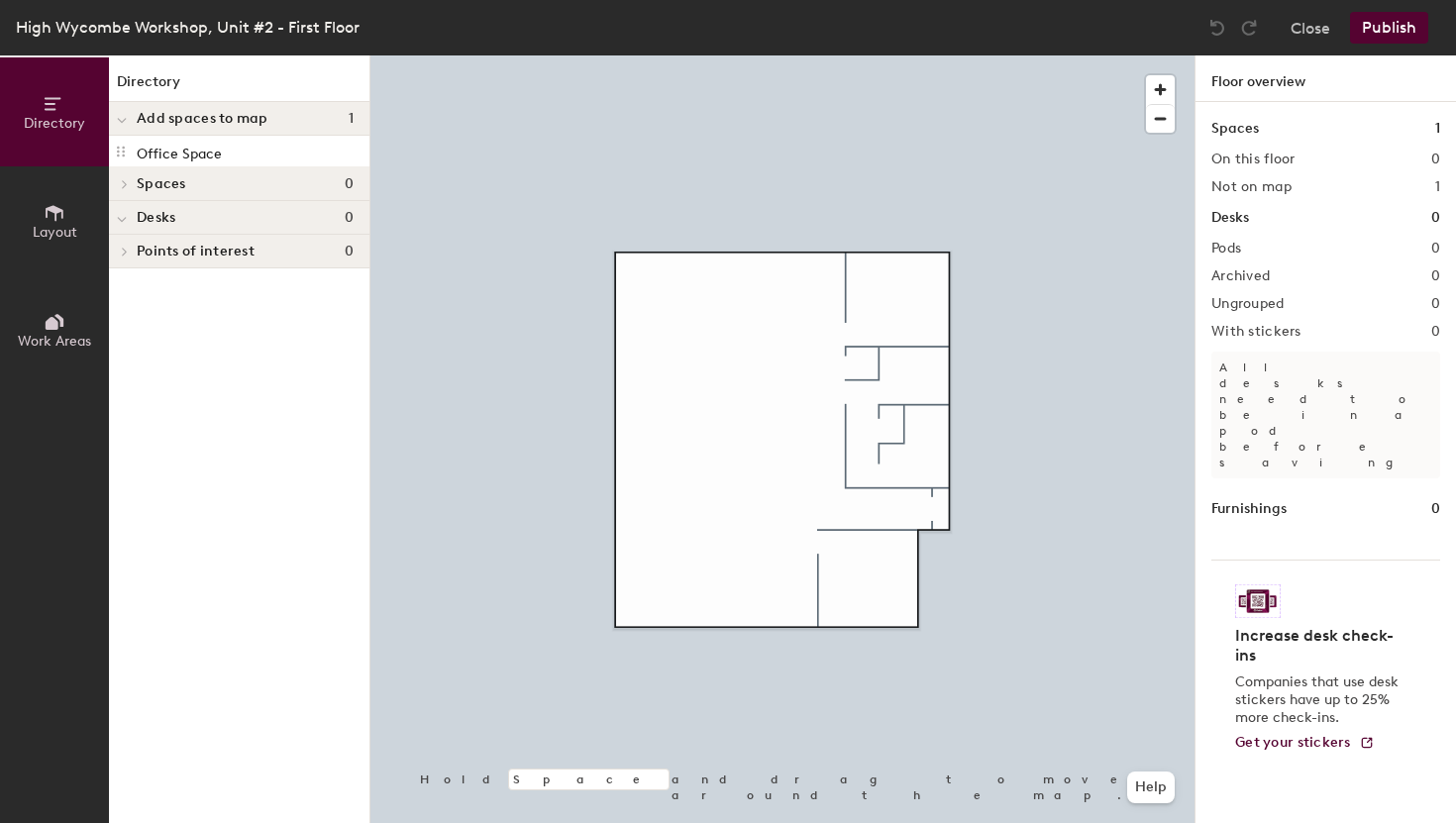 click on "Layout" 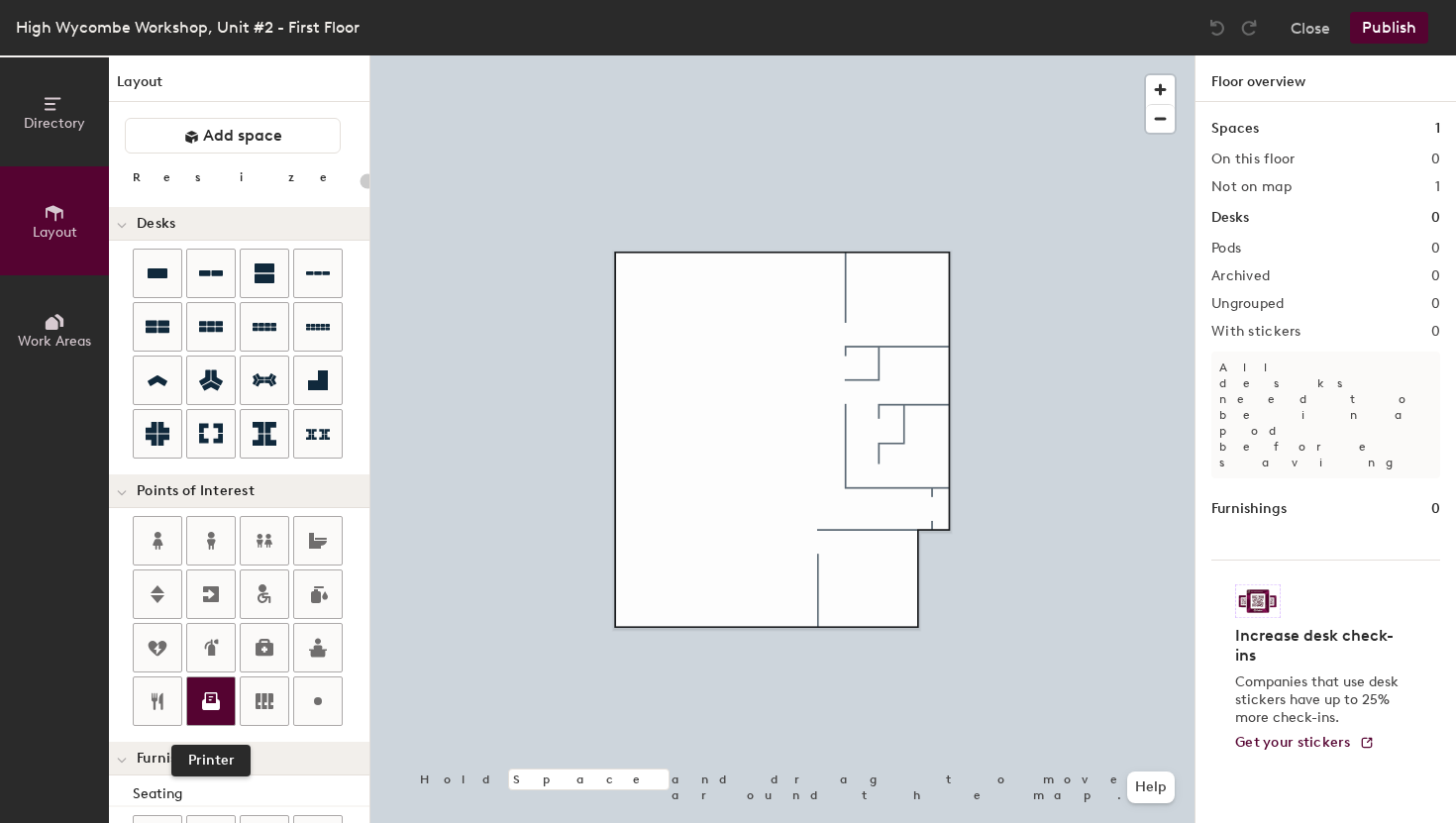 type 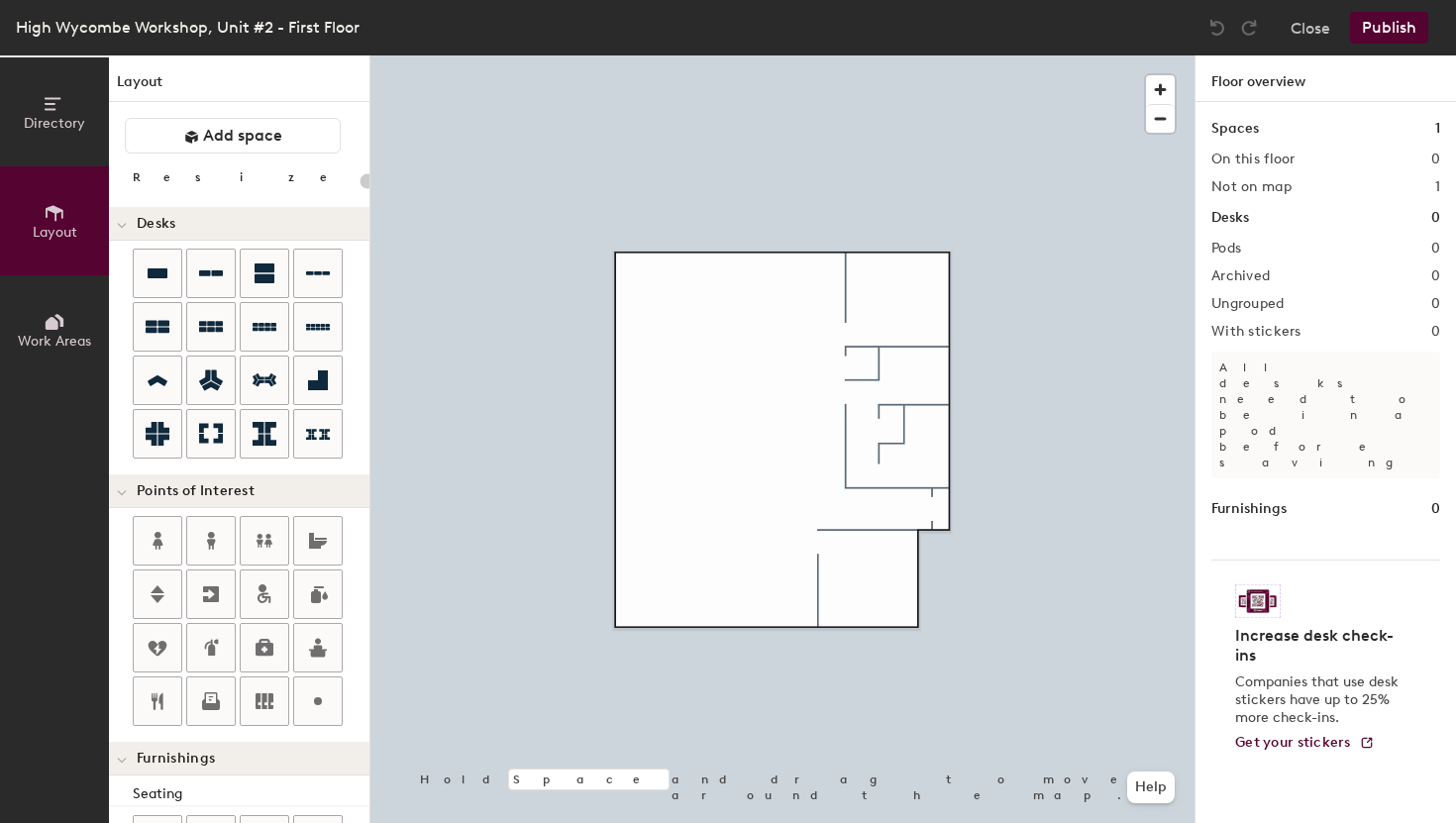 click on "Layout" 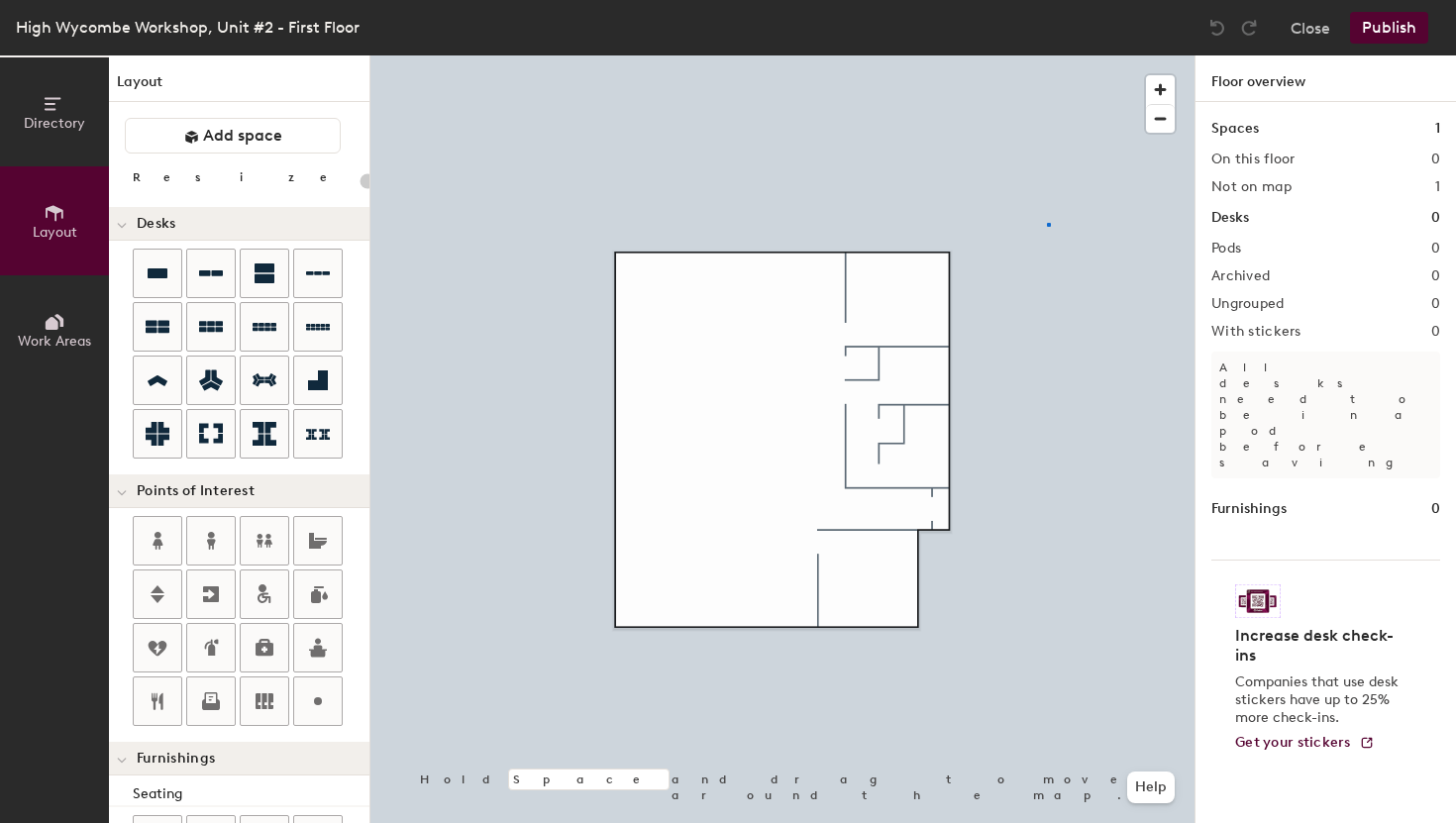 click 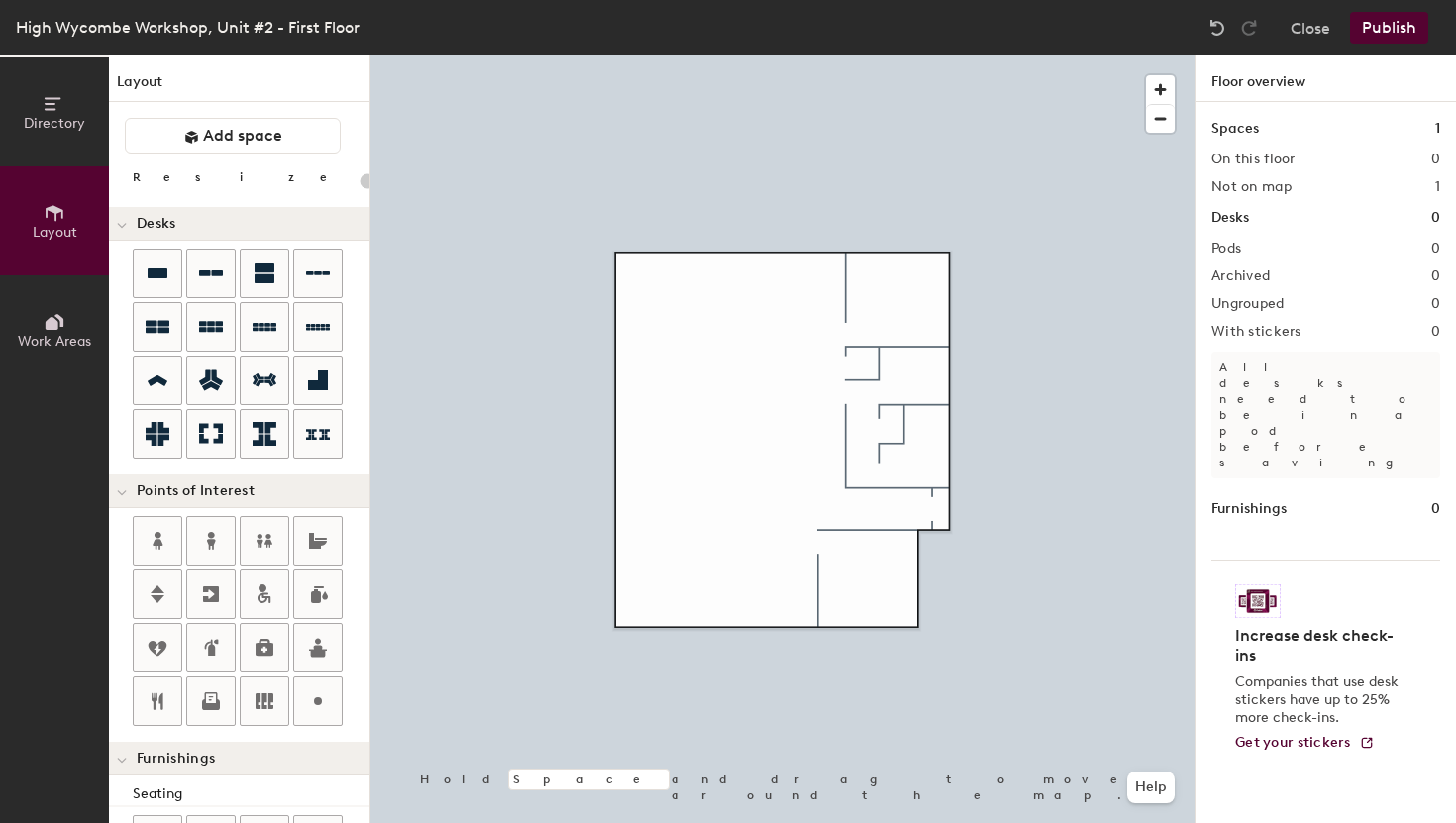 click 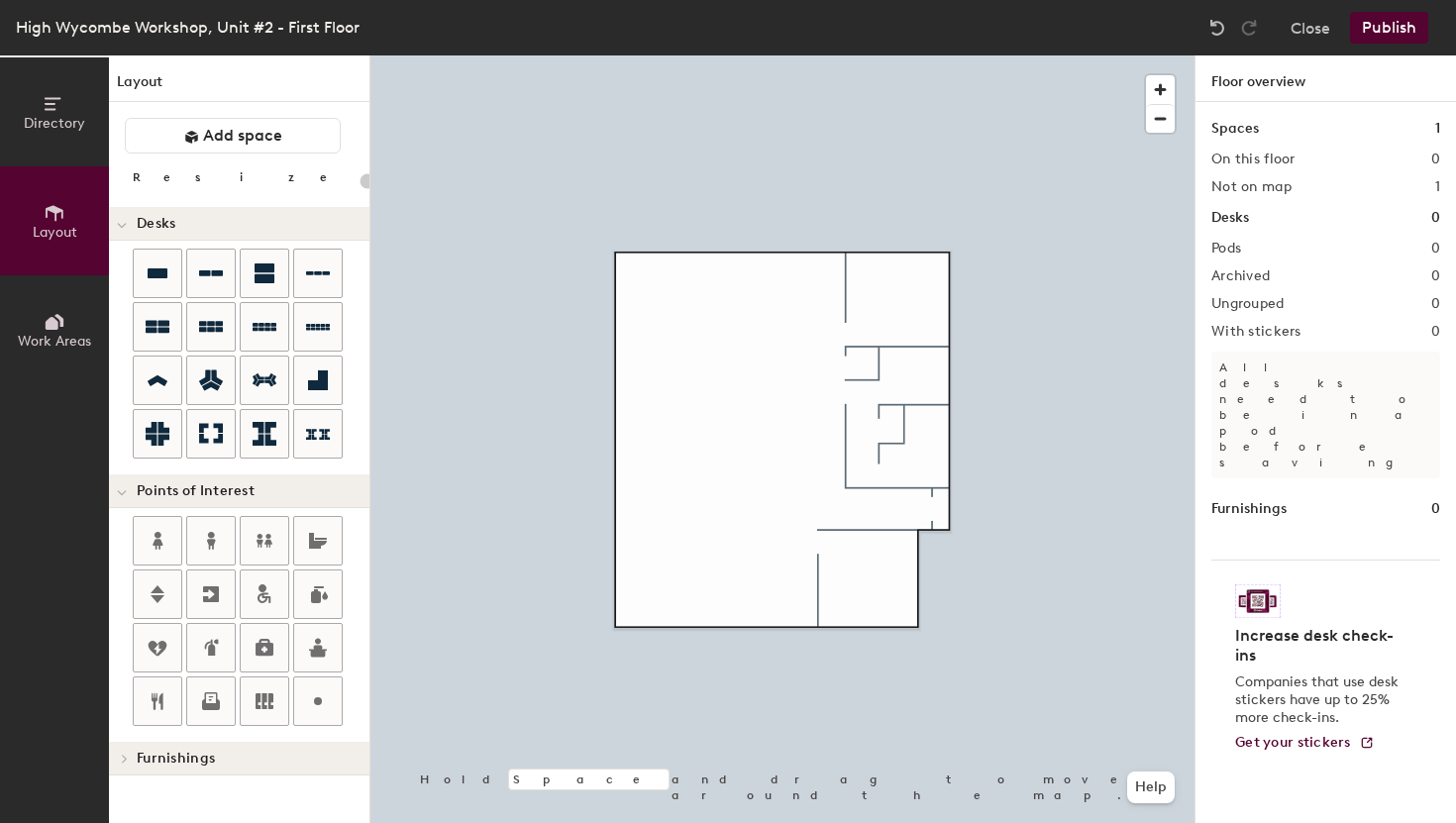 click 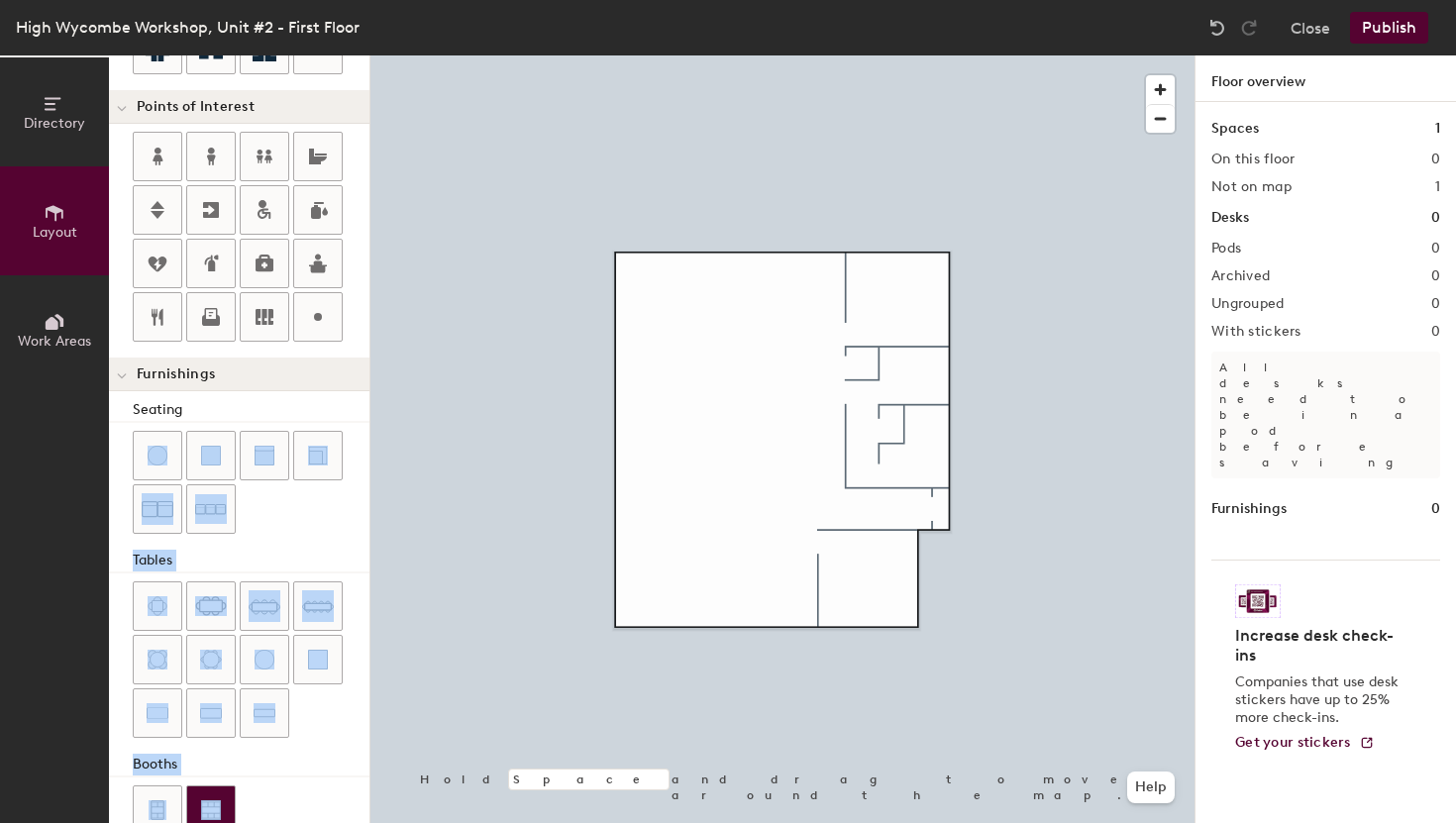 scroll, scrollTop: 428, scrollLeft: 0, axis: vertical 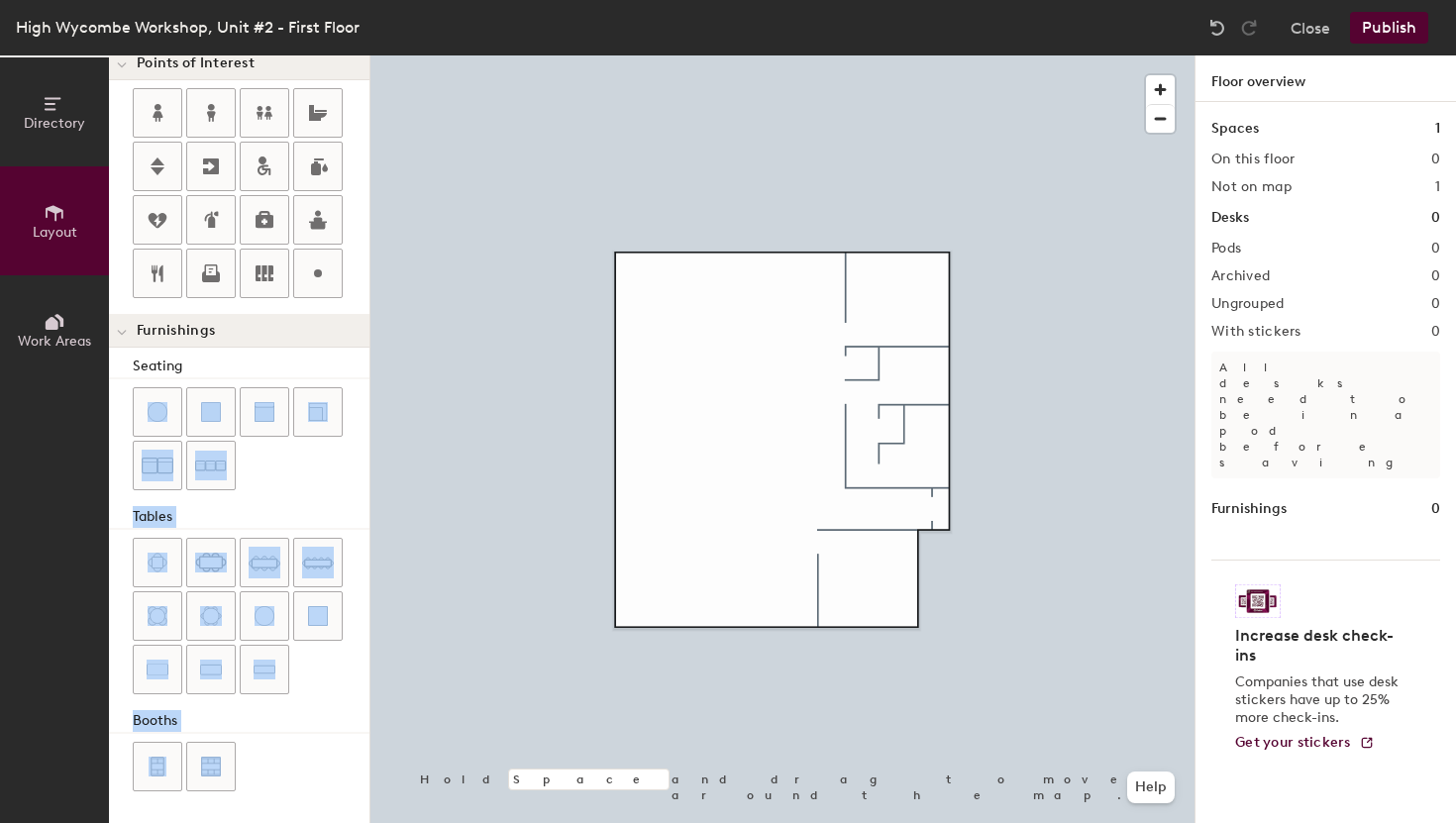drag, startPoint x: 216, startPoint y: 802, endPoint x: 239, endPoint y: 821, distance: 29.832868 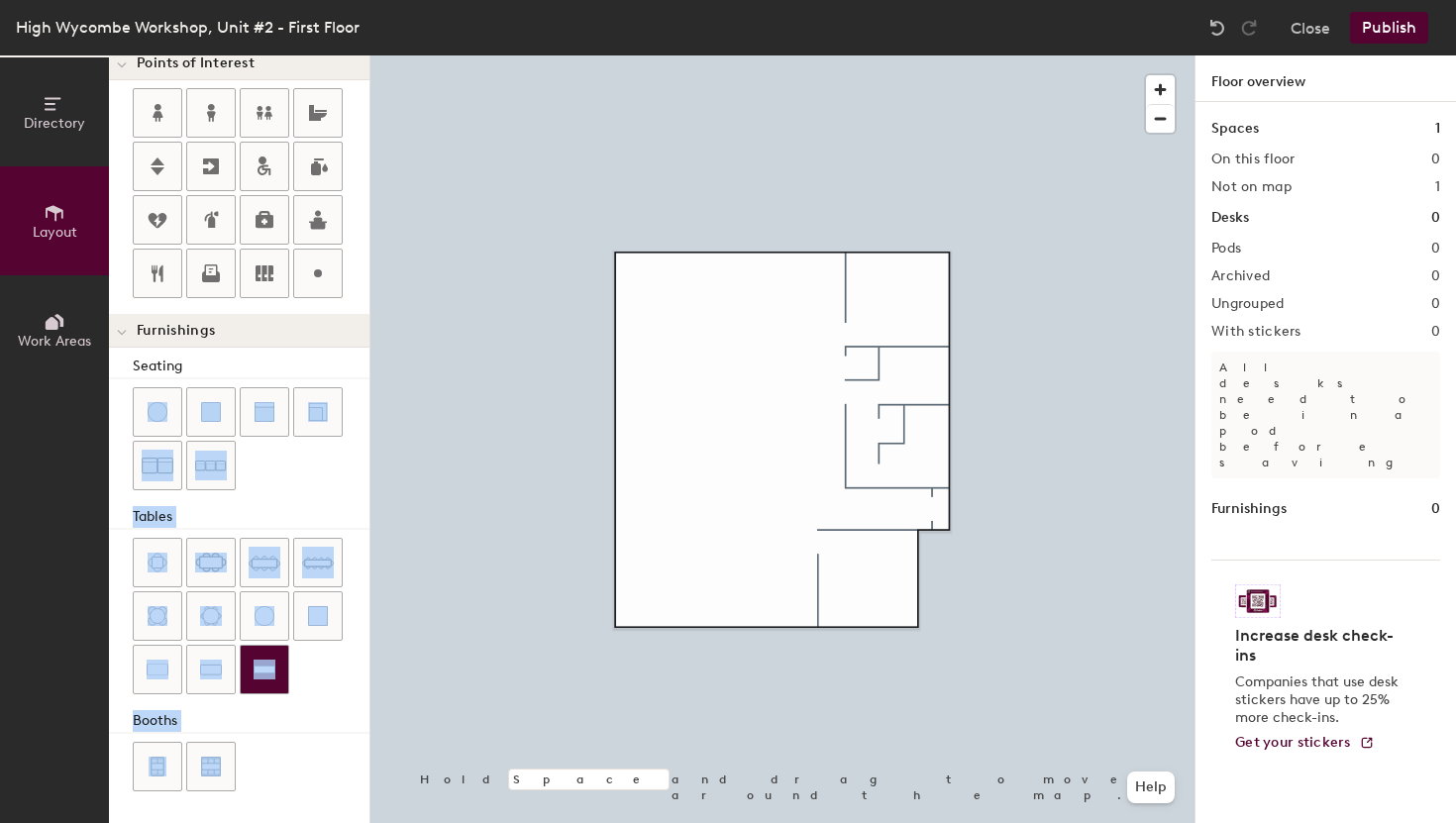 click 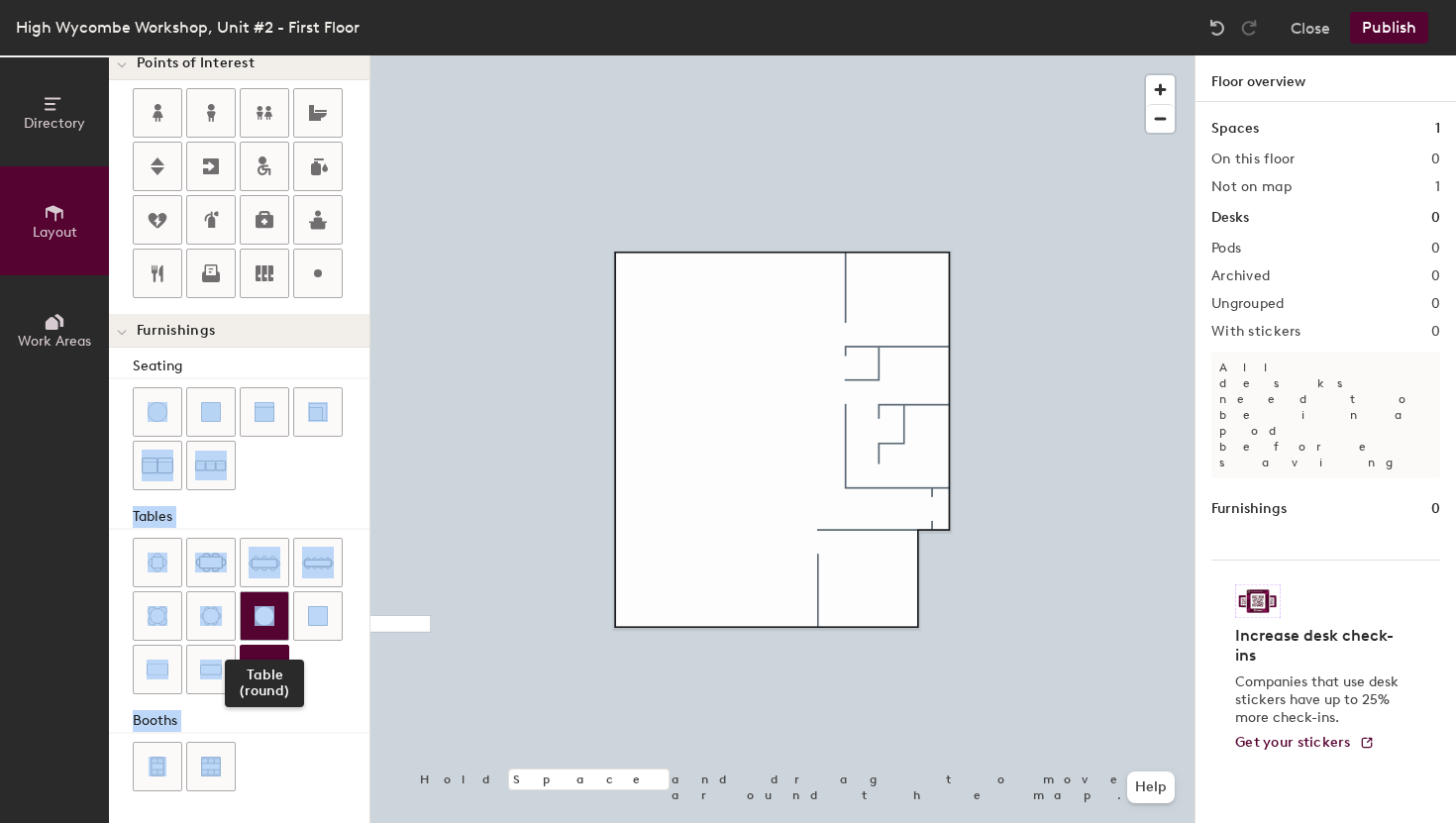 click 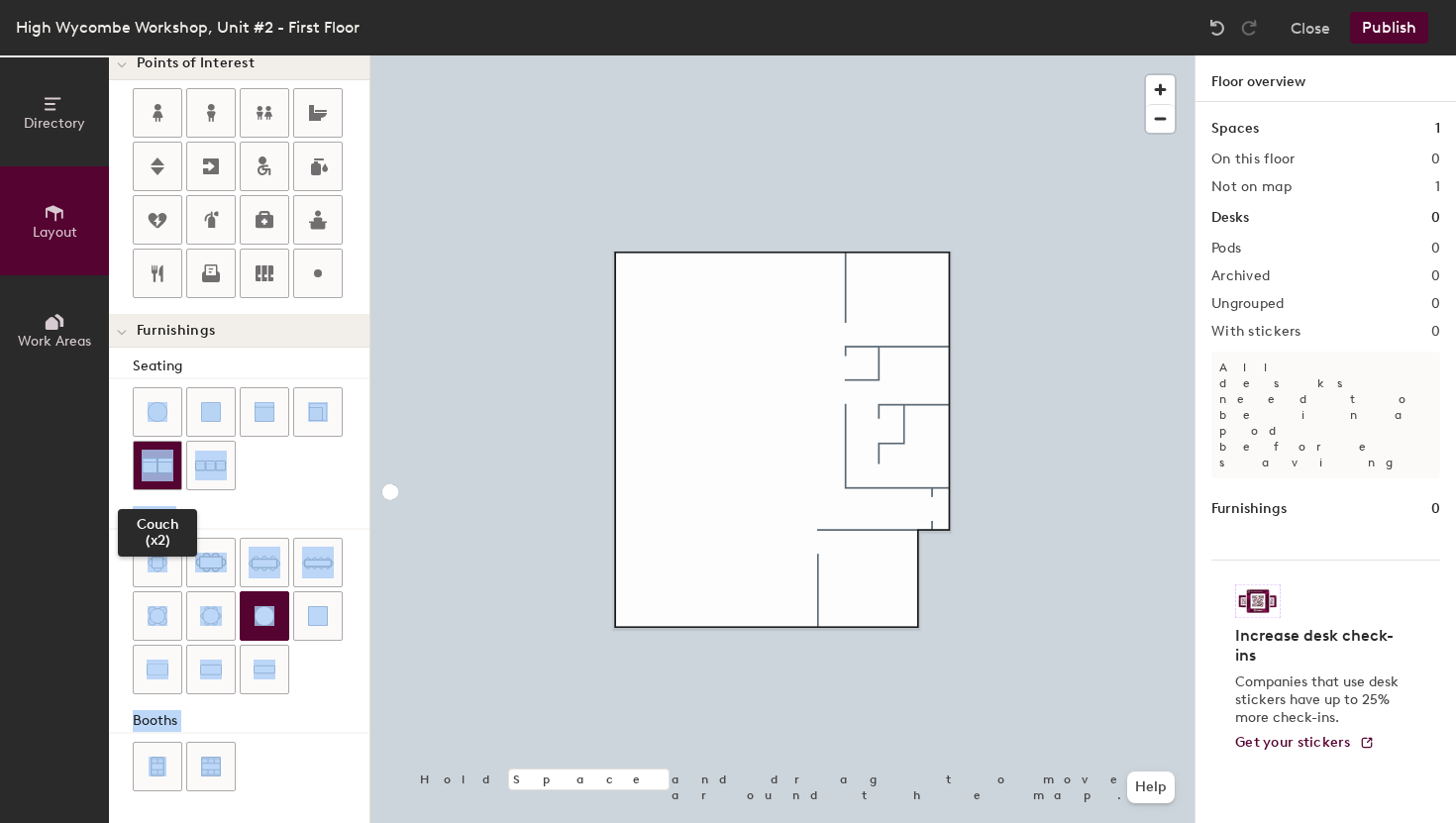 click 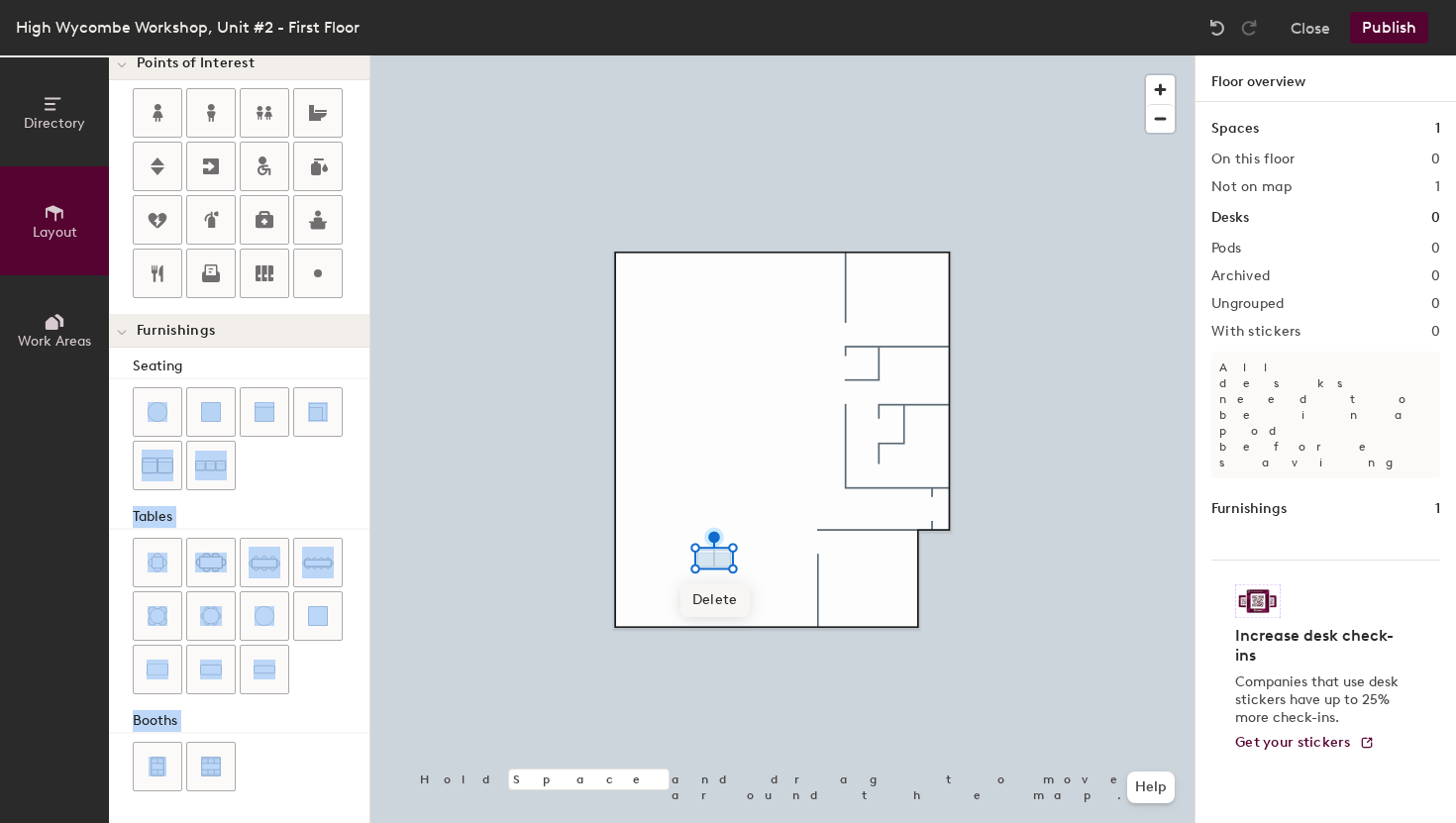 click 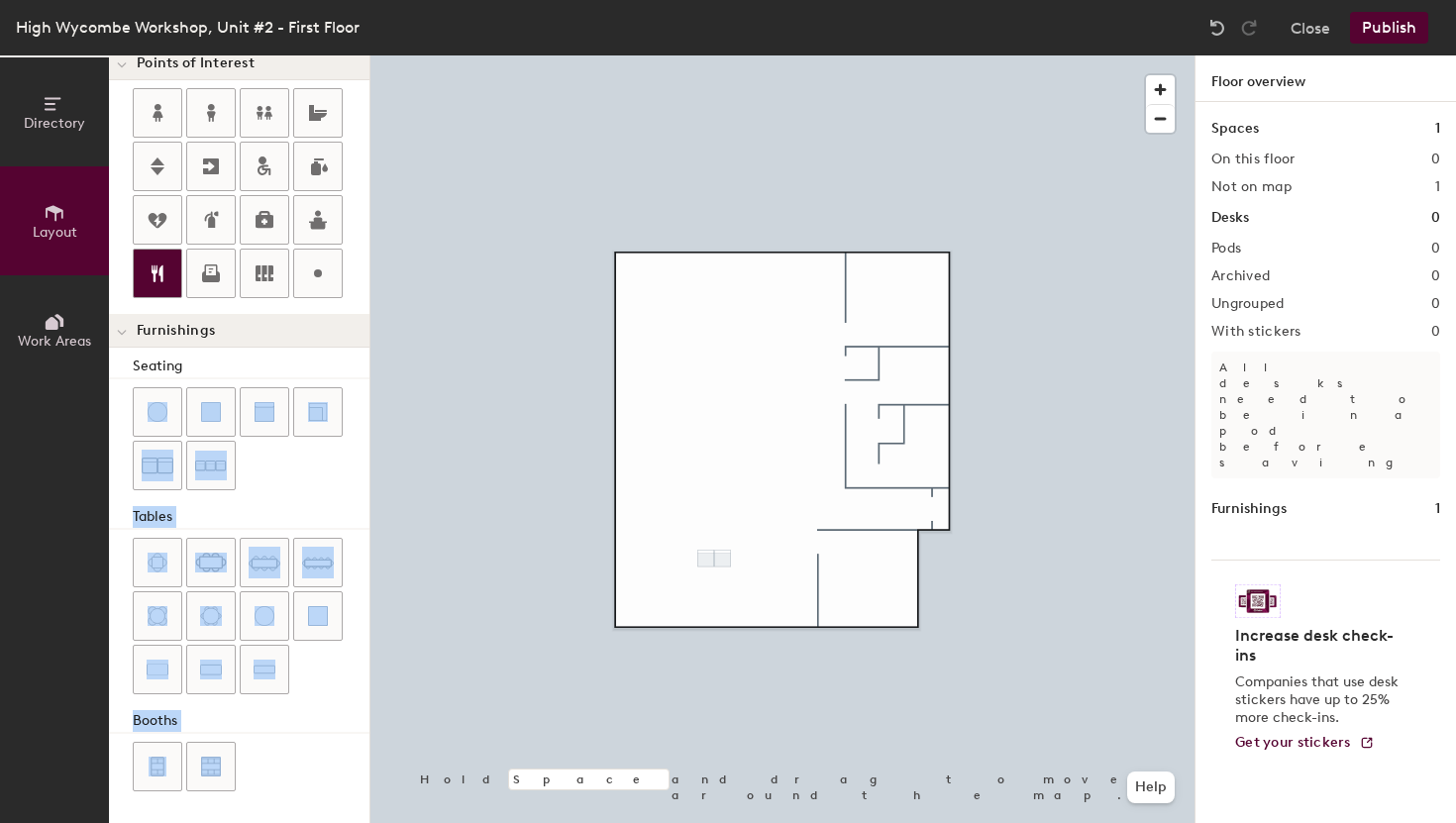 click 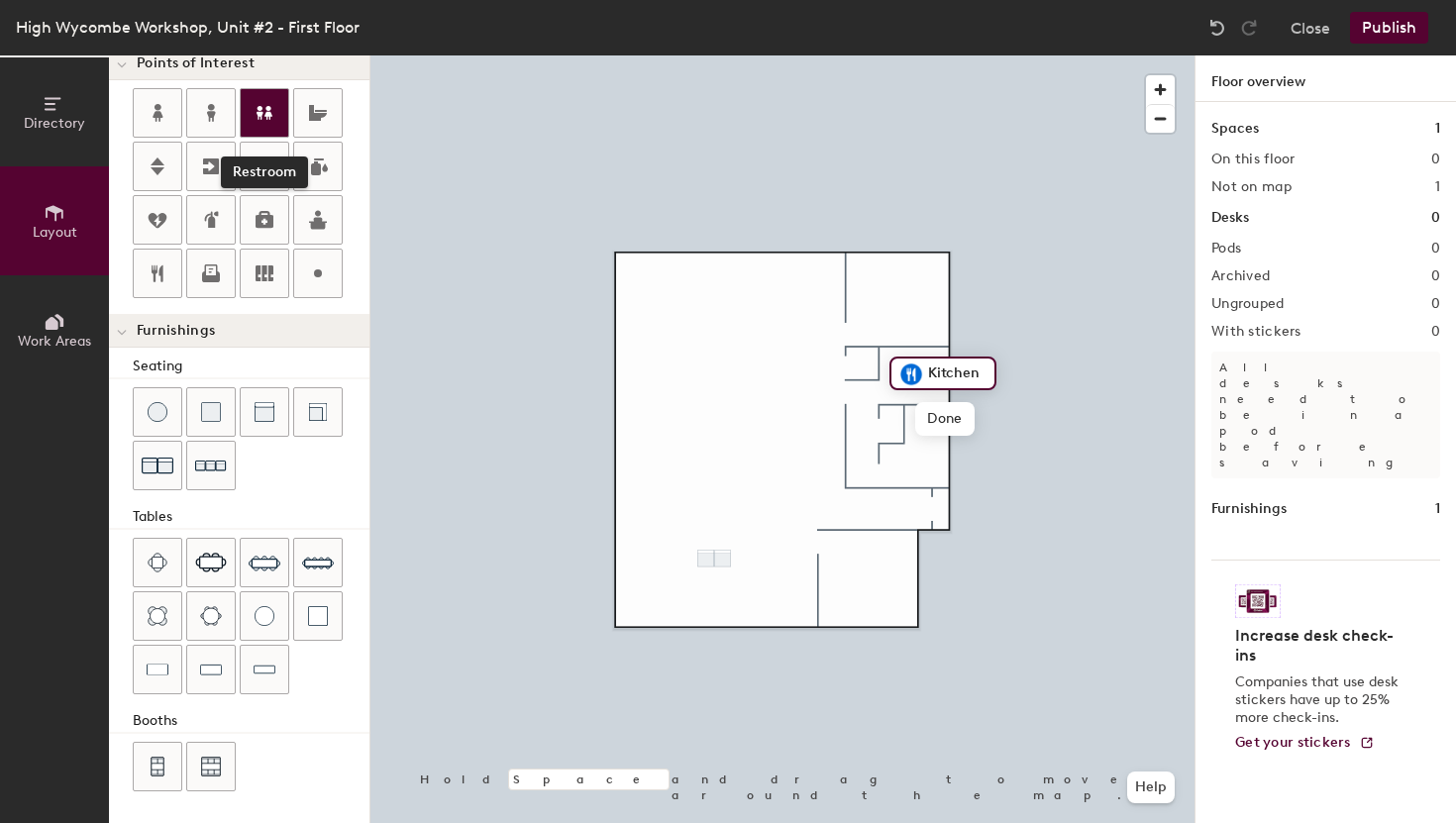 click 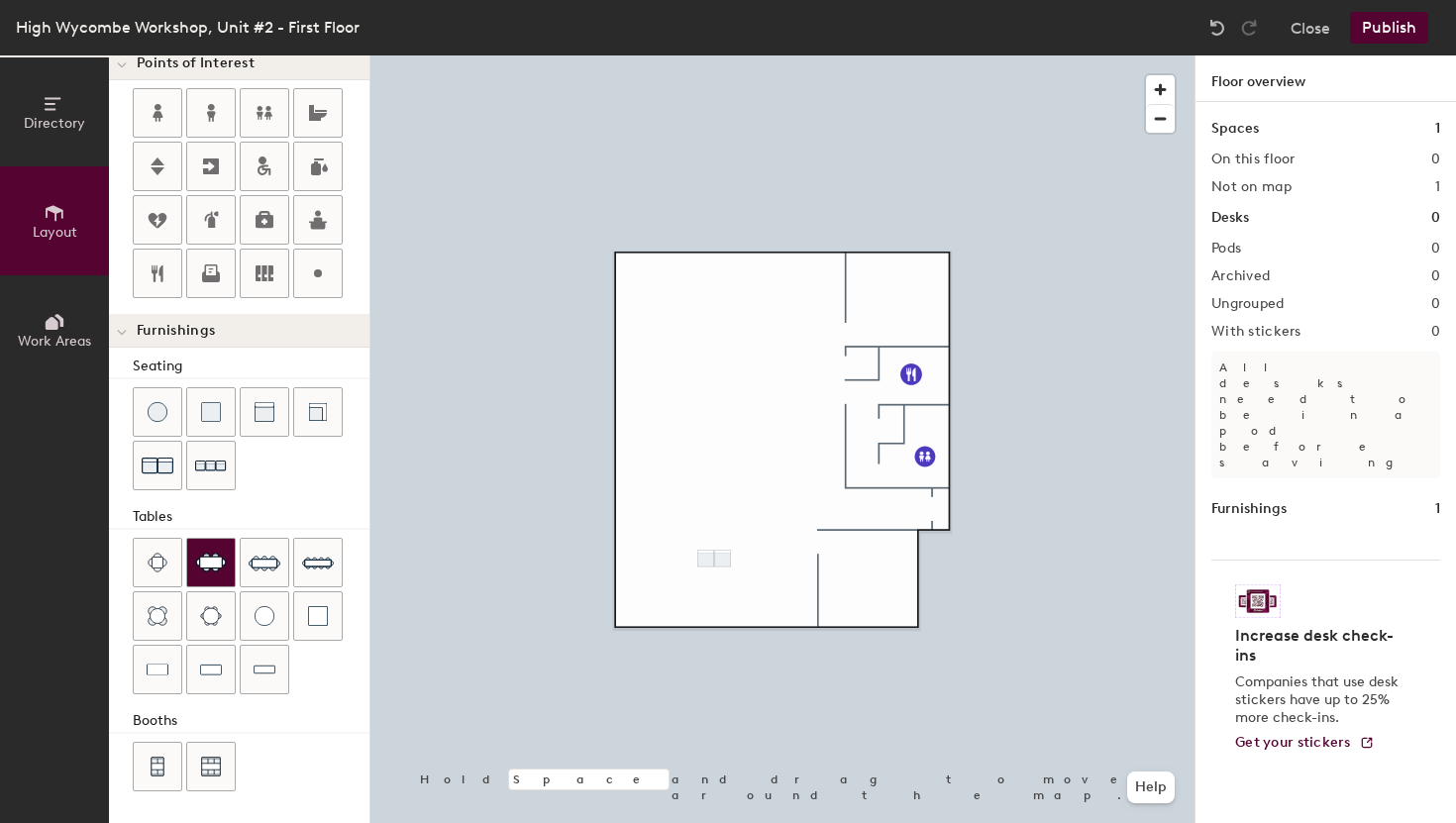 click 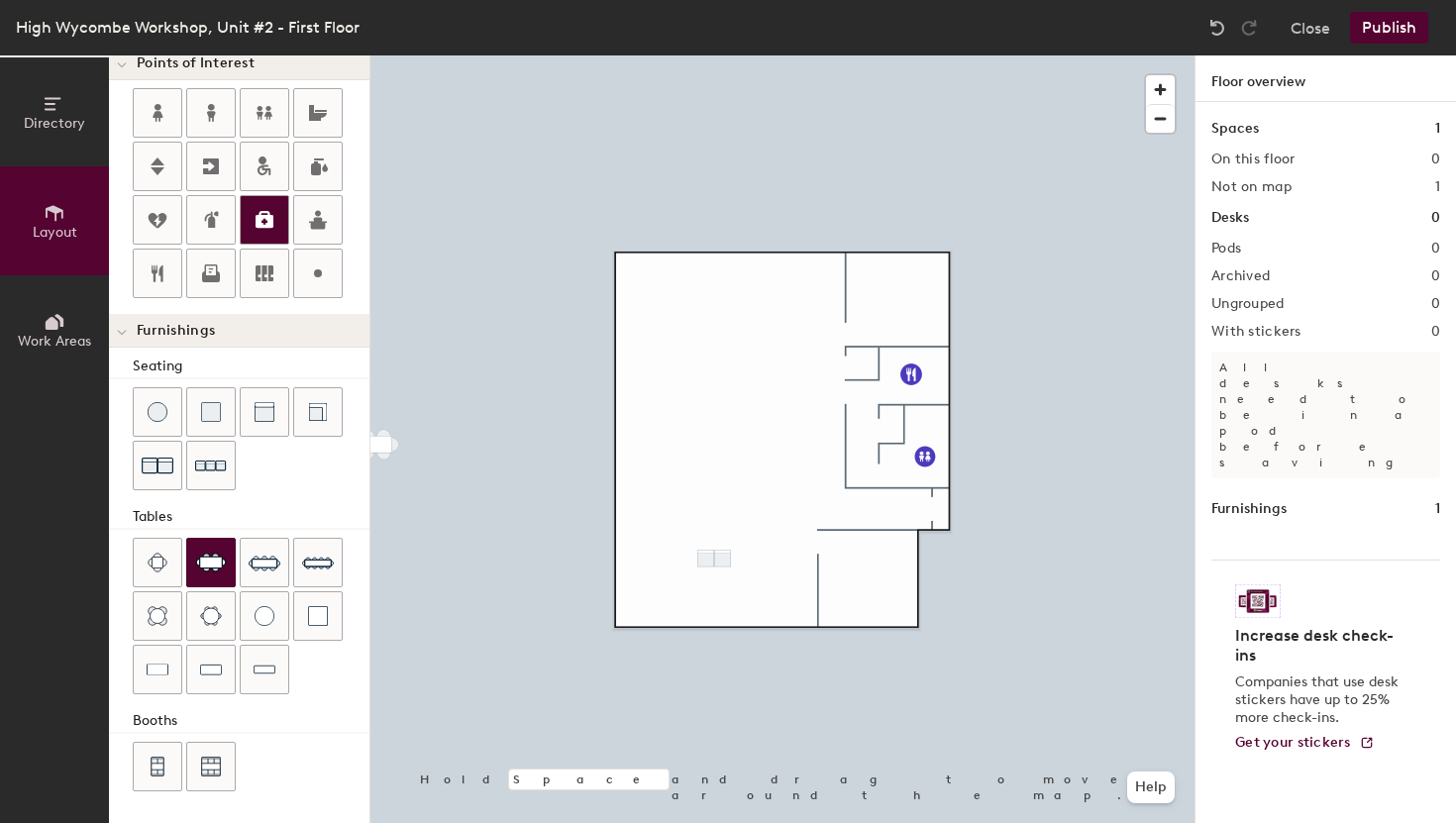 click 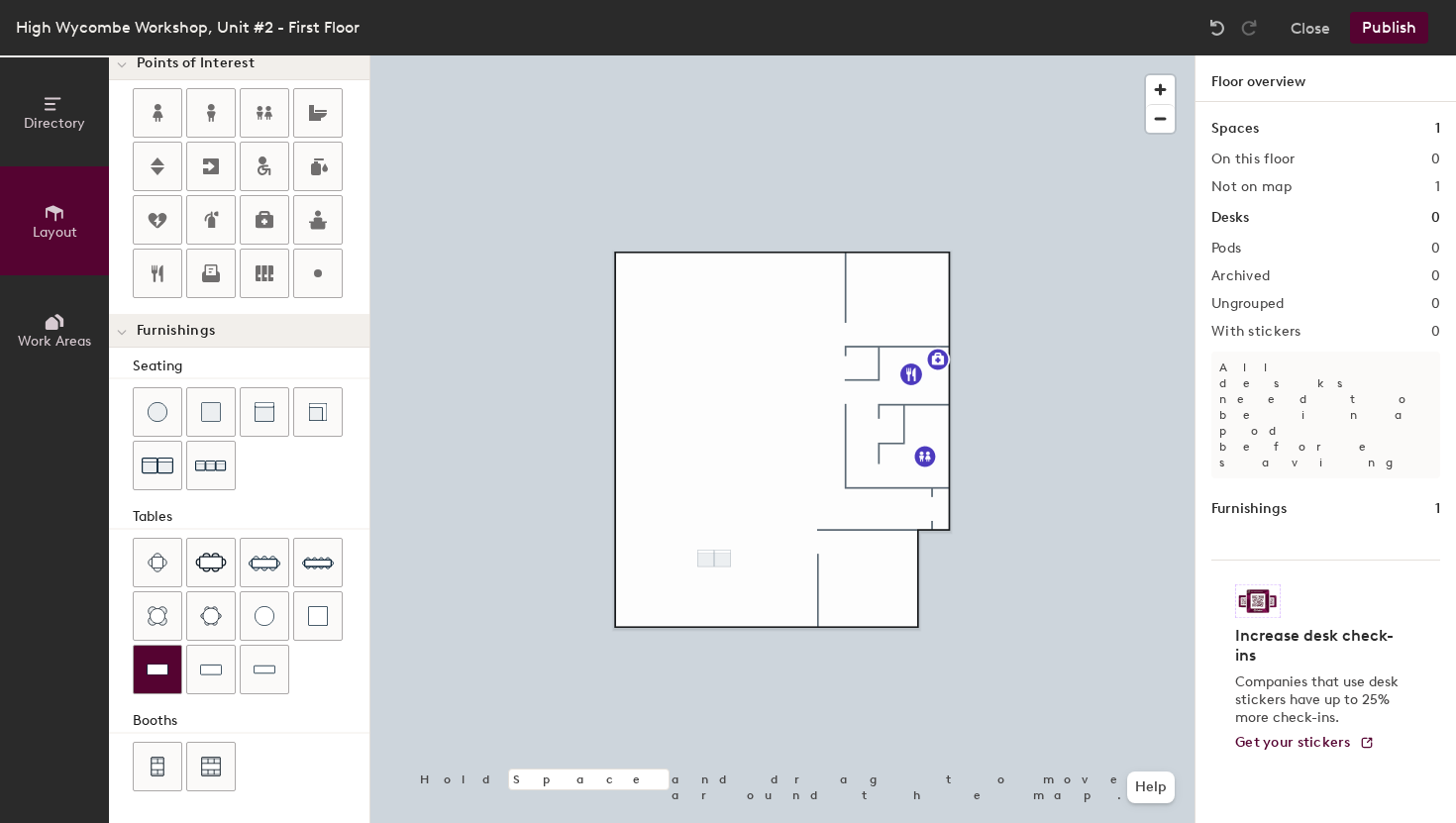 click 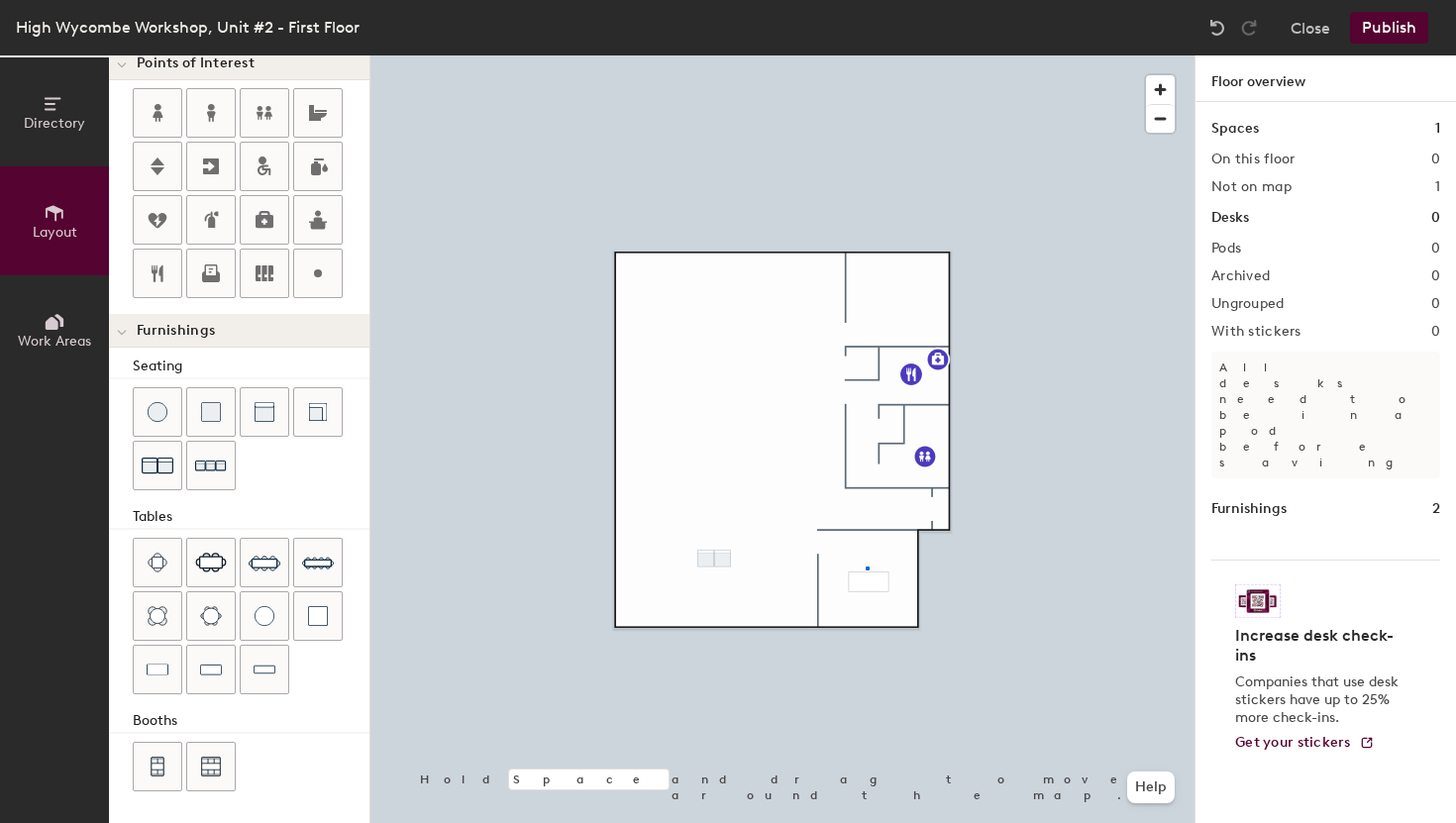 click 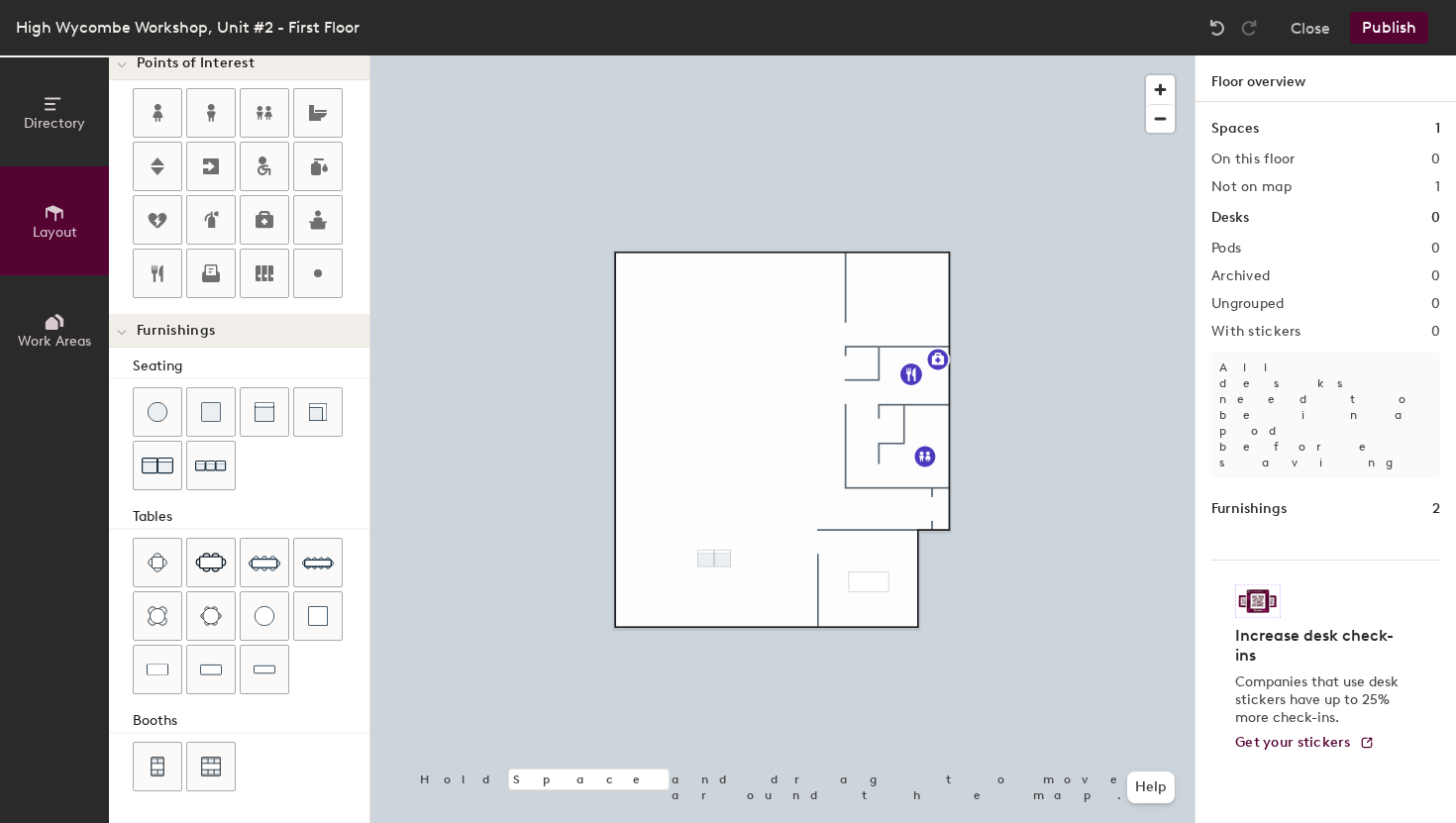 click 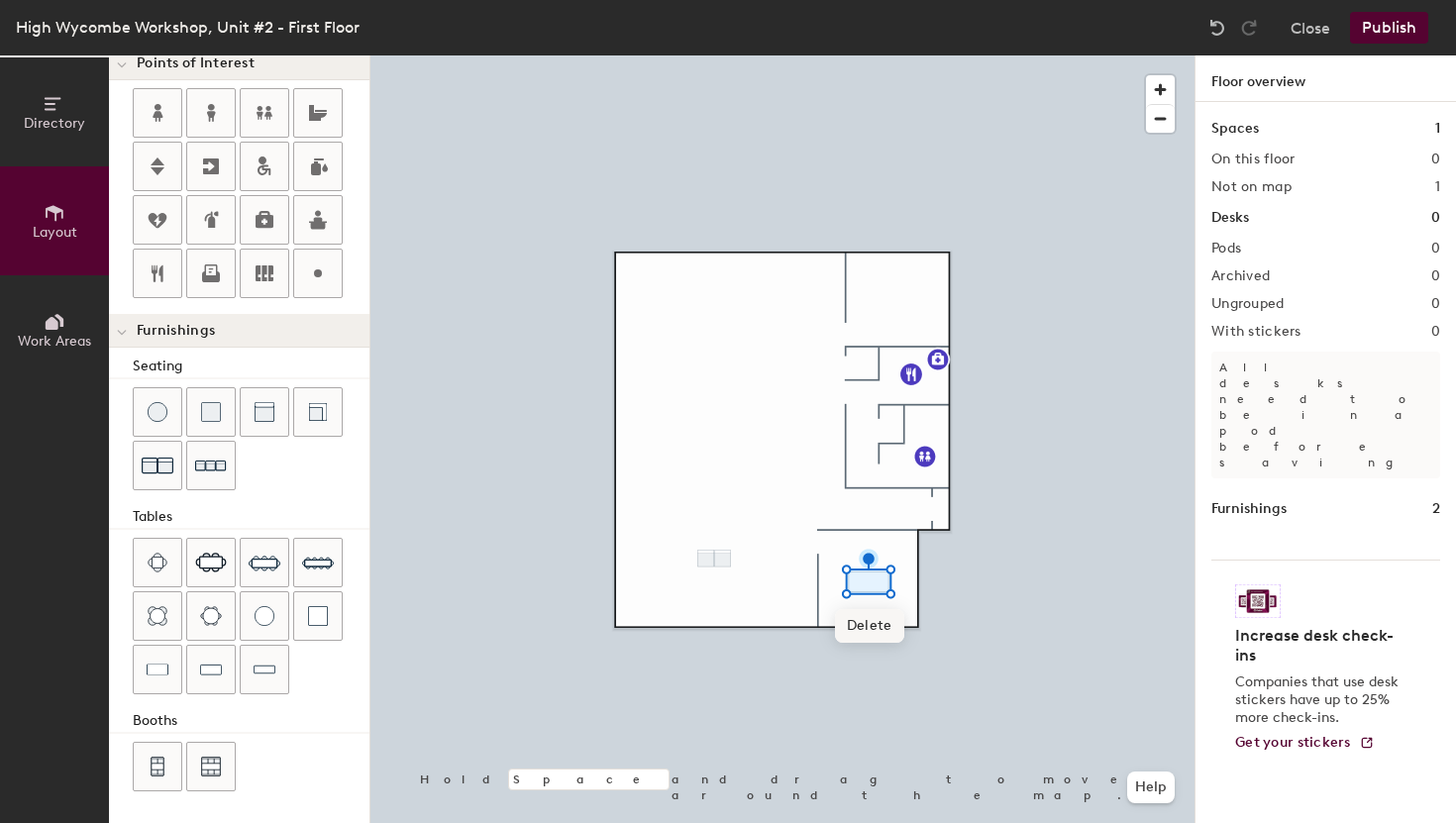 click on "Delete" 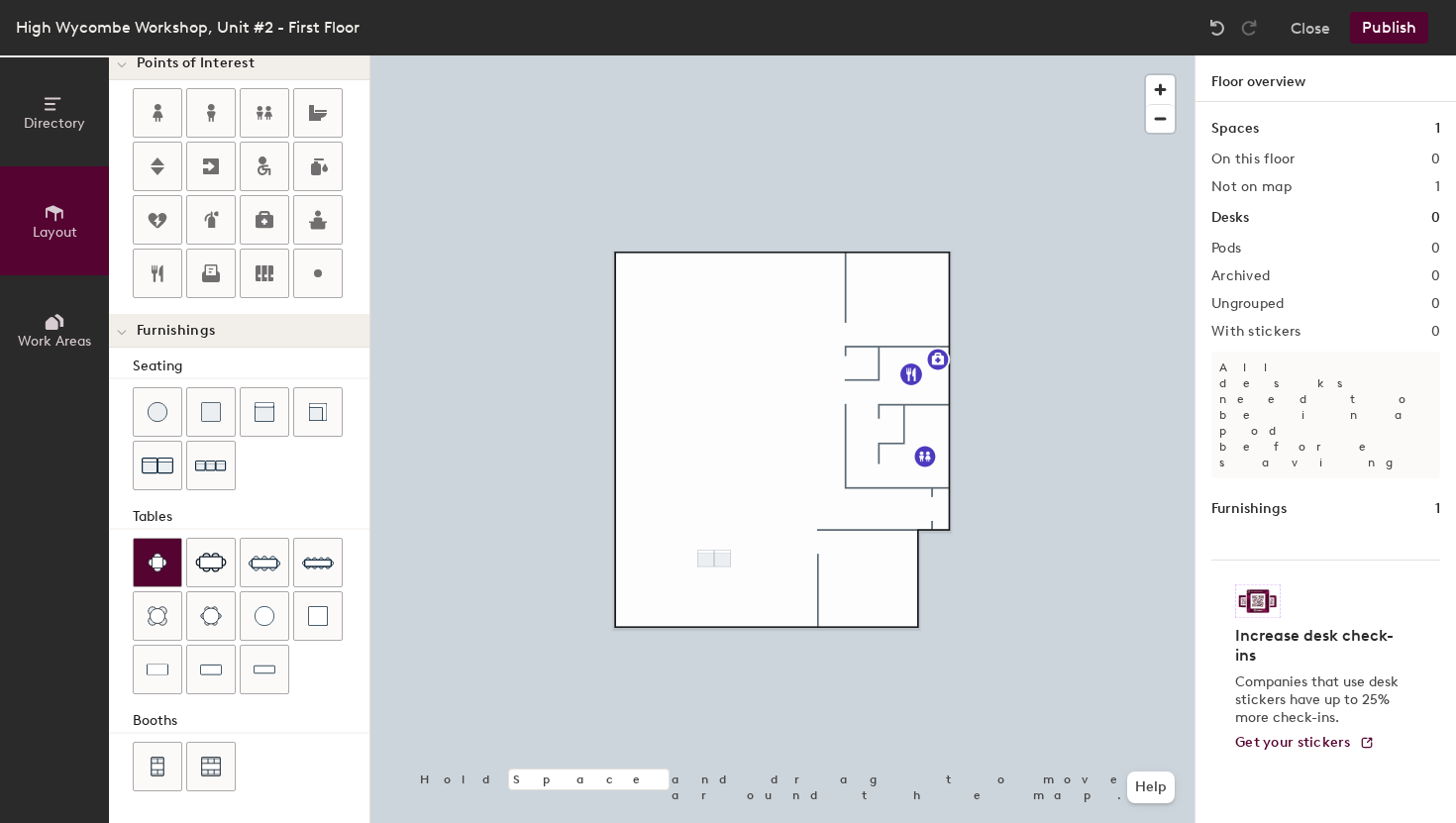 click 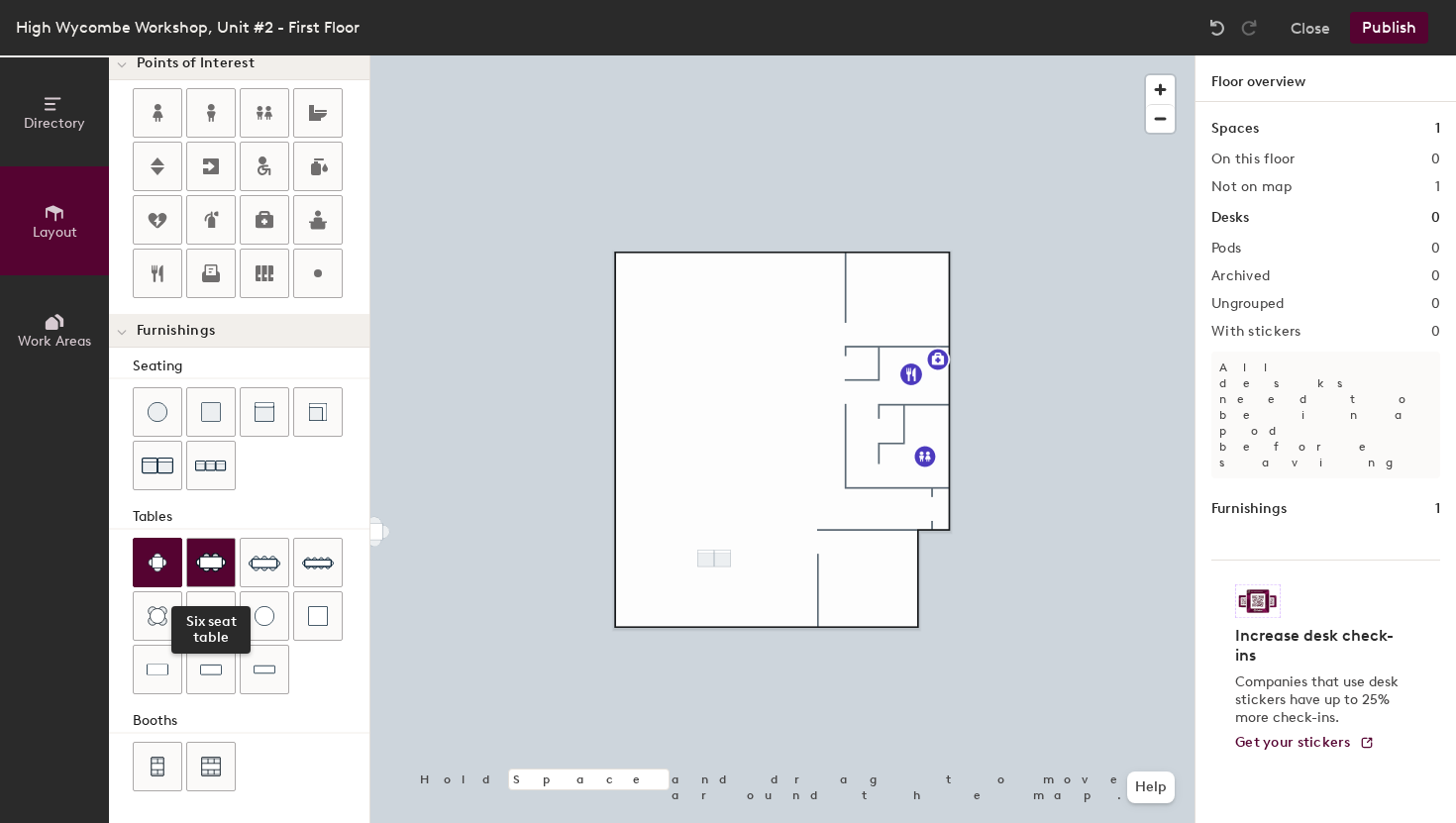 click 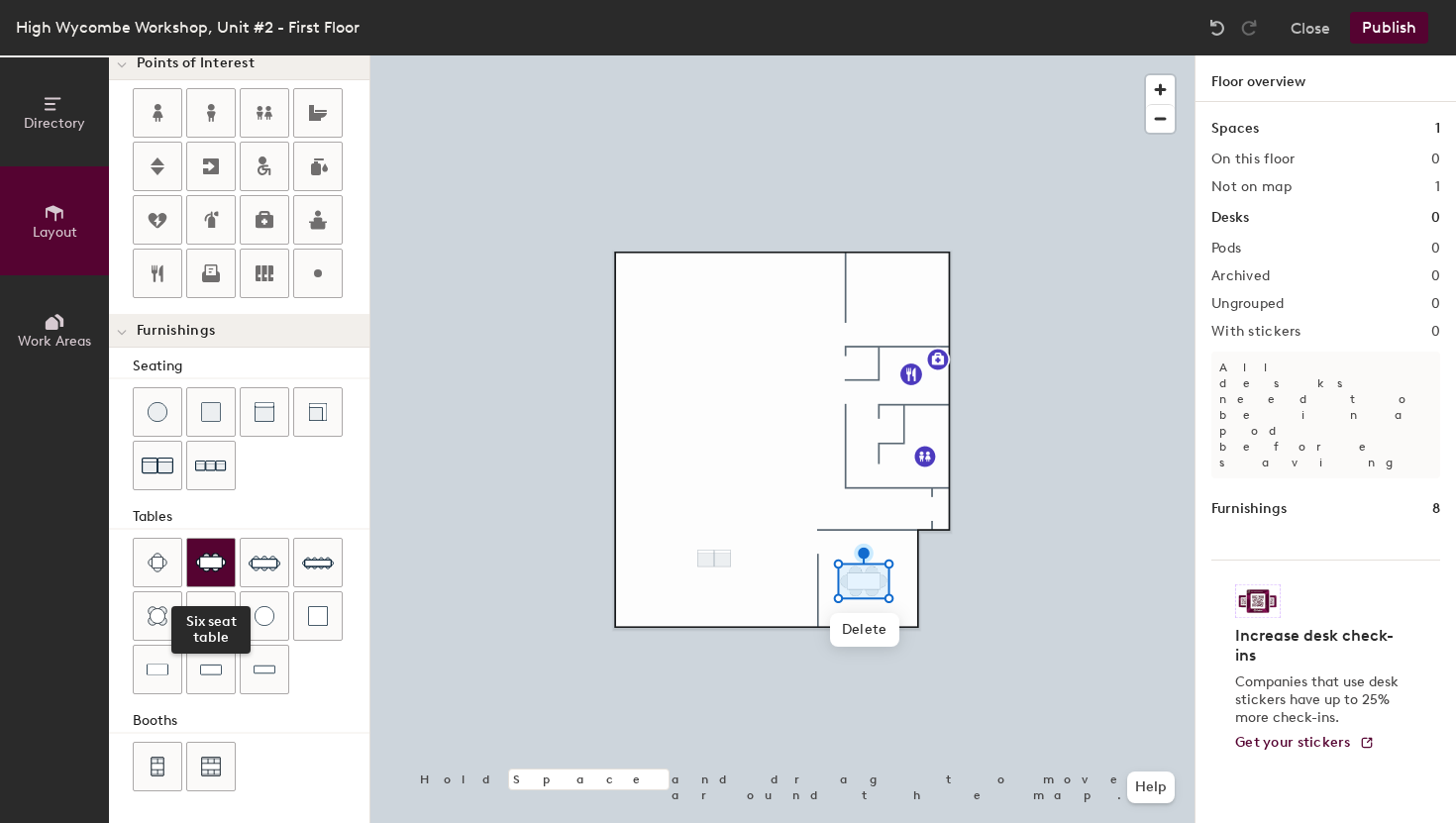 click 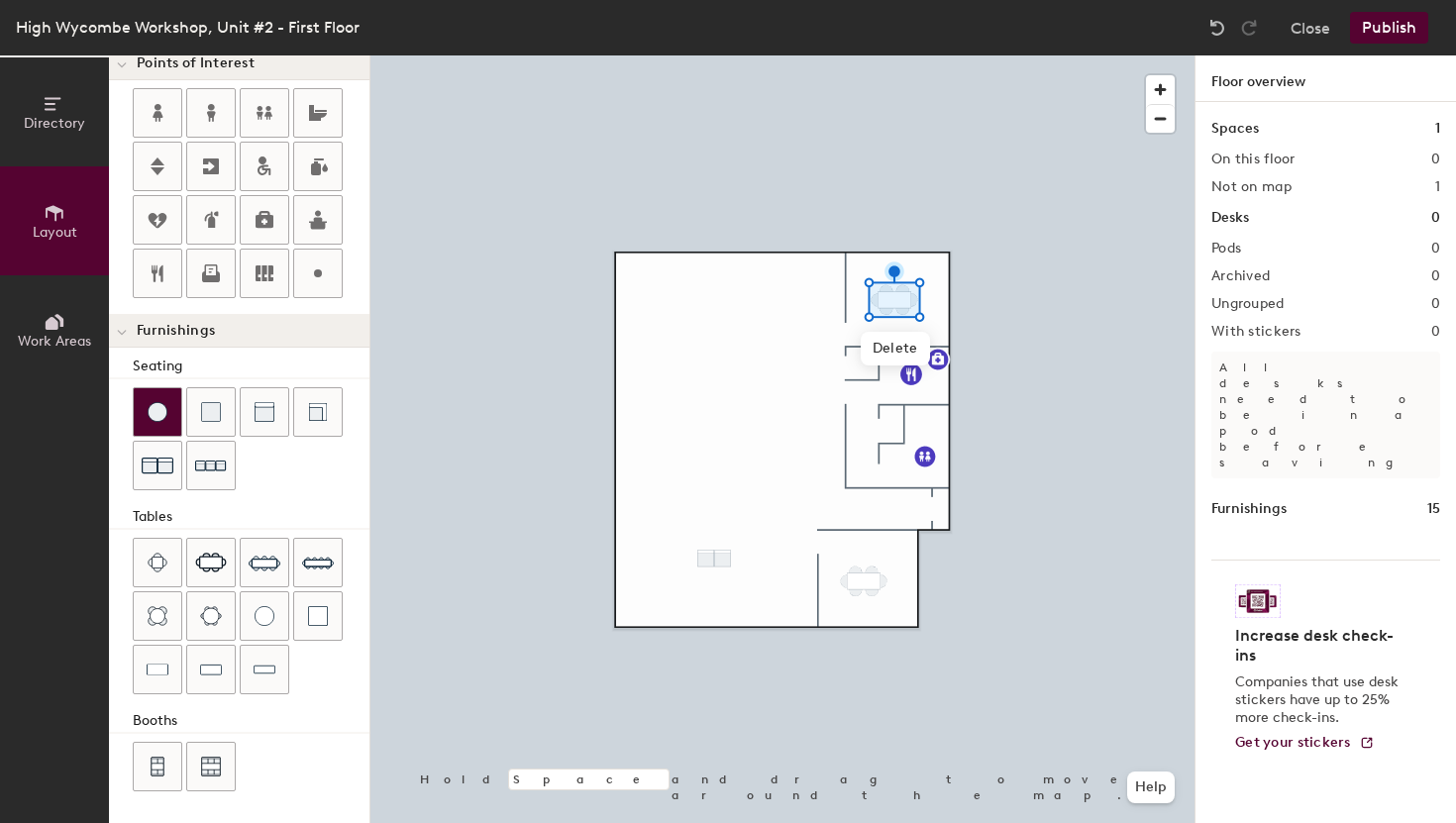 click 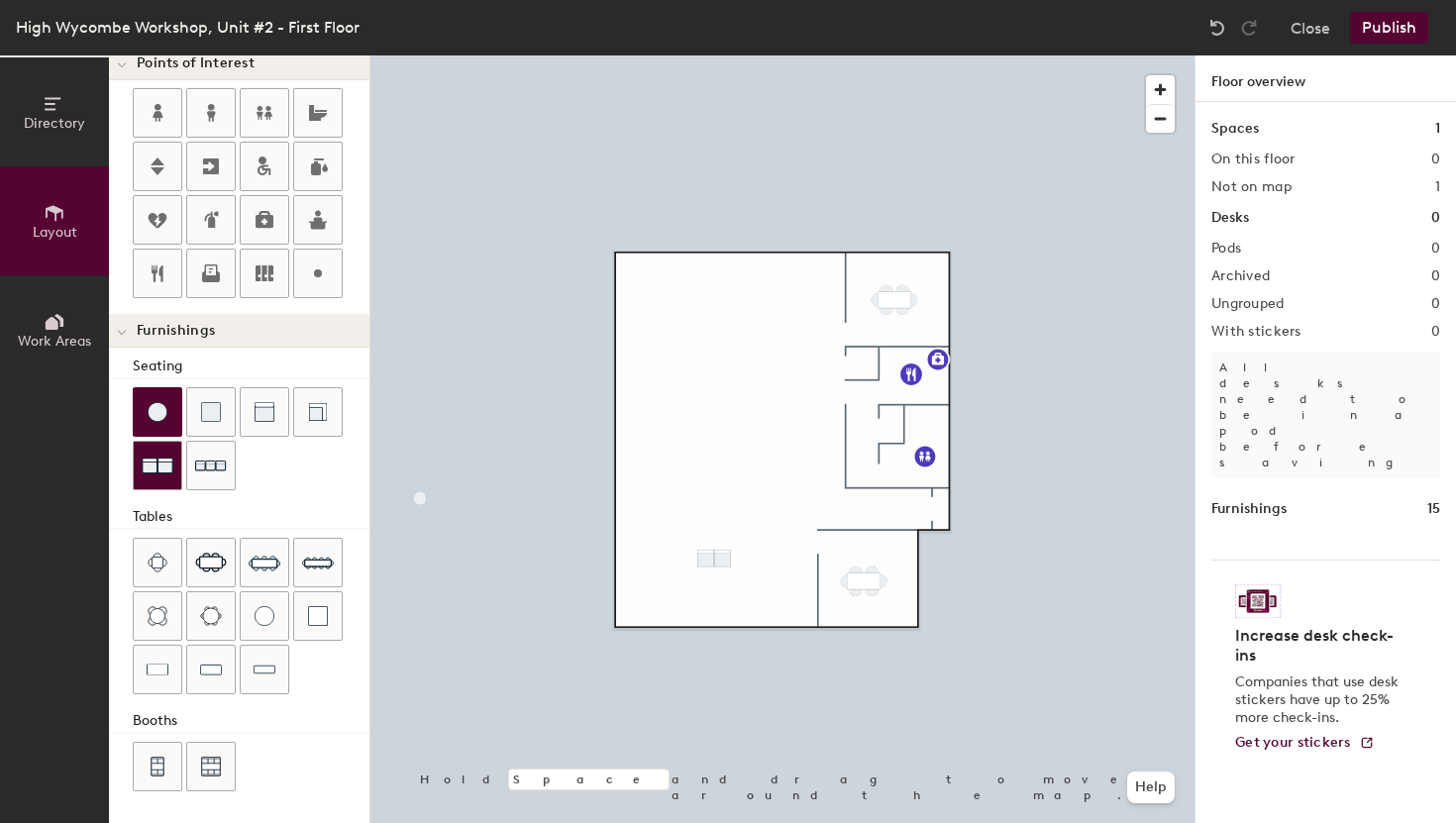 click 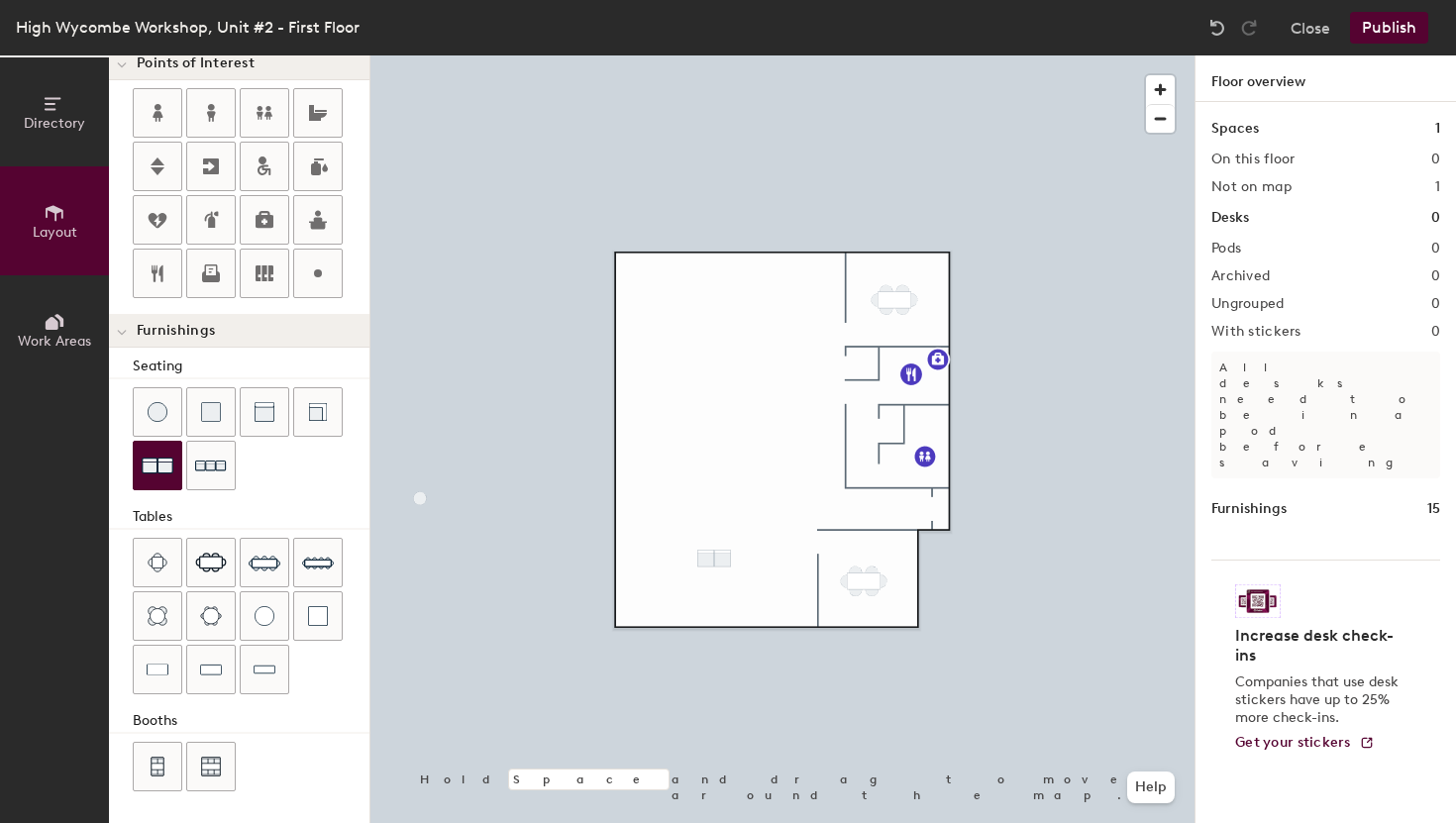 click 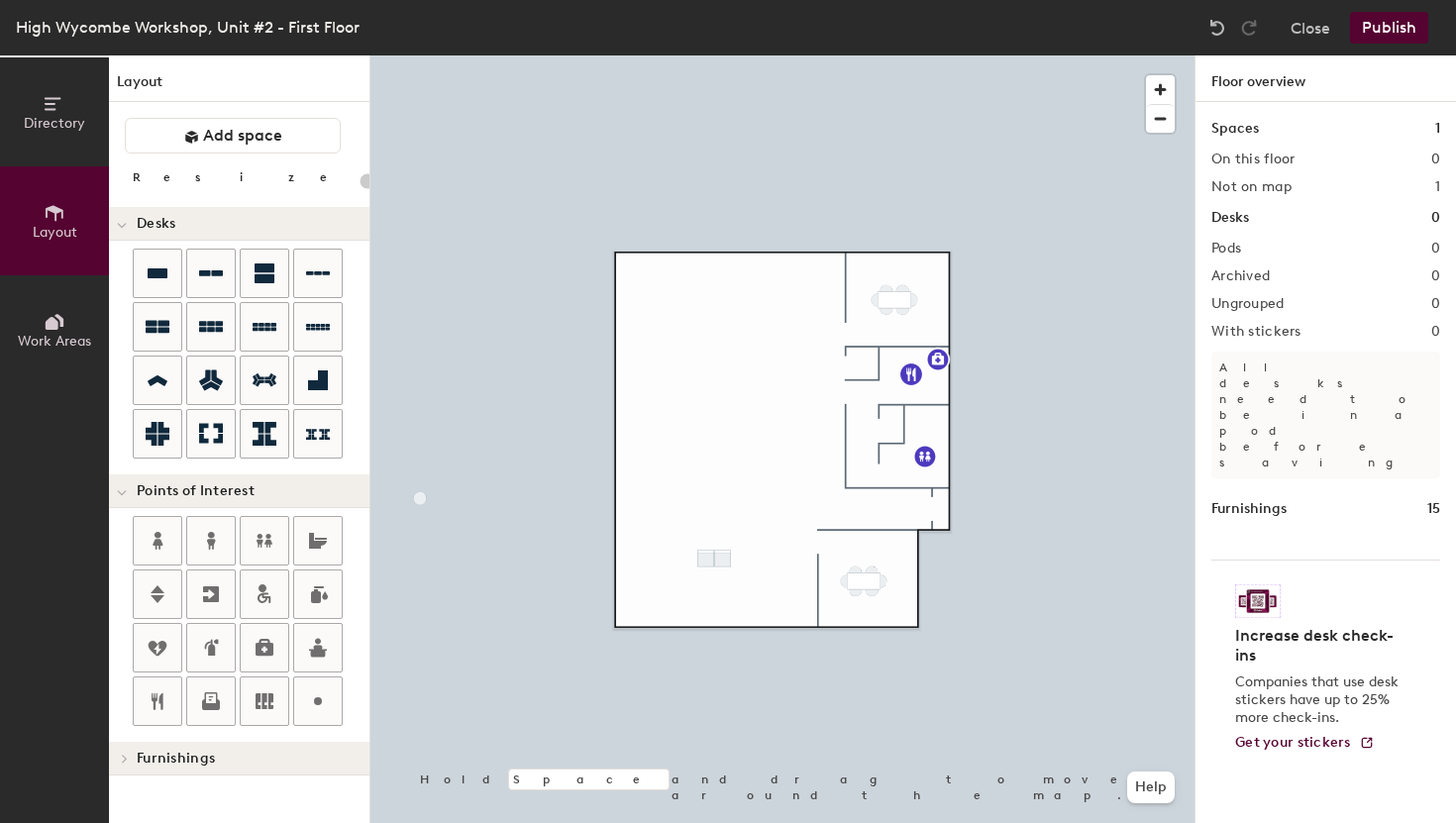 click 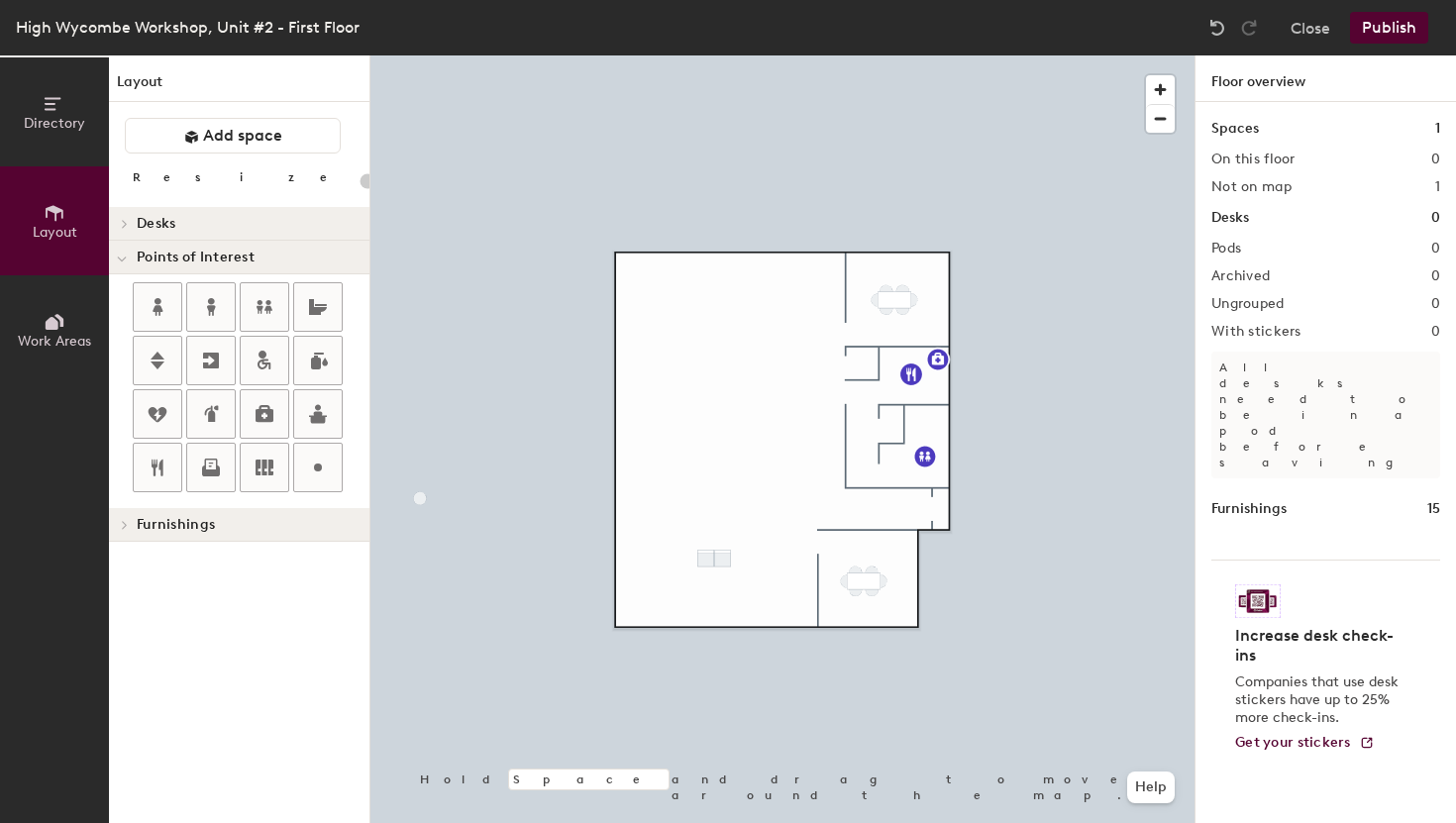 click 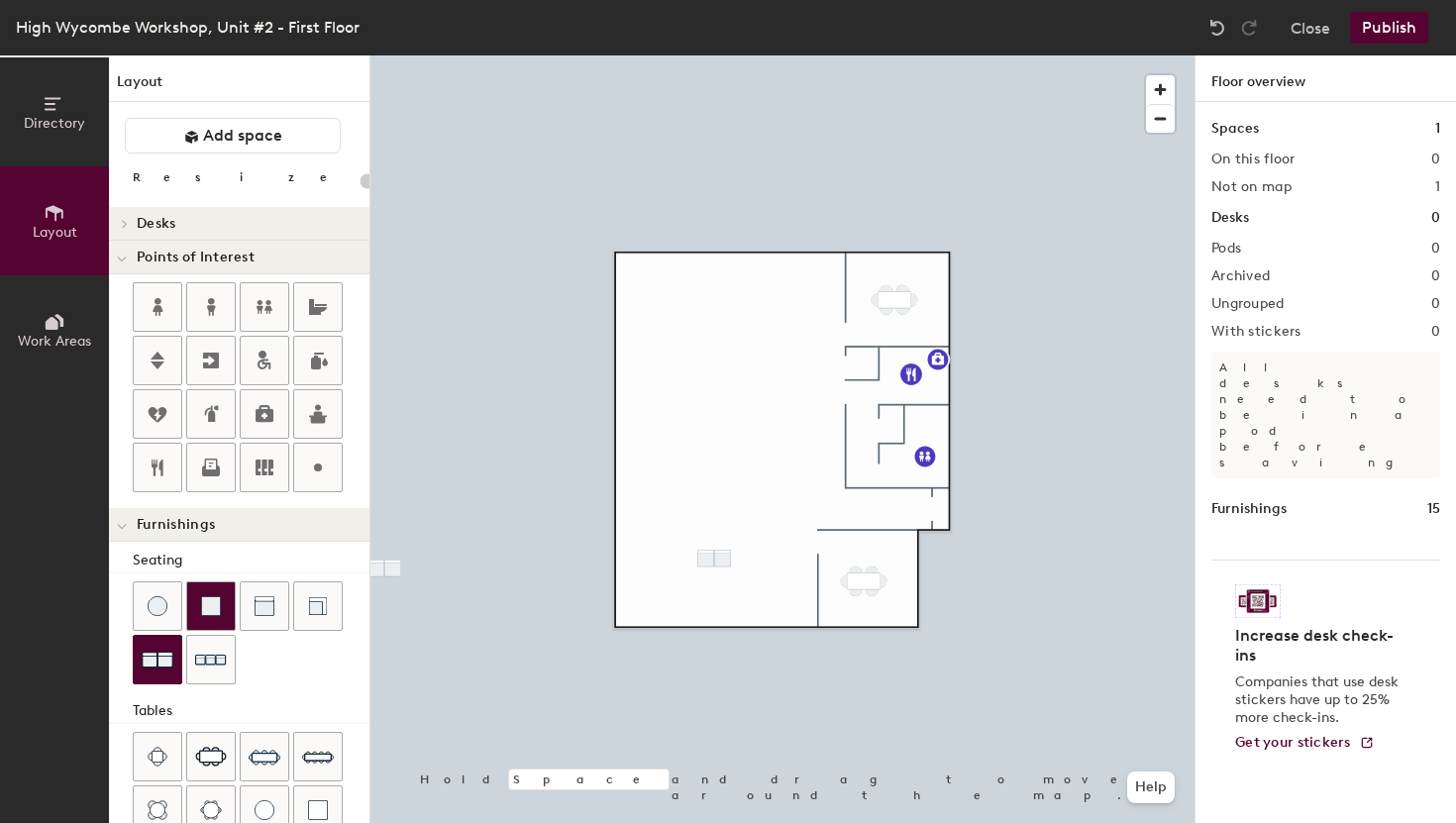 click 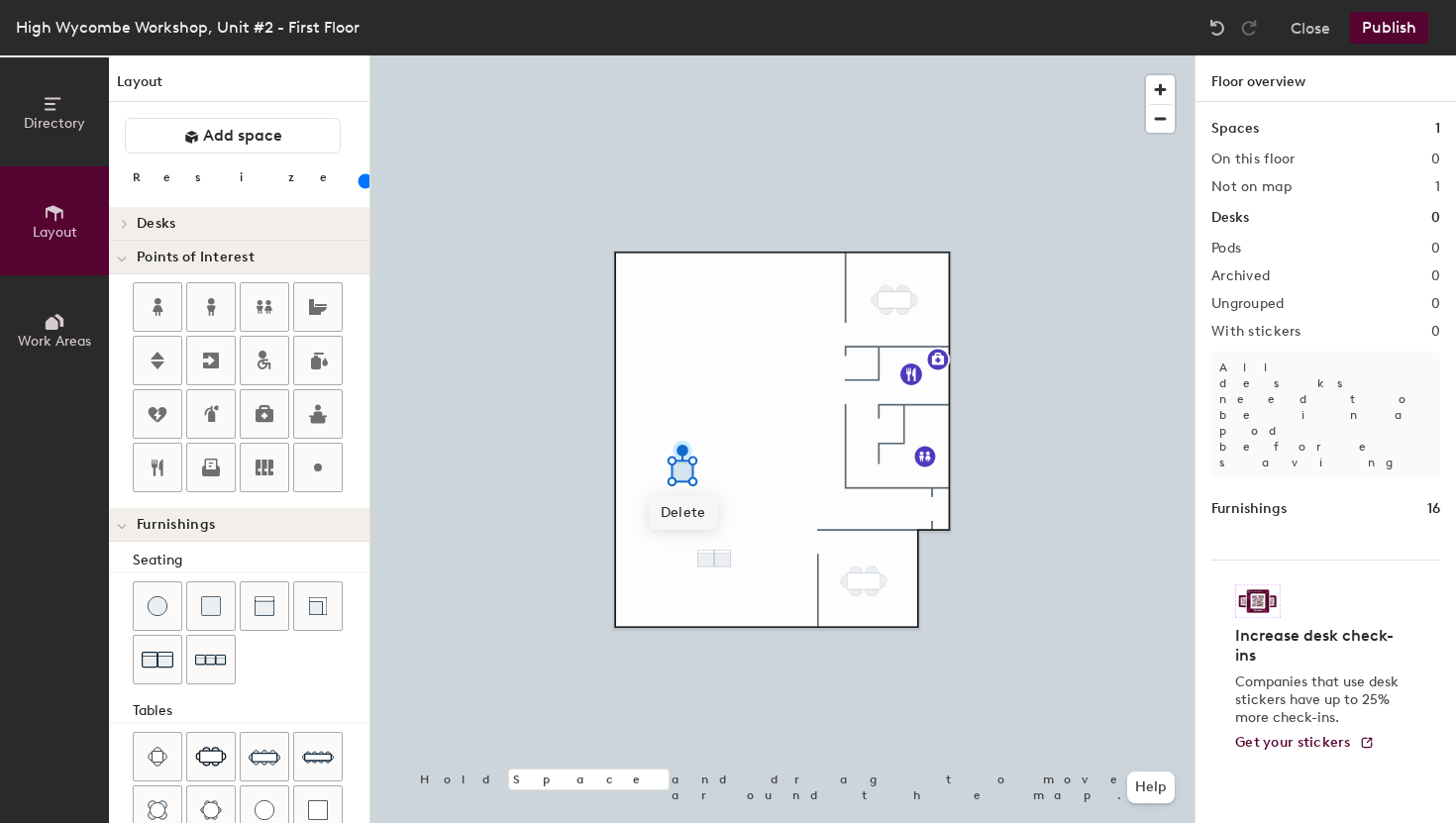 click on "Delete" 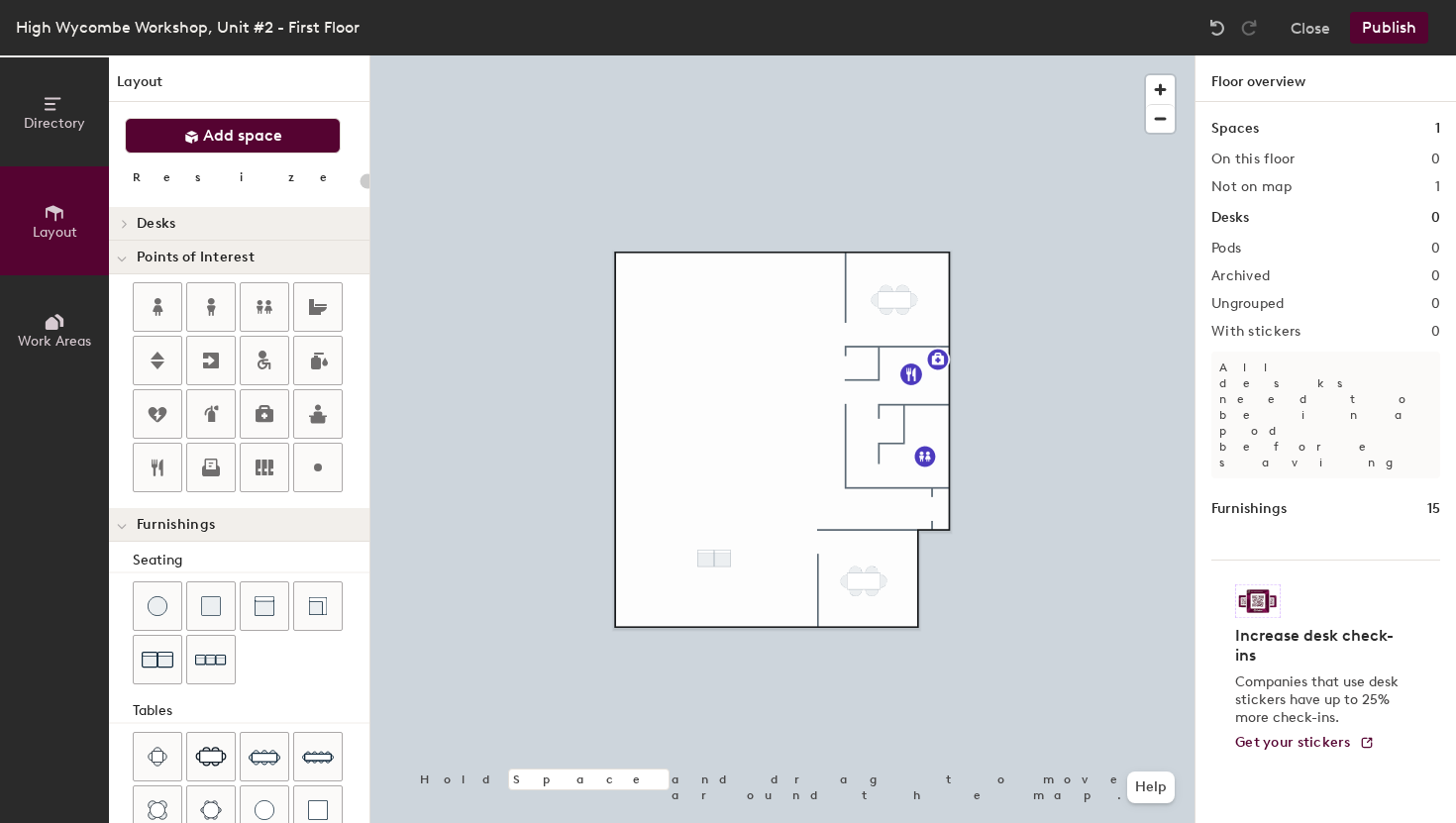 click on "Add space" 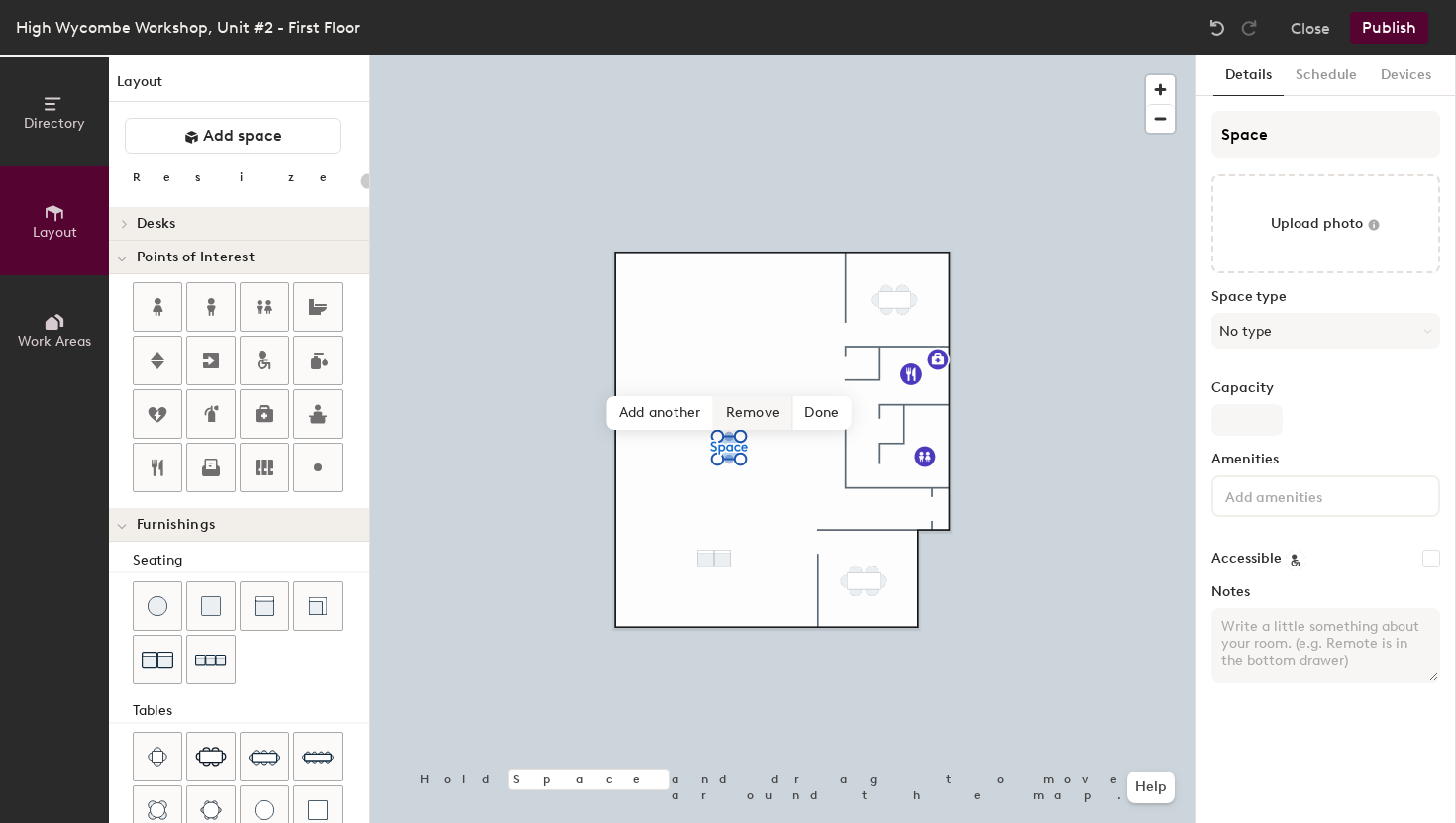 click on "Remove" 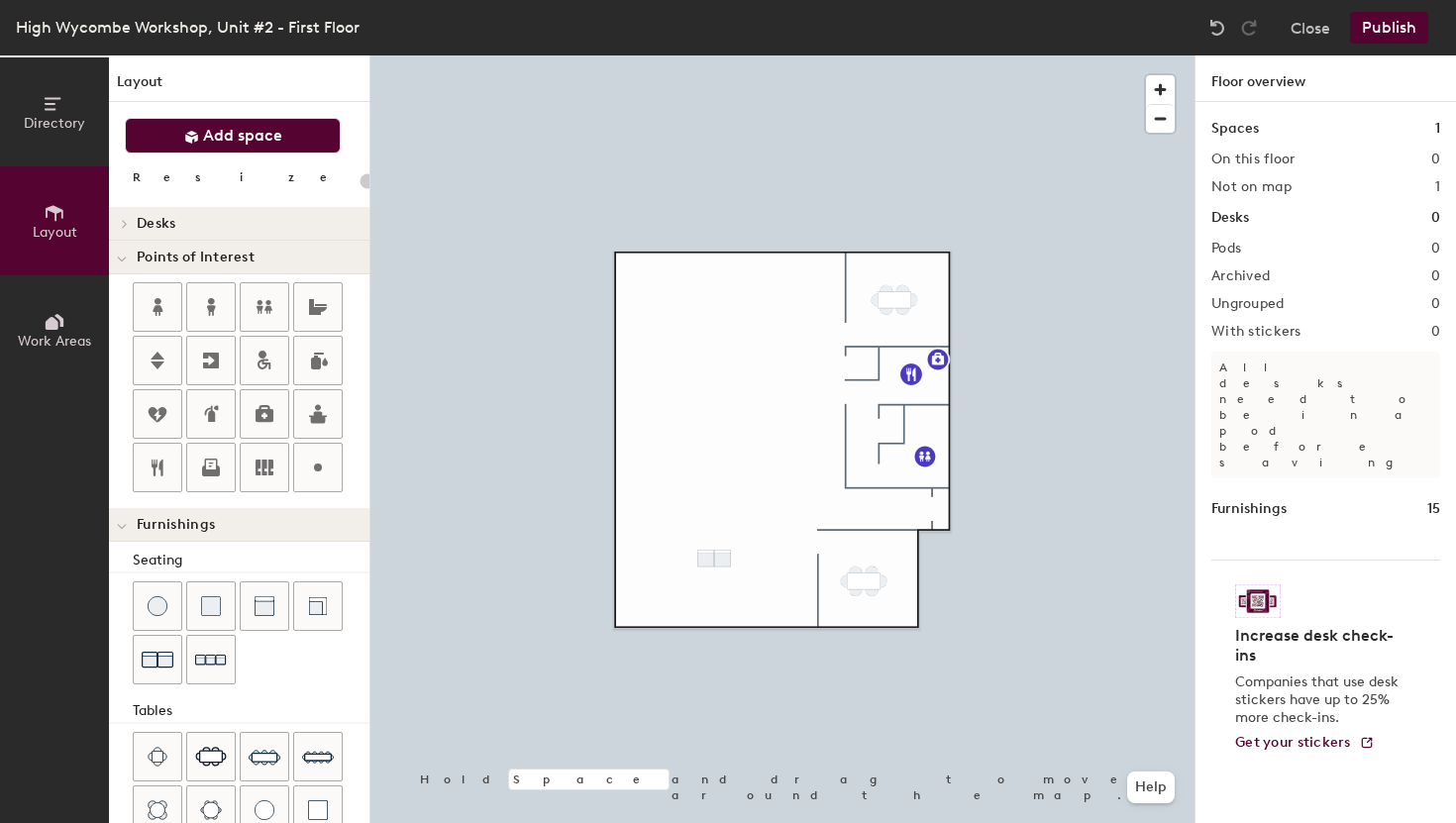click on "Add space" 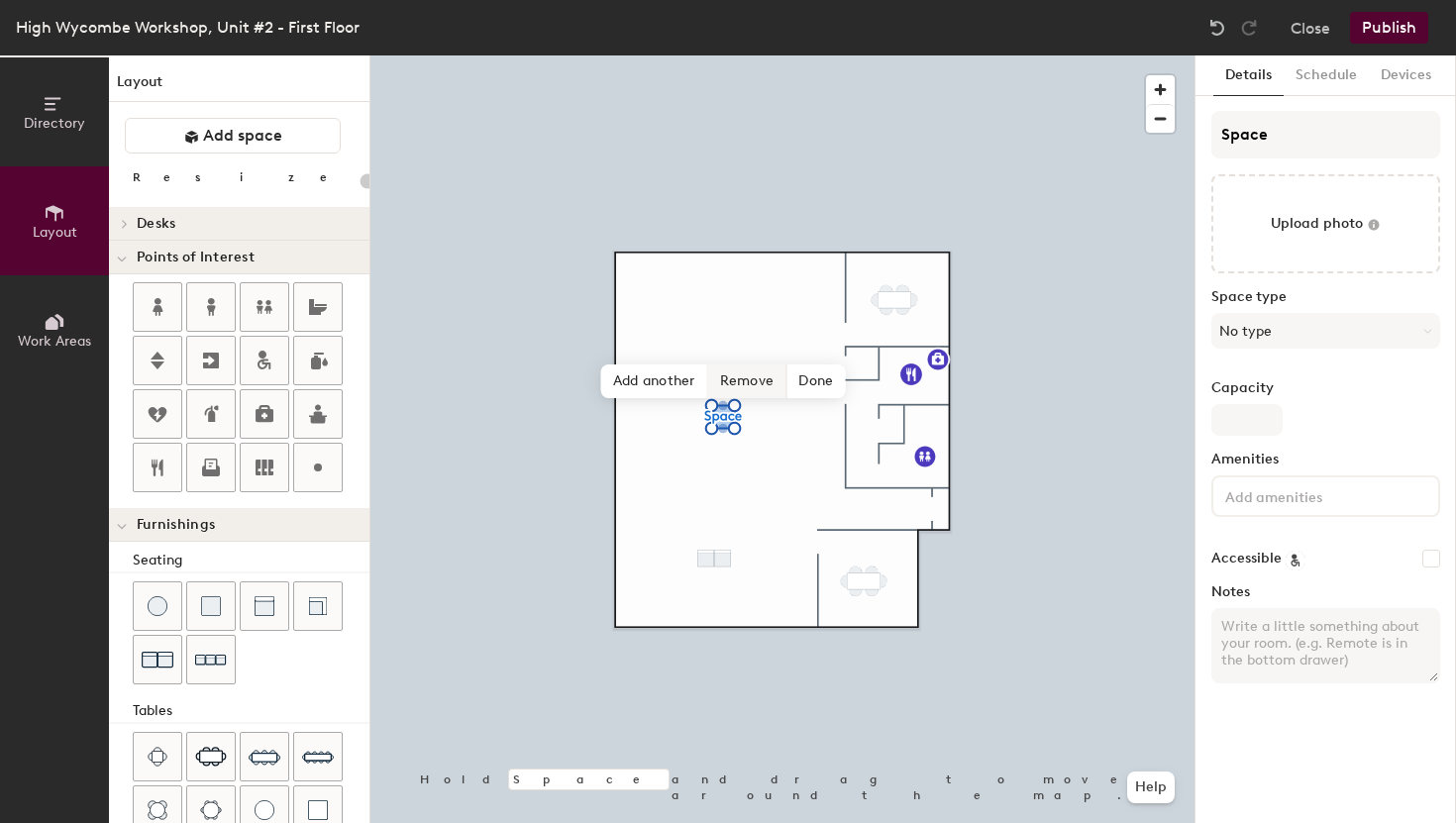 click on "Remove" 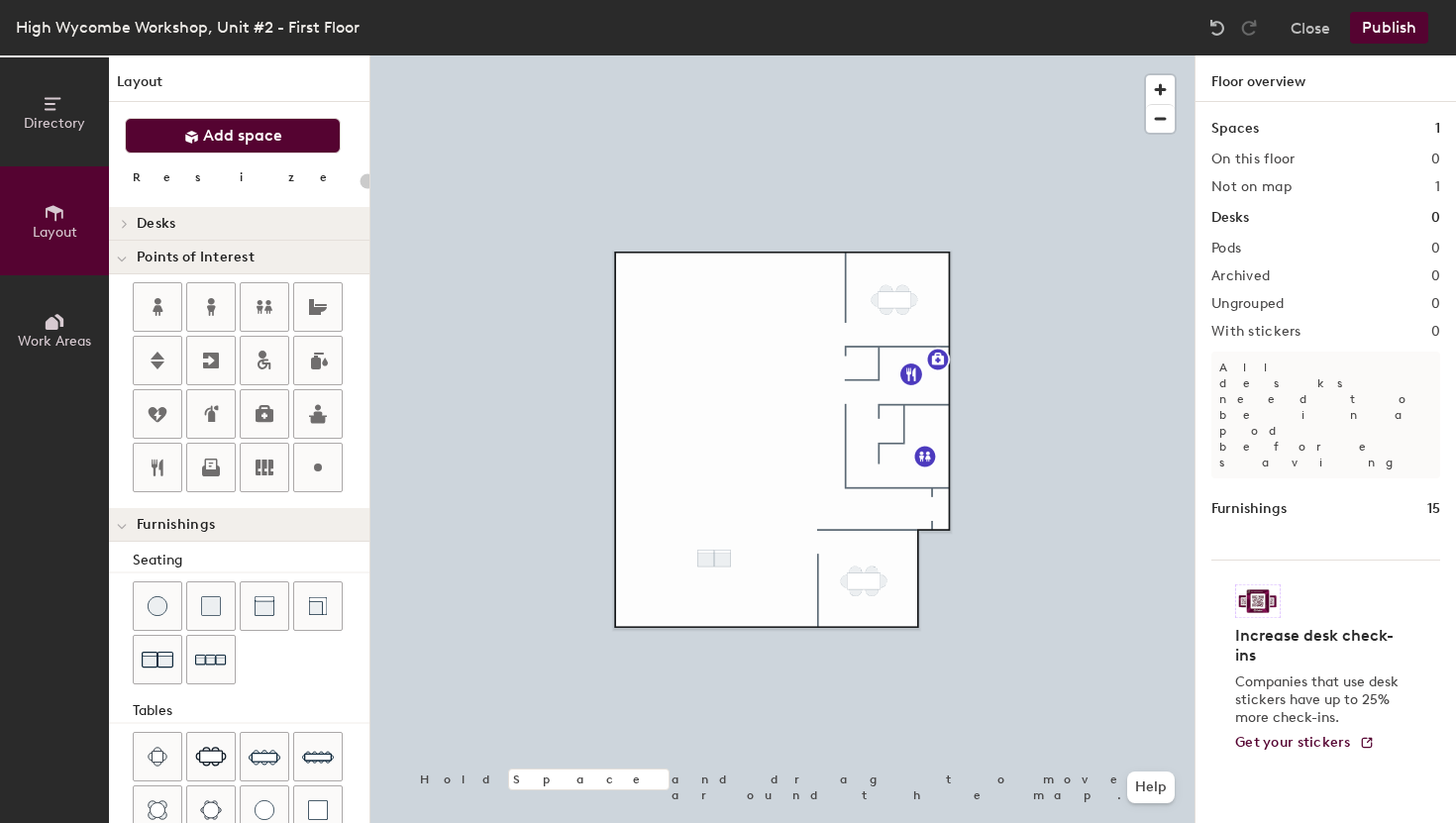 click on "Add space" 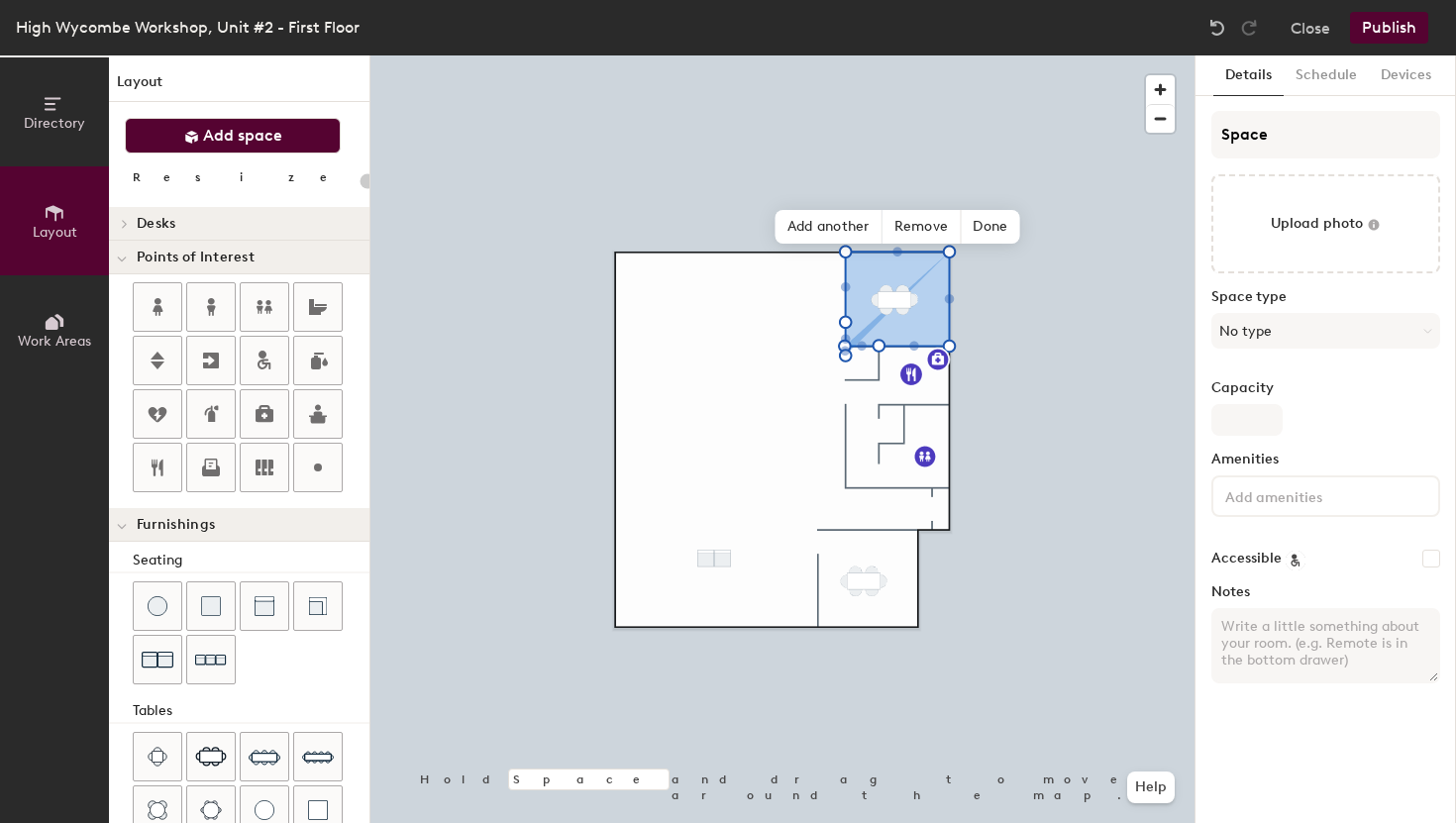 type on "20" 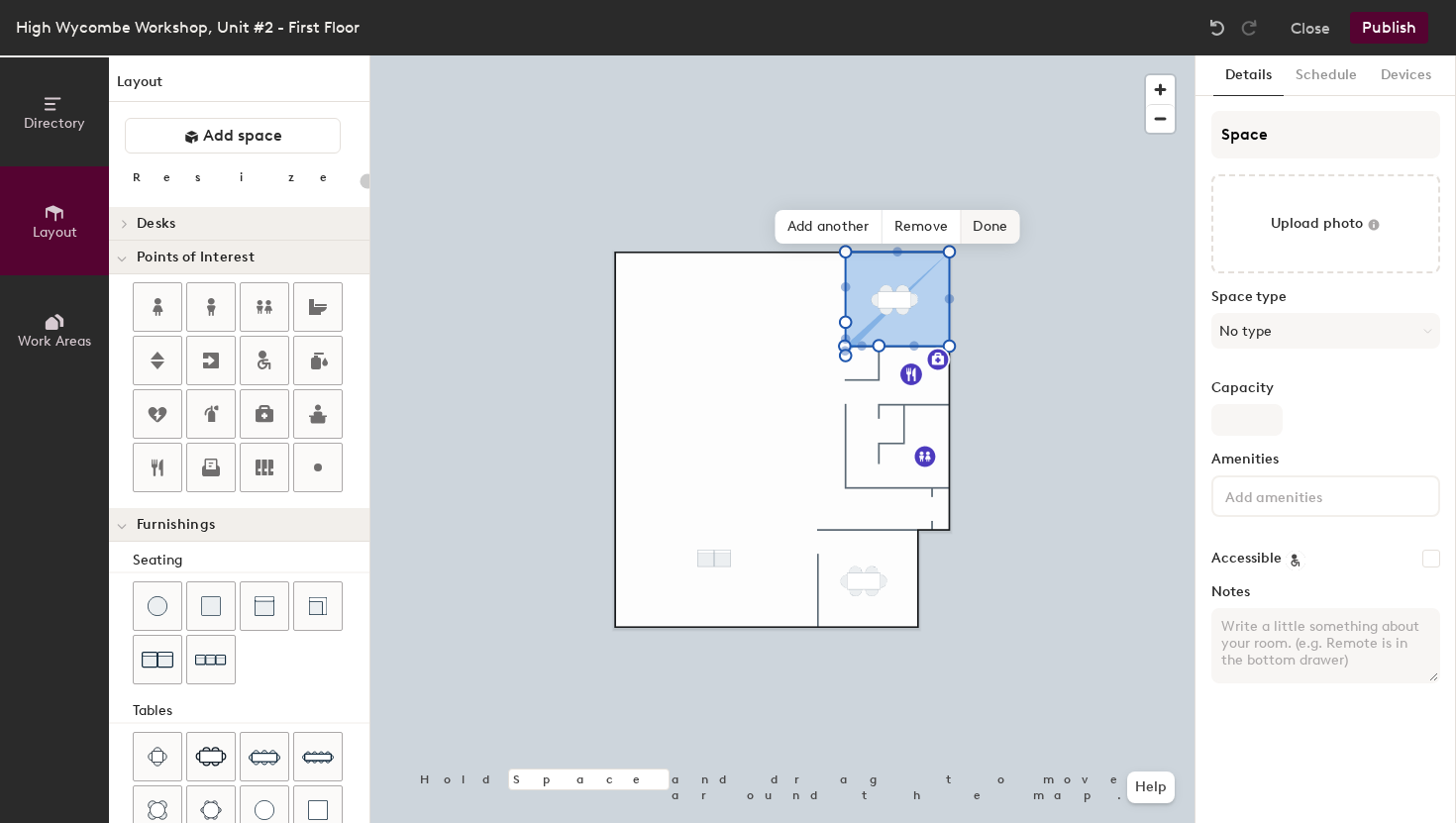 click on "Done" 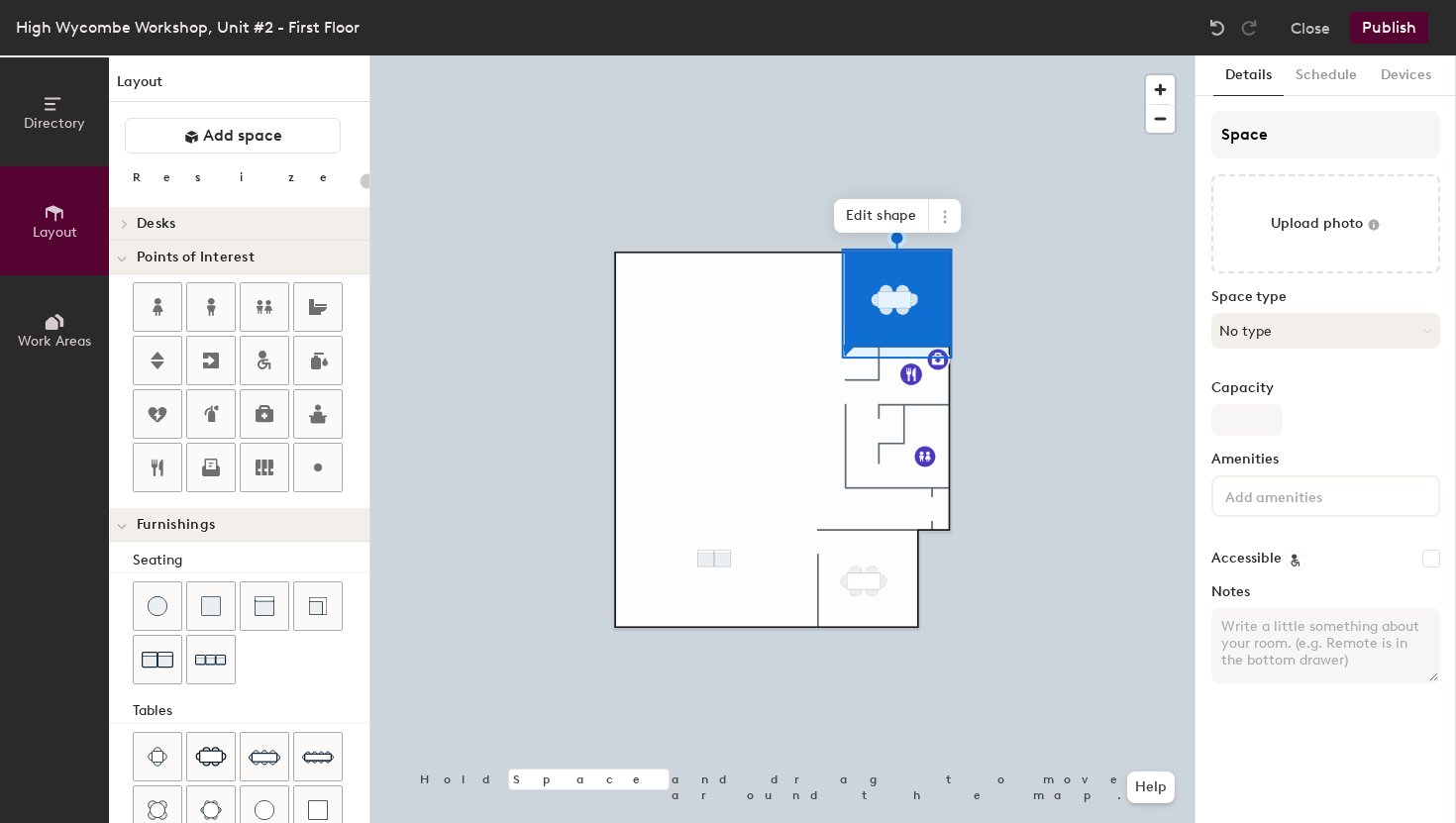 click on "No type" at bounding box center [1325, 331] 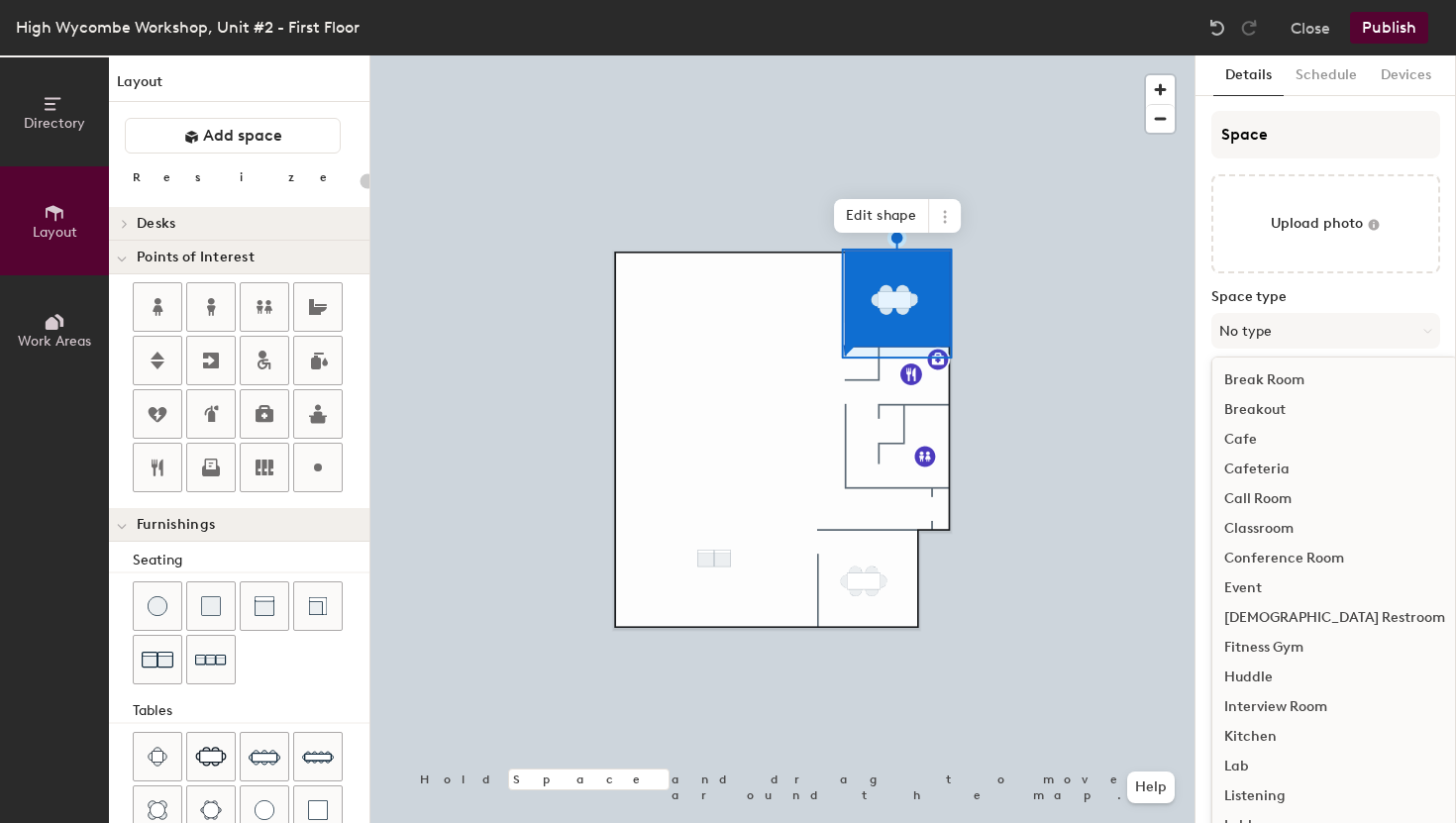type 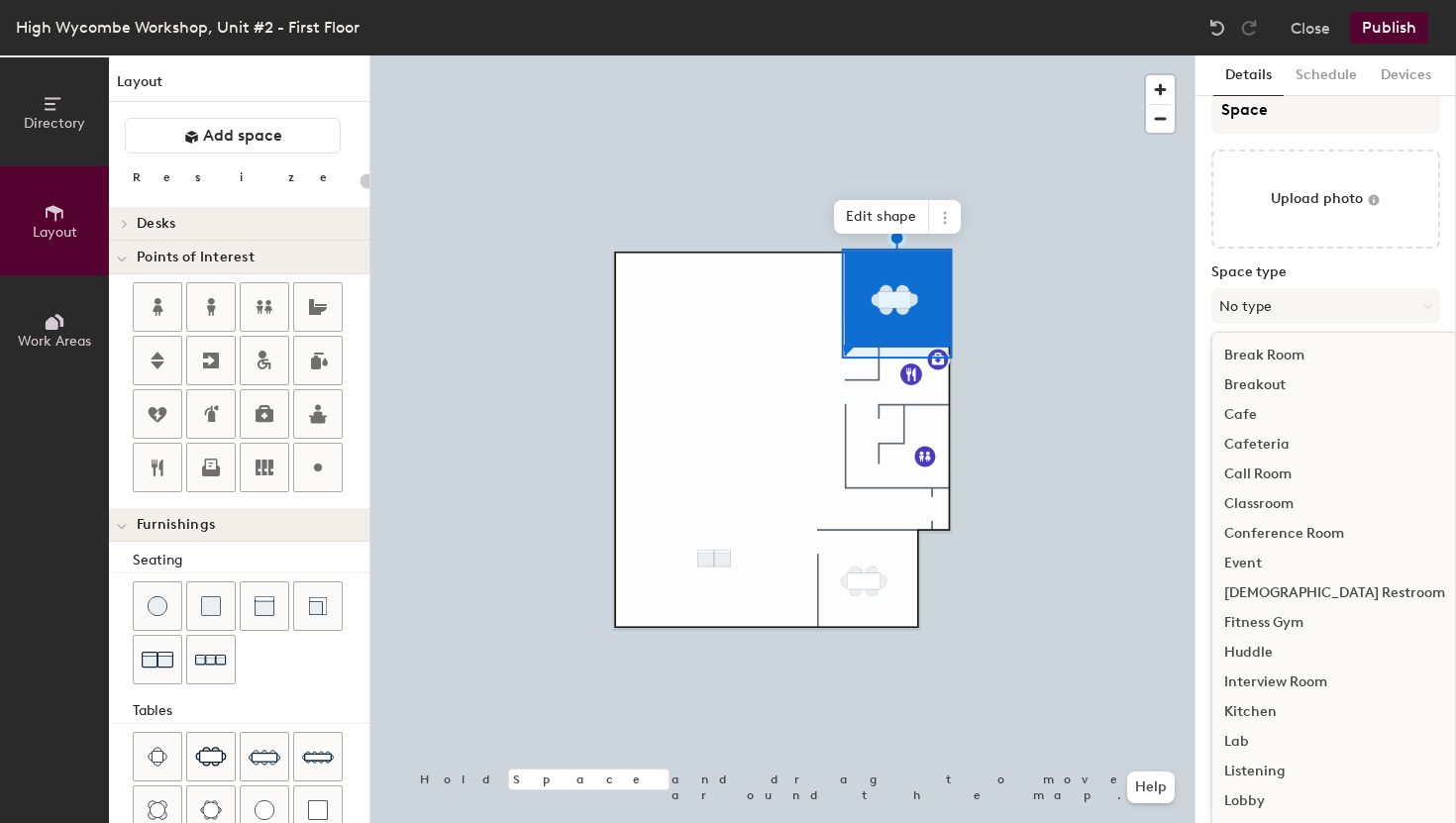 scroll, scrollTop: 29, scrollLeft: 0, axis: vertical 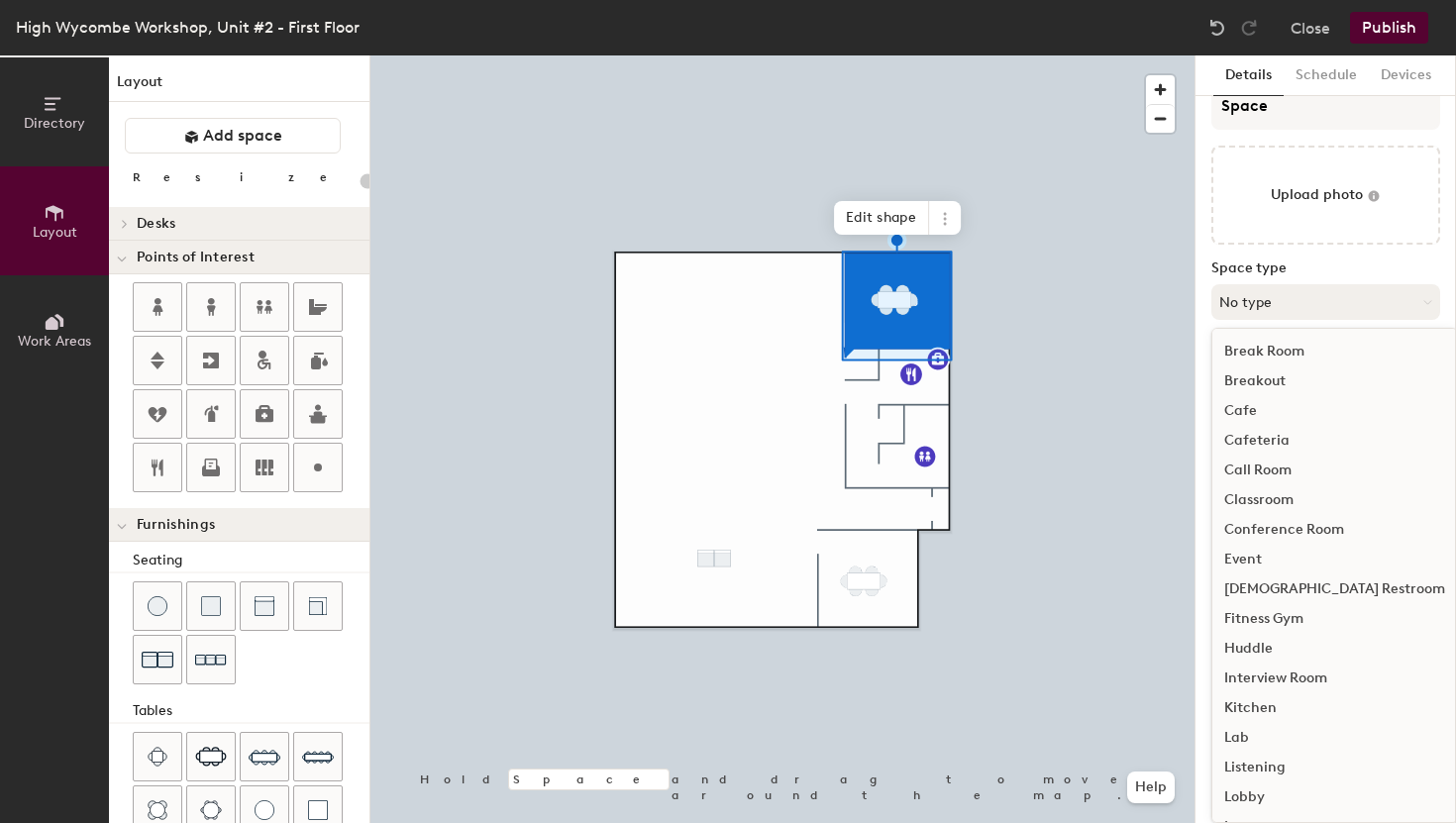click on "No type" at bounding box center (1325, 302) 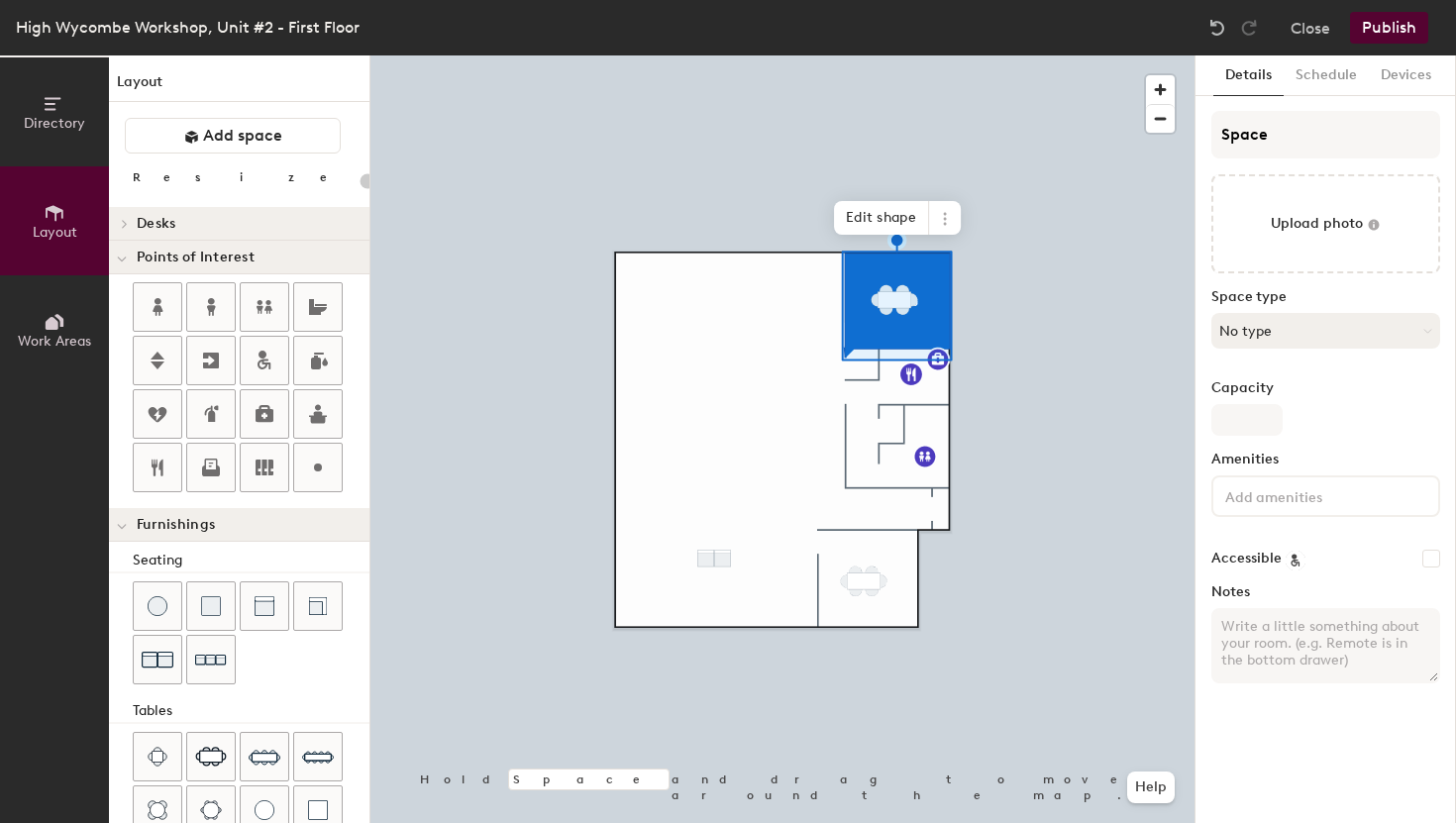 scroll, scrollTop: 0, scrollLeft: 0, axis: both 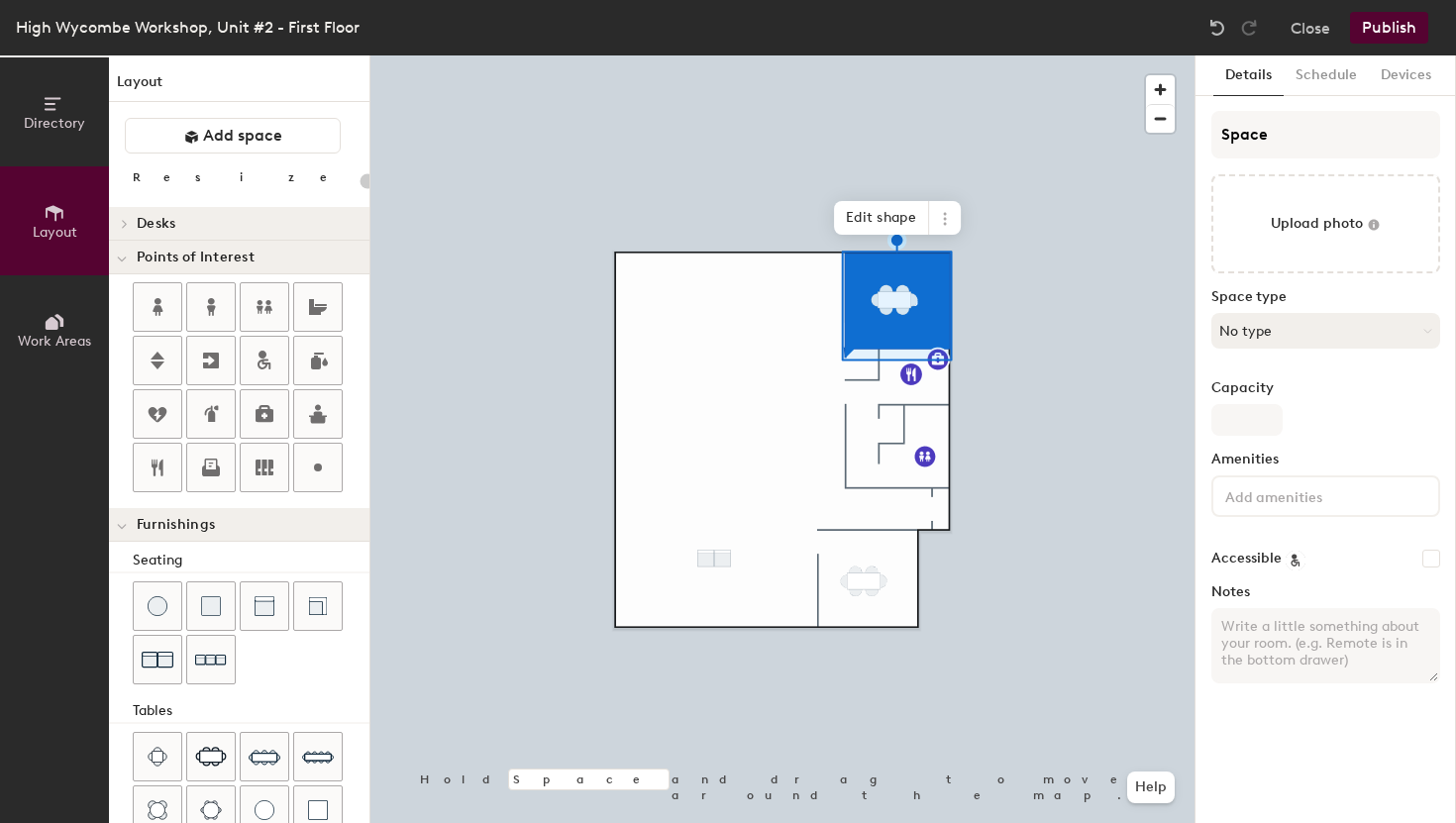 click on "No type" at bounding box center [1325, 331] 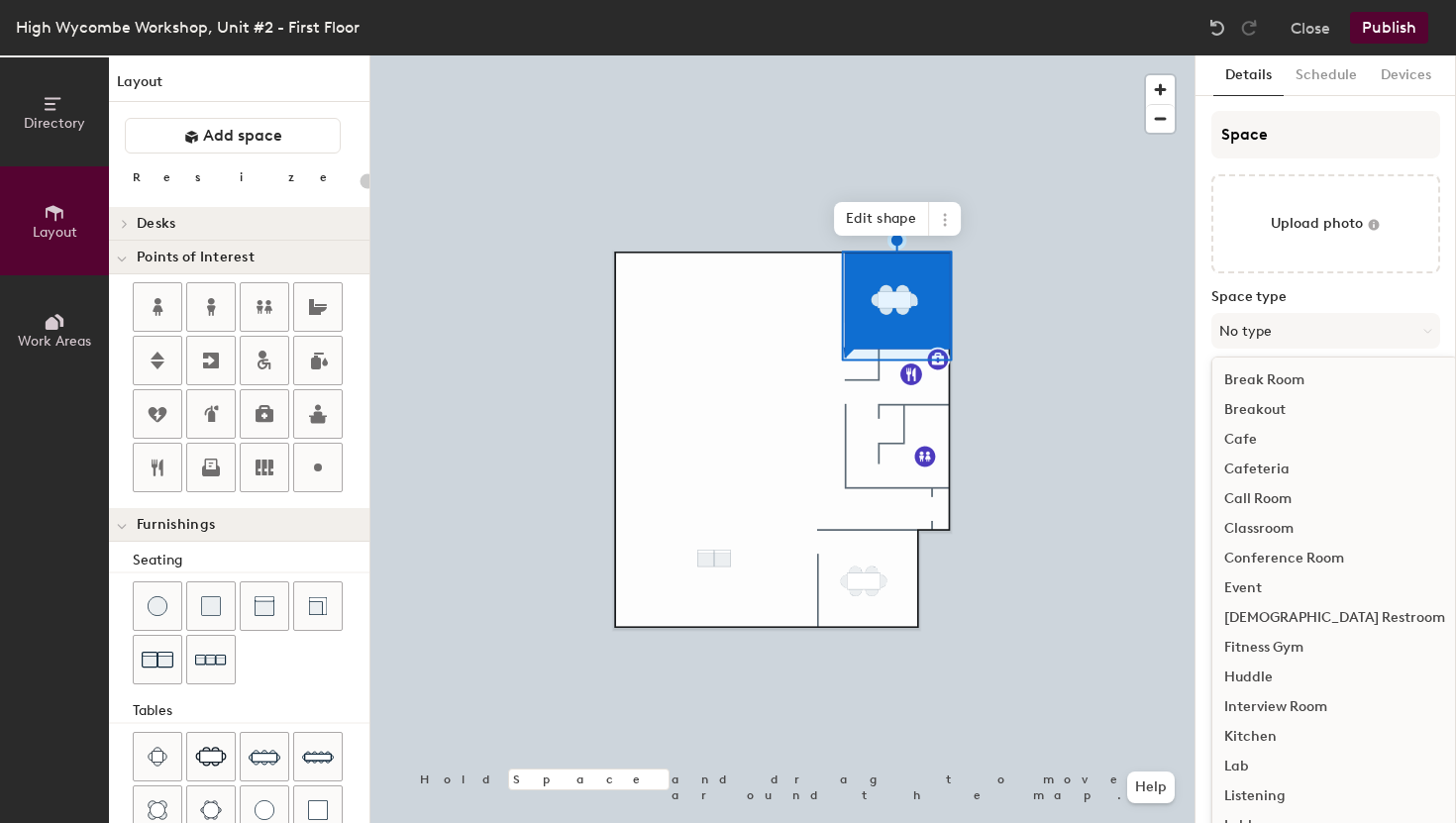 scroll, scrollTop: 29, scrollLeft: 0, axis: vertical 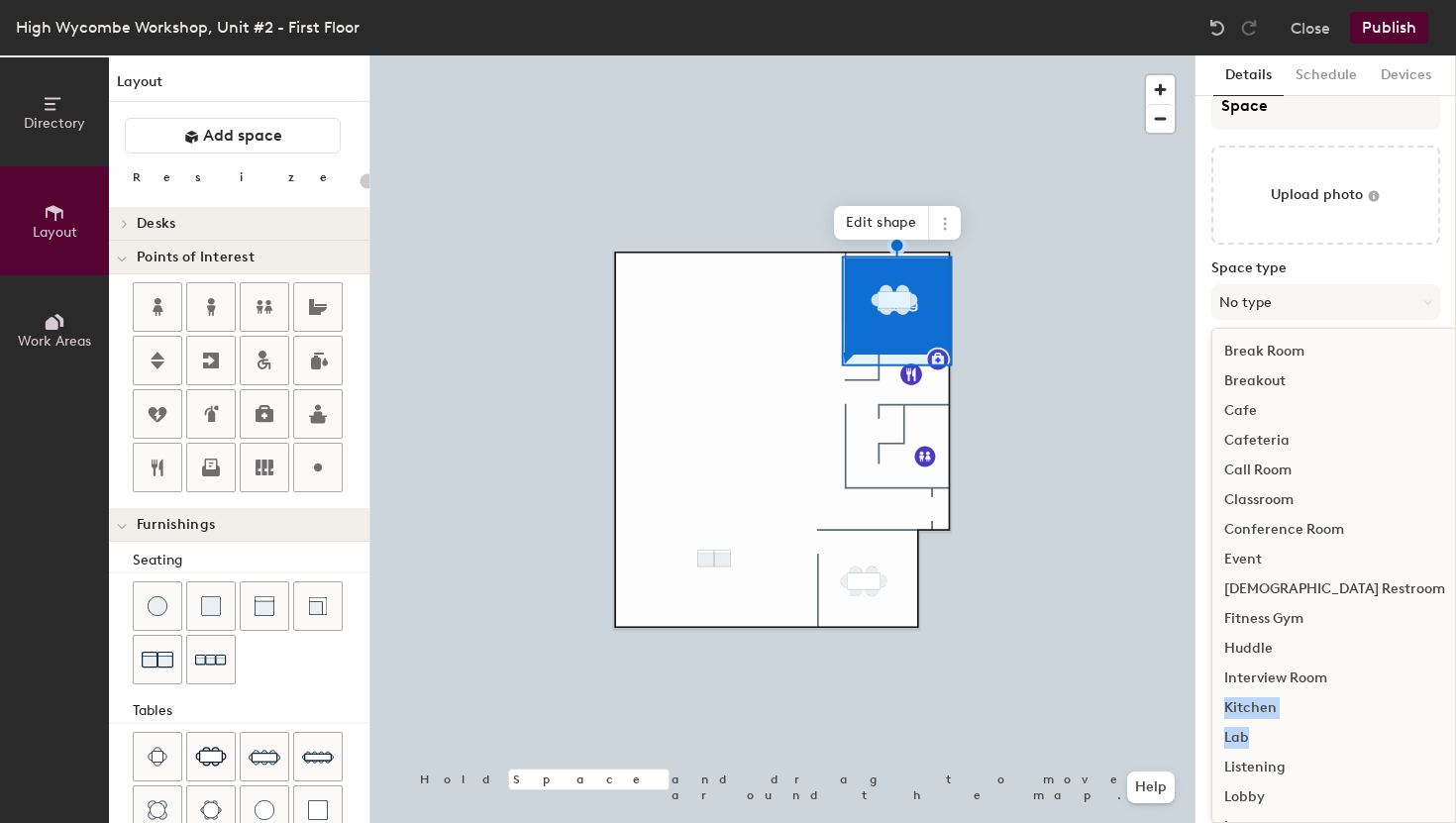 drag, startPoint x: 1281, startPoint y: 749, endPoint x: 1282, endPoint y: 693, distance: 56.008928 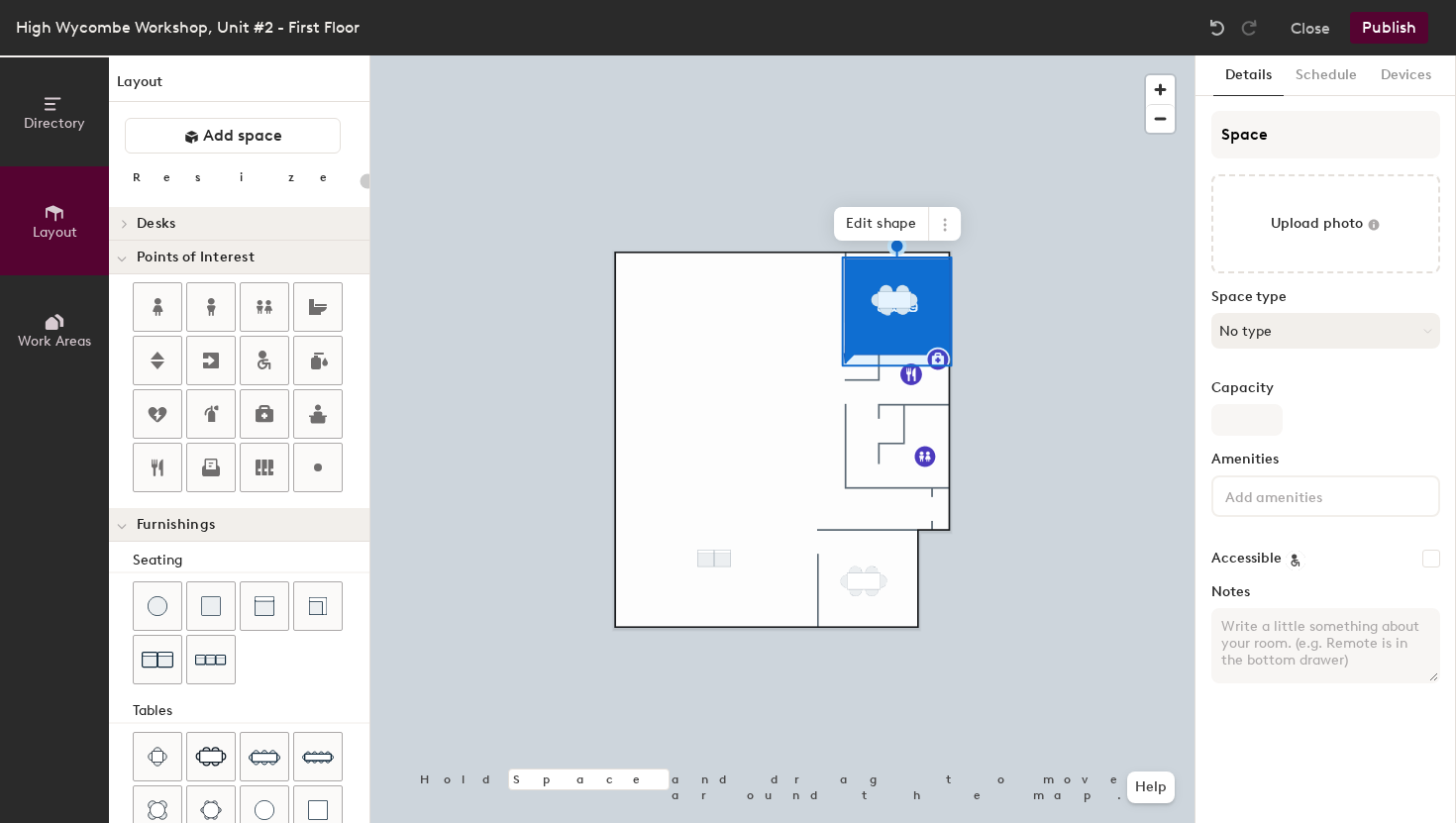 click on "No type" at bounding box center (1325, 331) 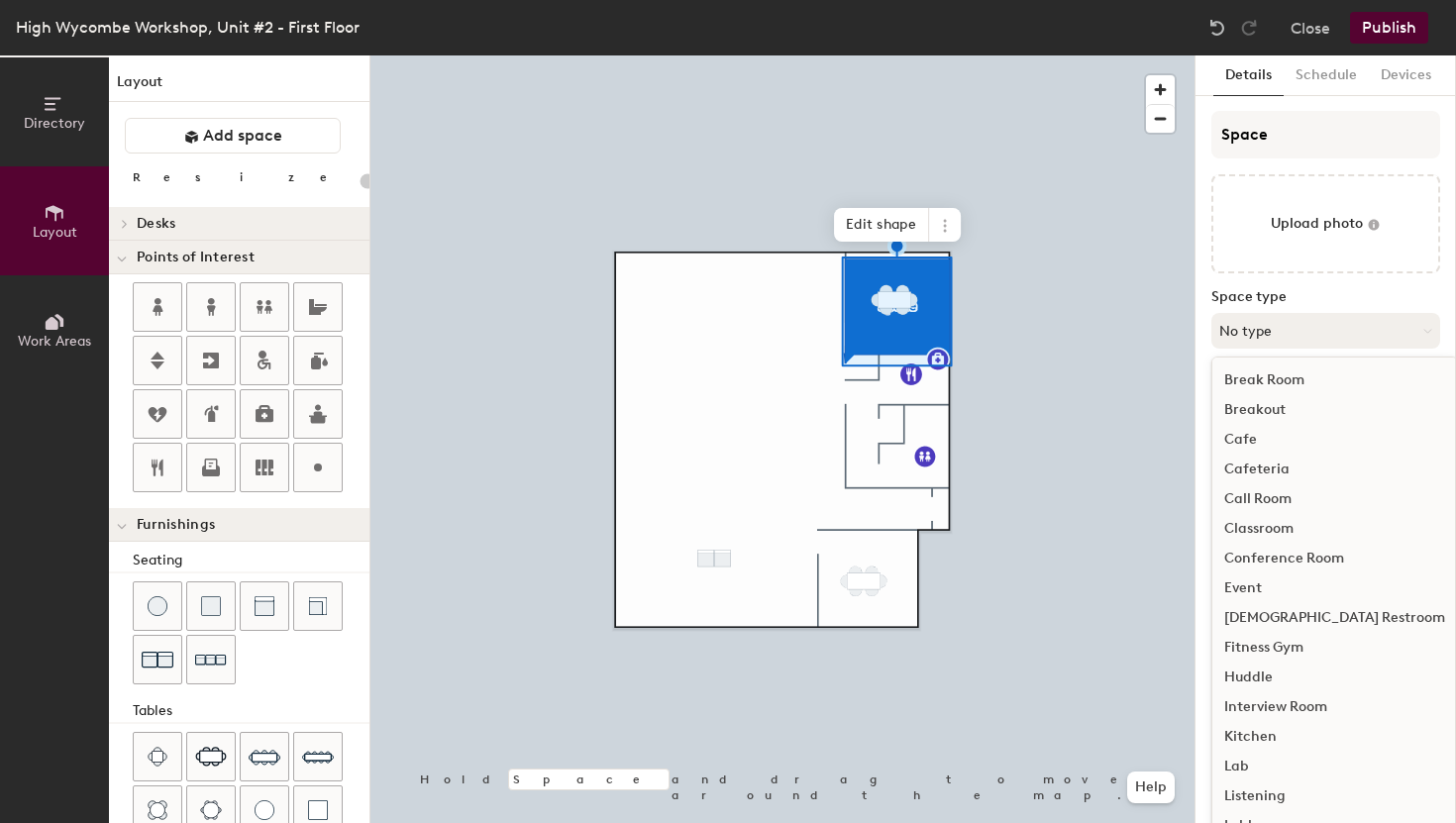 scroll, scrollTop: 29, scrollLeft: 0, axis: vertical 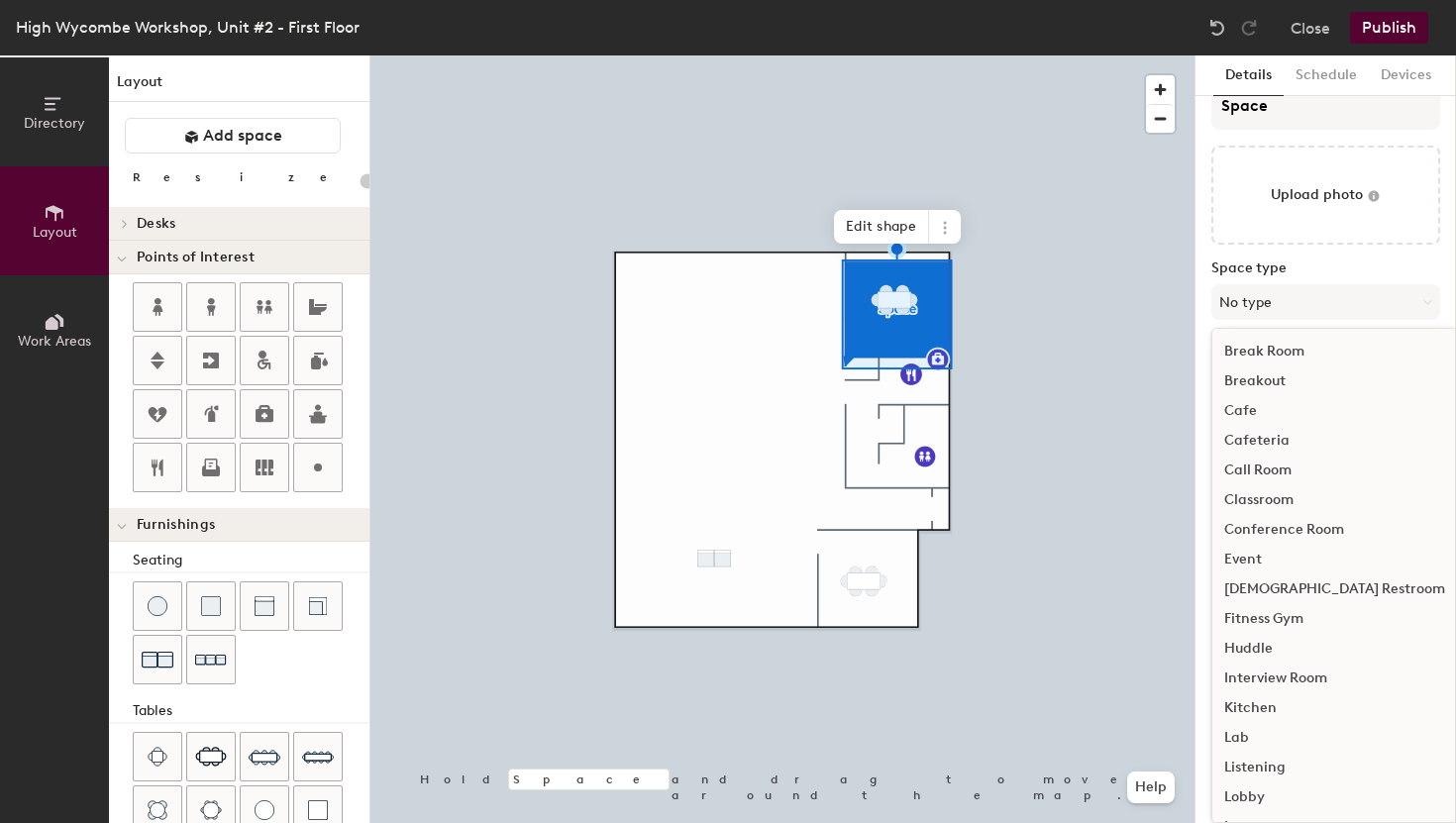 type on "20" 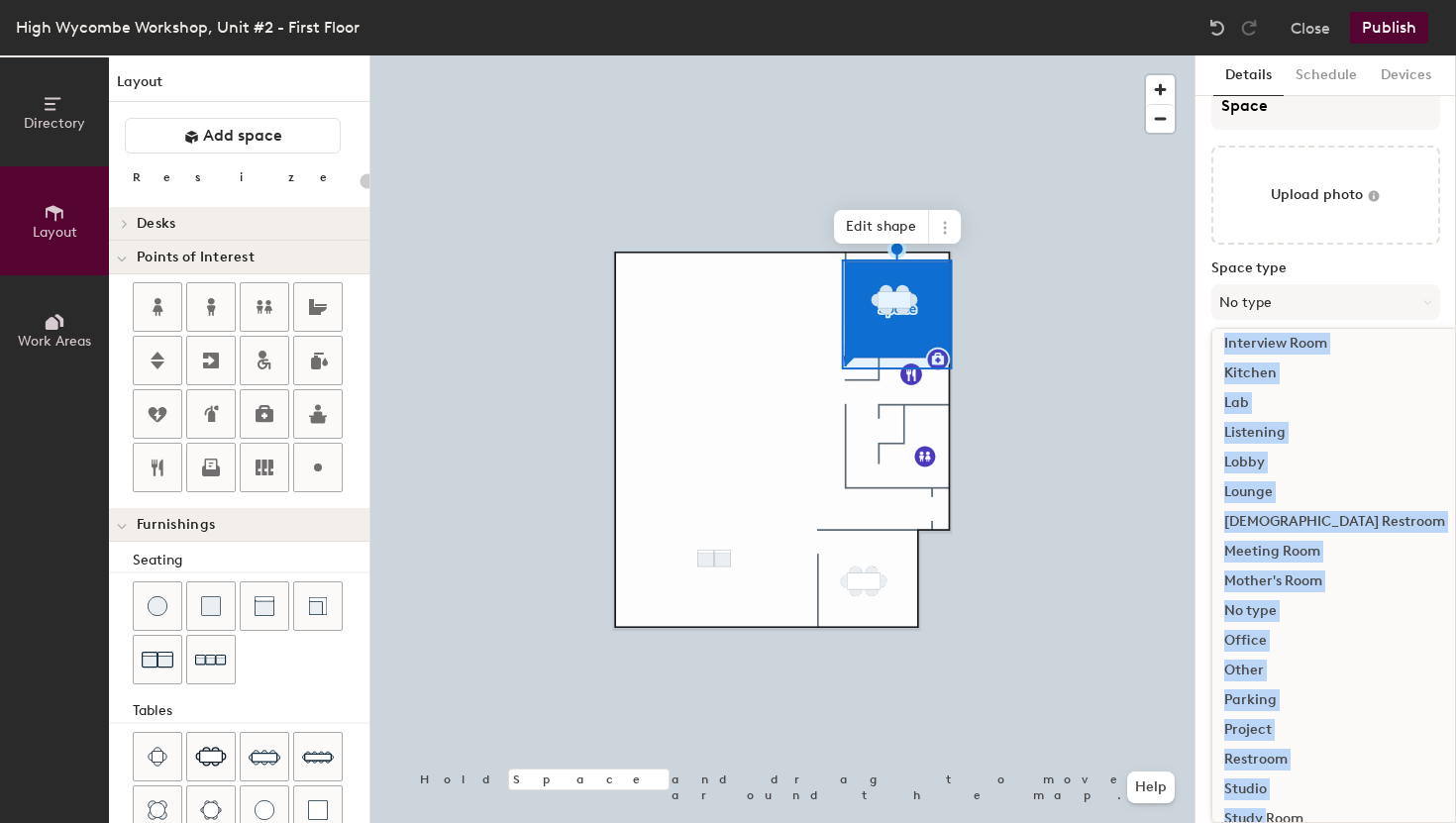 scroll, scrollTop: 387, scrollLeft: 0, axis: vertical 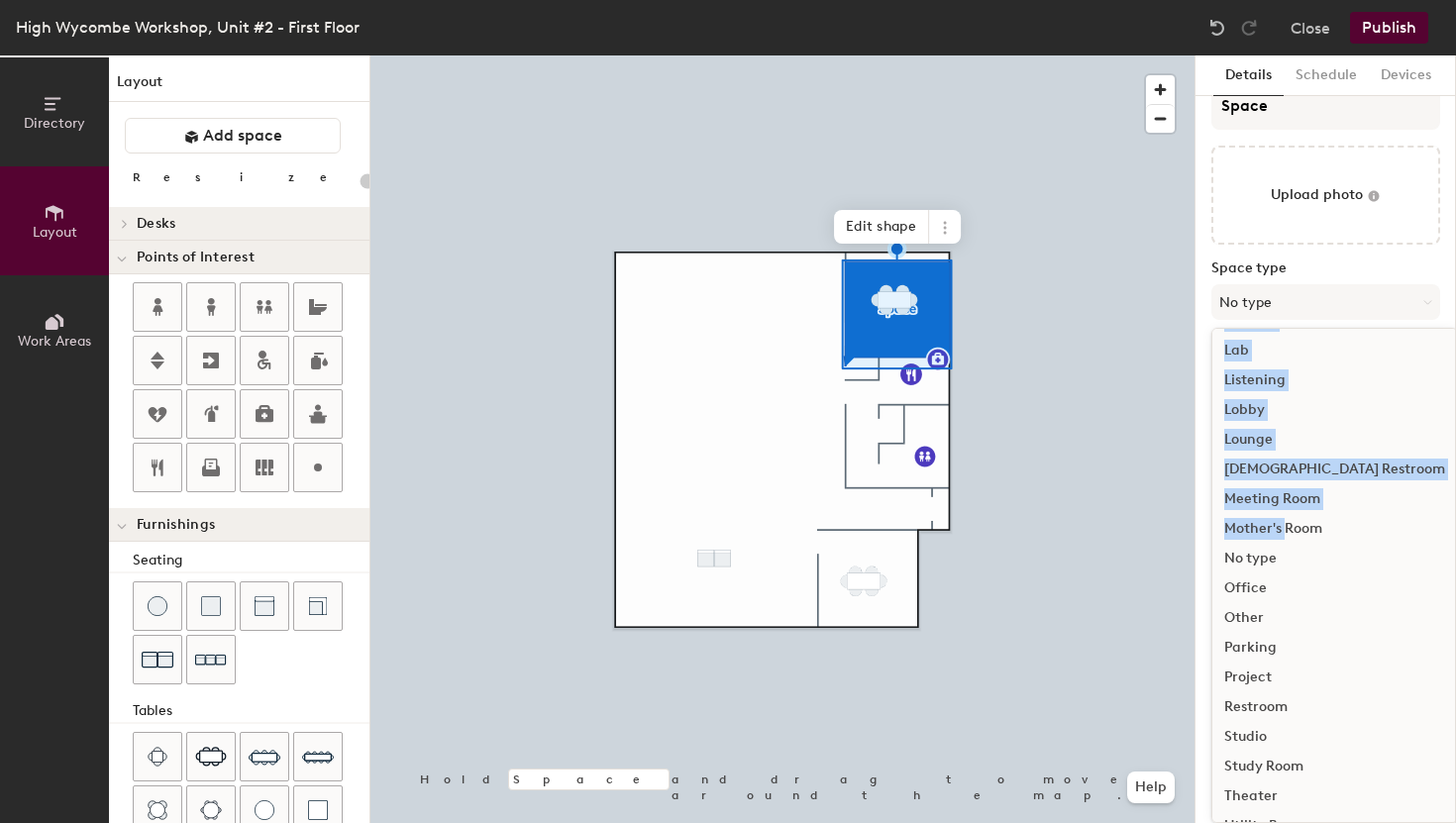 drag, startPoint x: 1273, startPoint y: 622, endPoint x: 1285, endPoint y: 525, distance: 97.73945 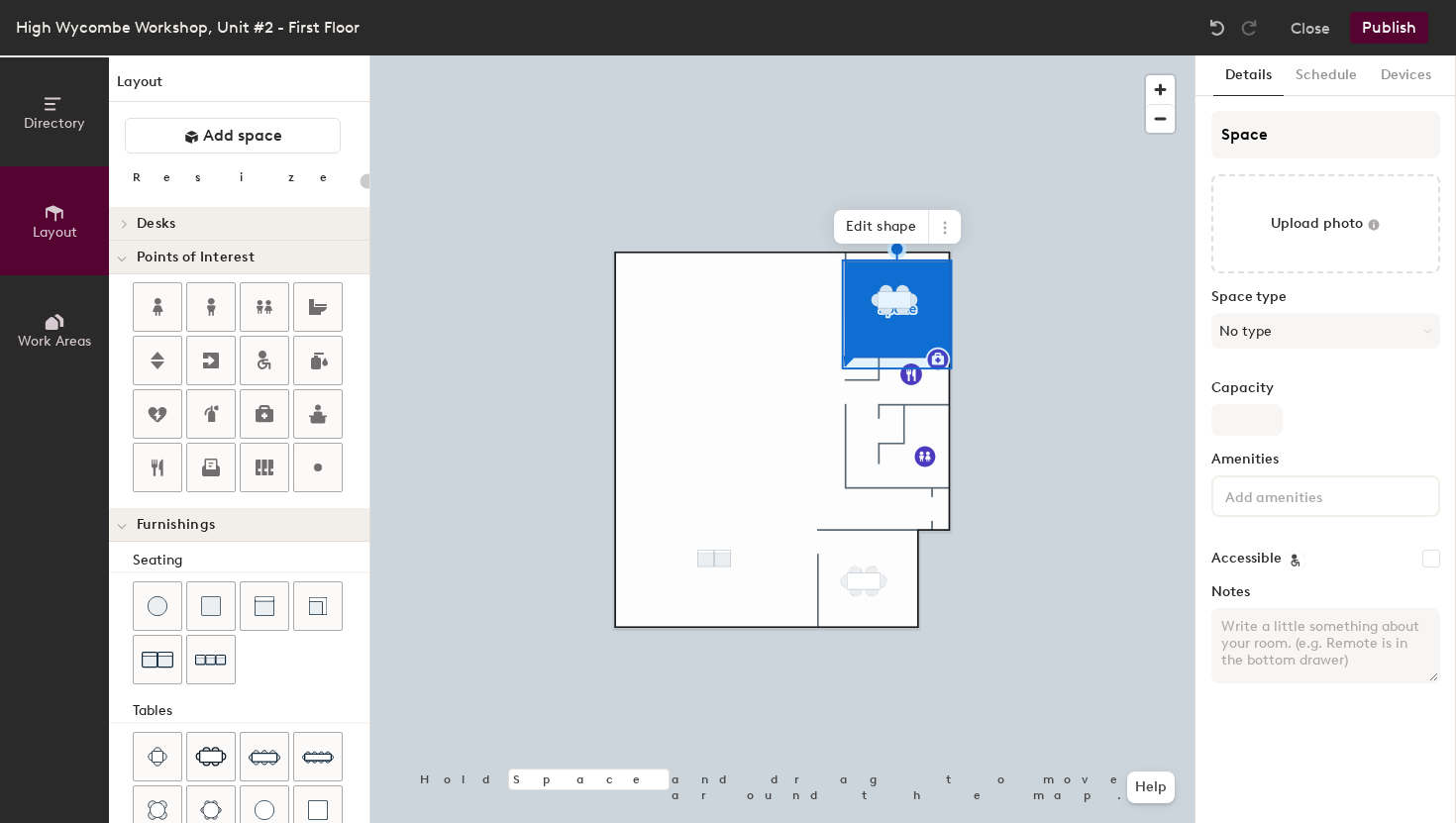 scroll, scrollTop: 0, scrollLeft: 0, axis: both 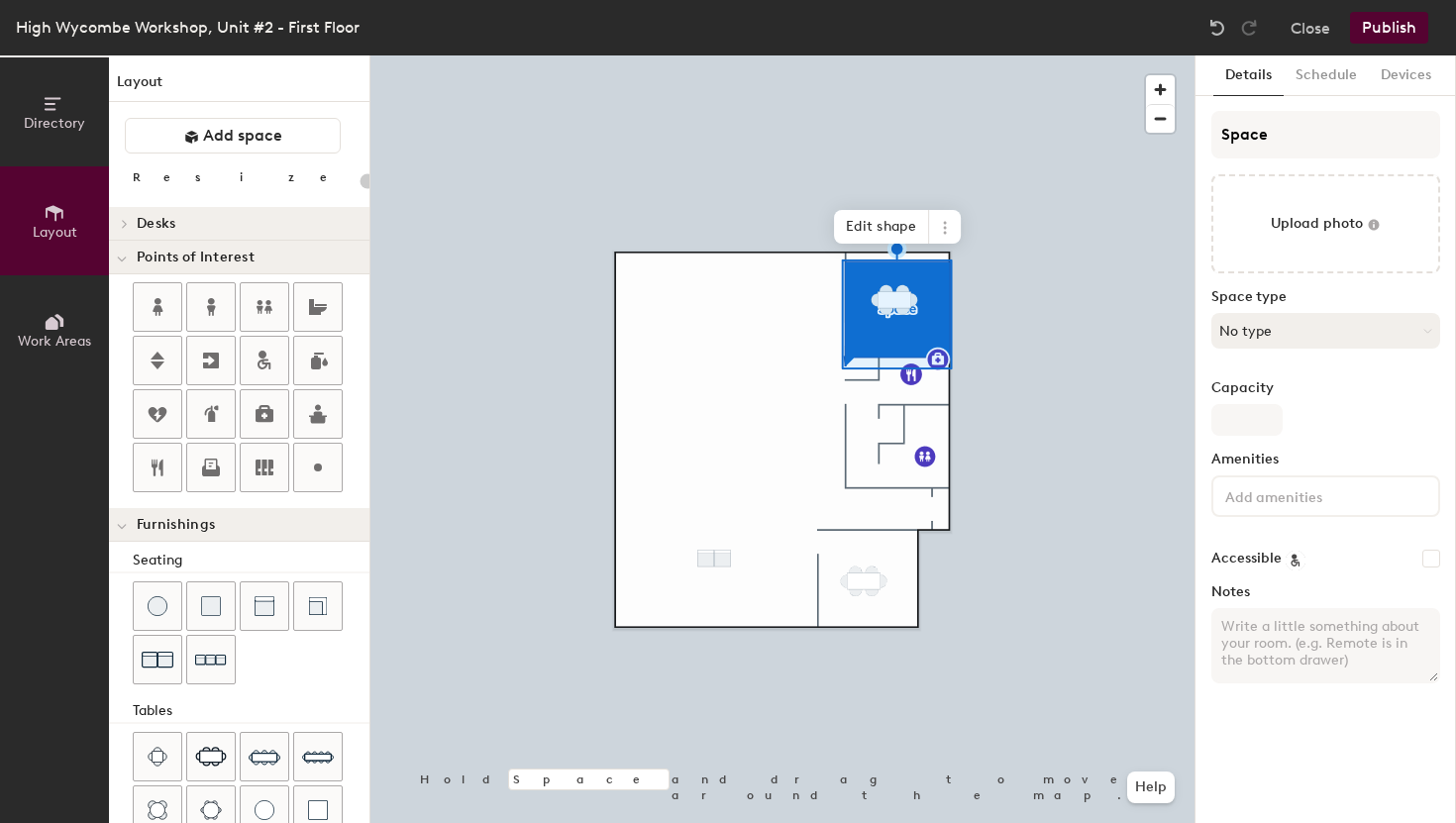 click on "No type" at bounding box center [1325, 331] 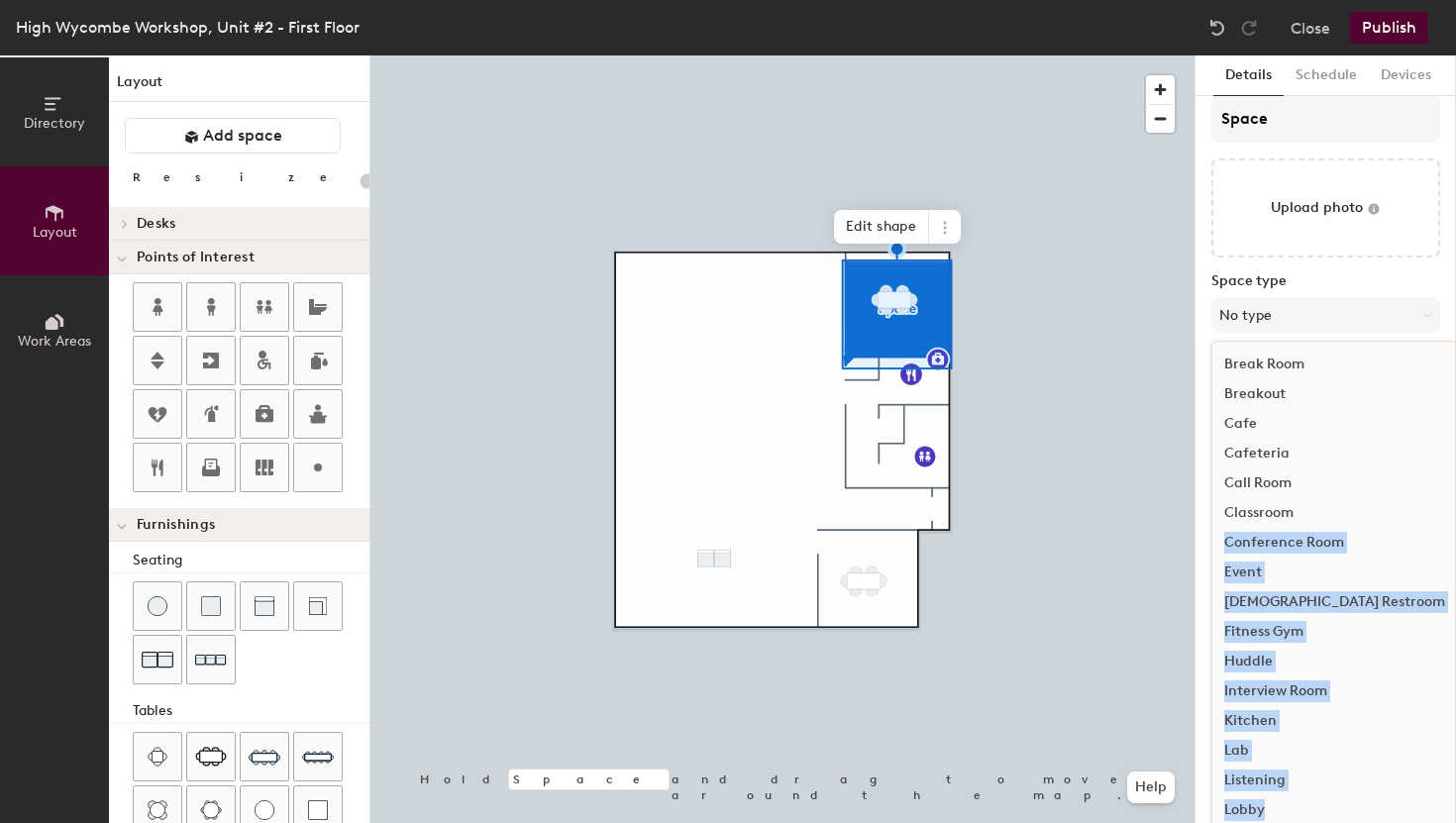 scroll, scrollTop: 28, scrollLeft: 0, axis: vertical 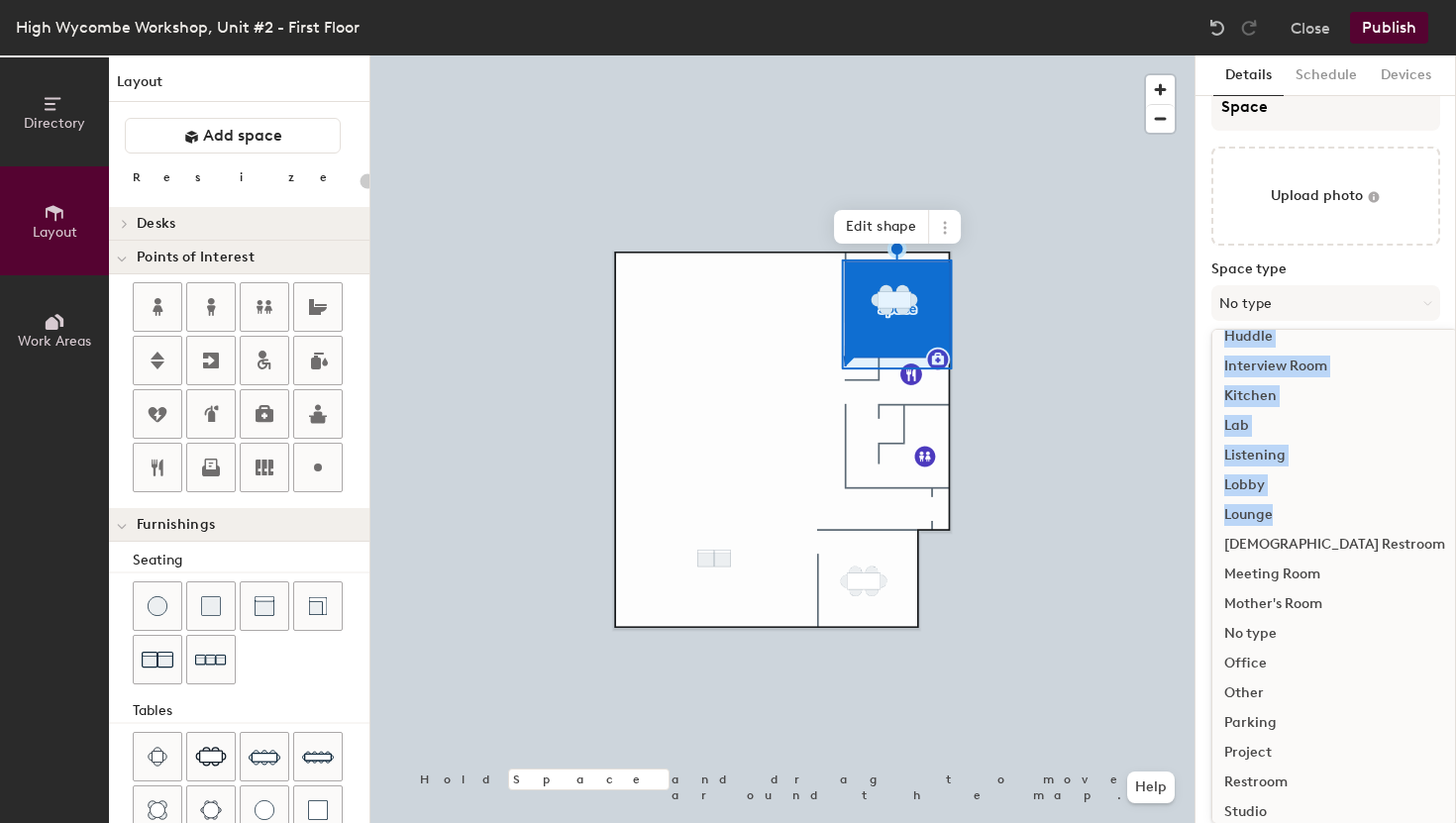 drag, startPoint x: 1325, startPoint y: 520, endPoint x: 1311, endPoint y: 528, distance: 16.124515 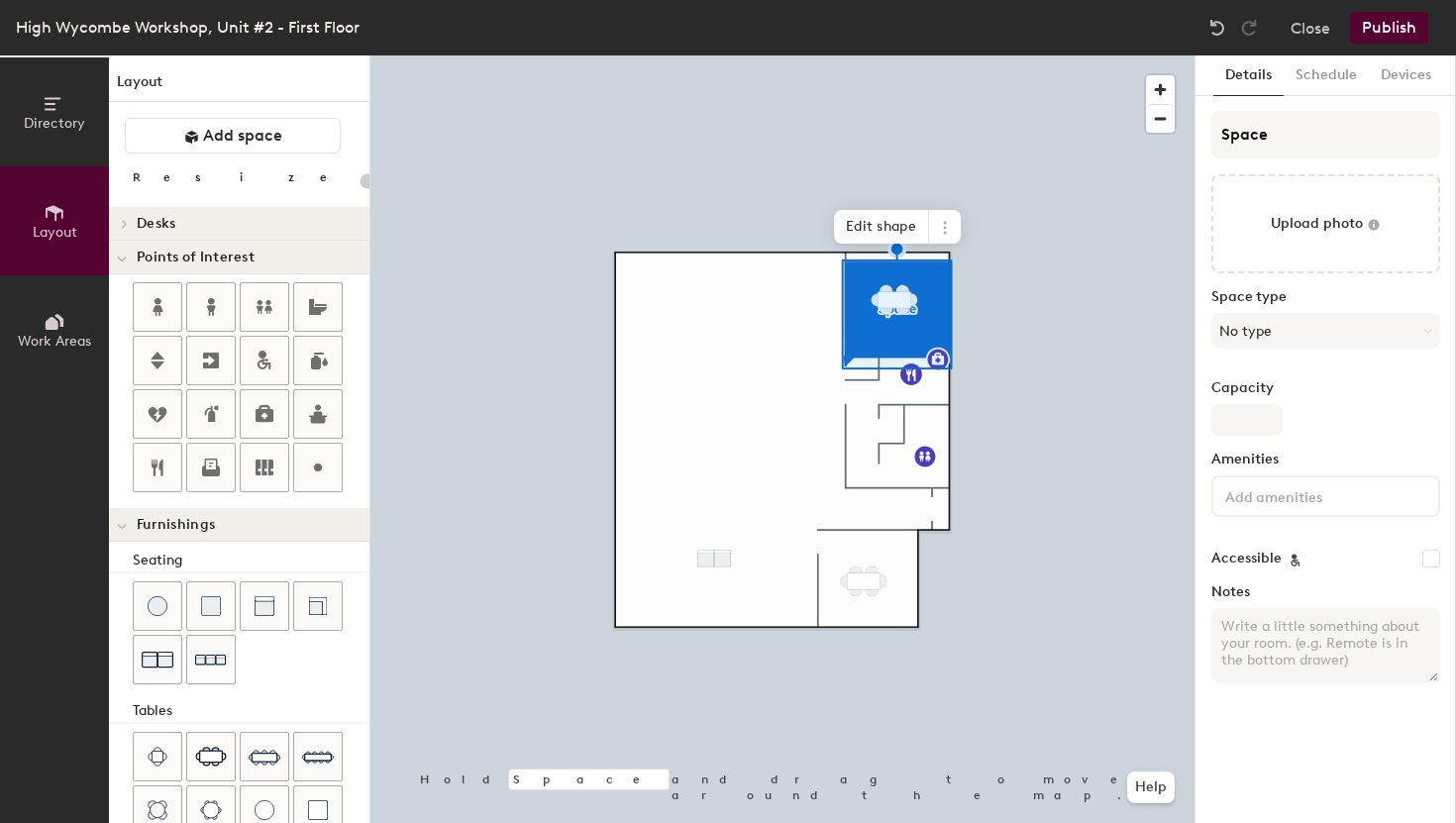 scroll, scrollTop: 0, scrollLeft: 0, axis: both 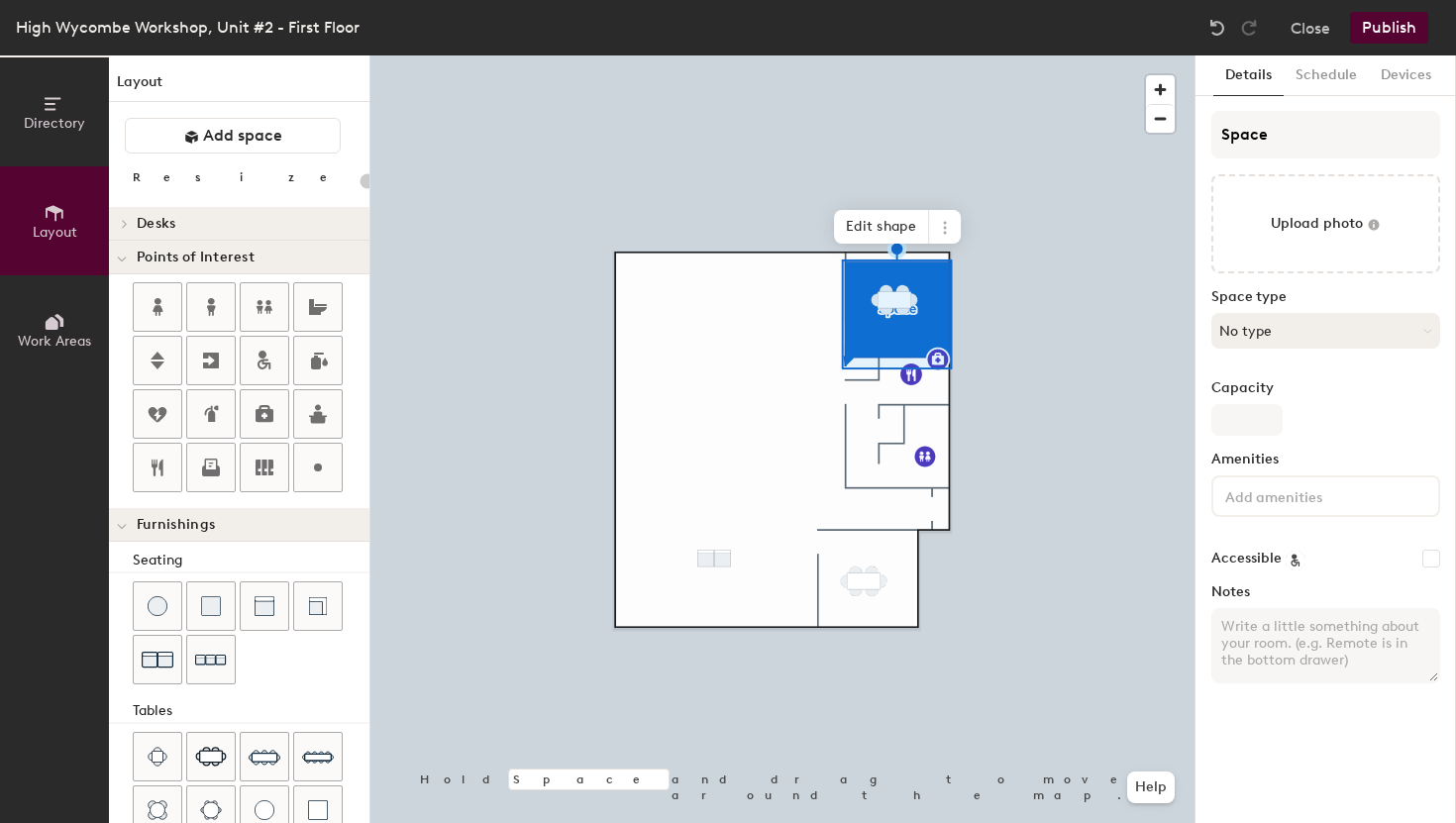 click on "No type" at bounding box center [1325, 331] 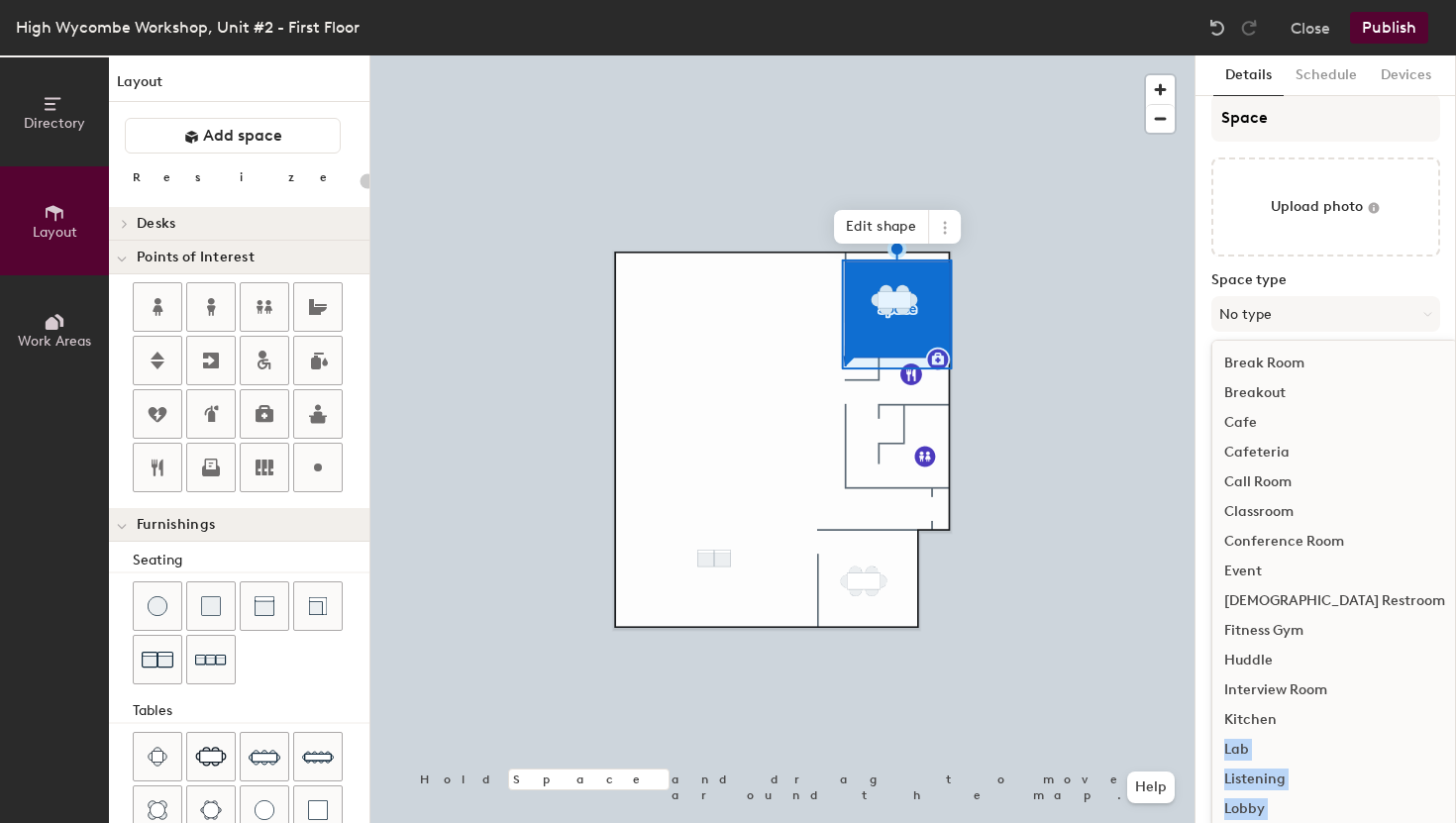 scroll, scrollTop: 28, scrollLeft: 0, axis: vertical 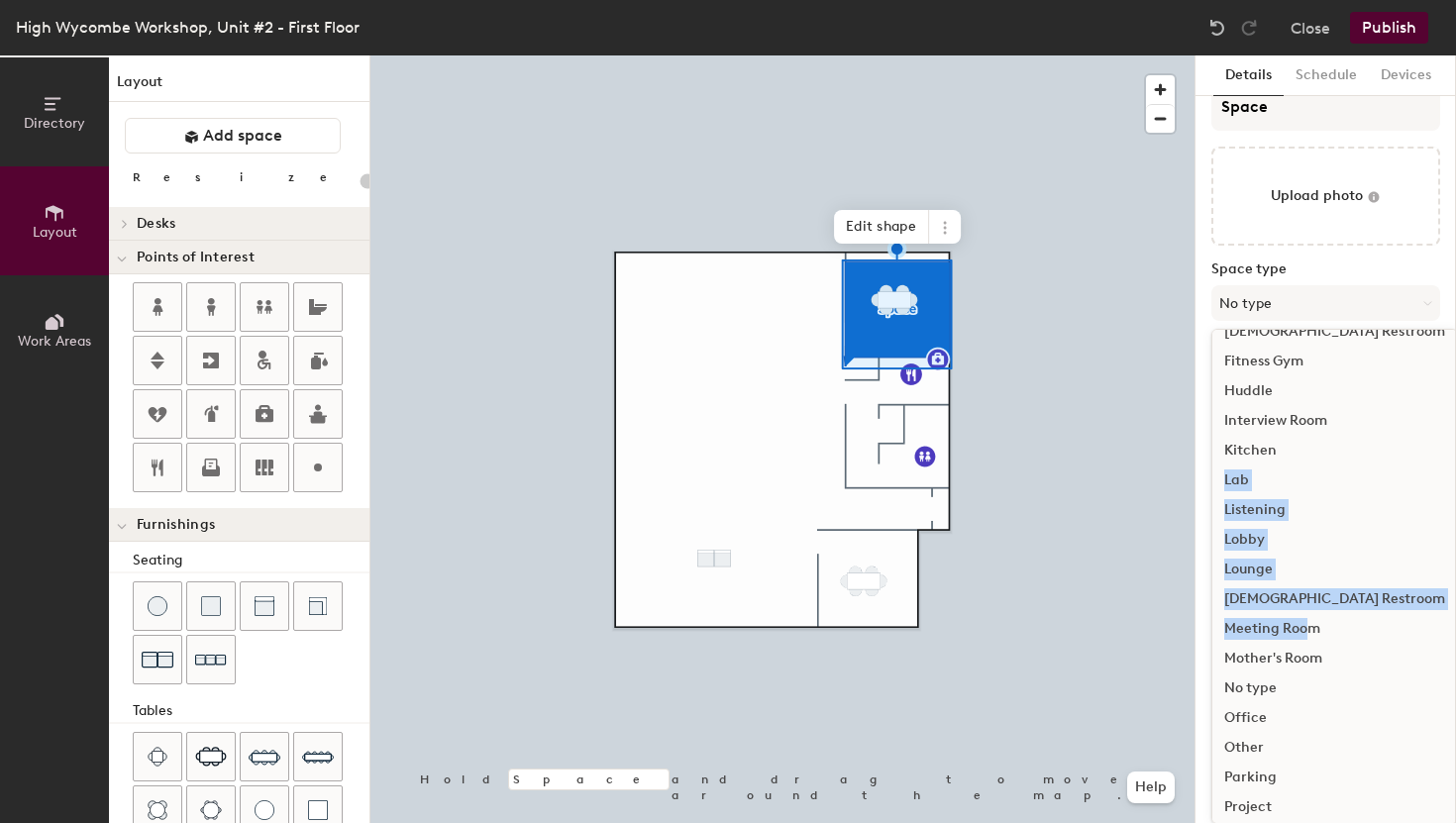 drag, startPoint x: 1306, startPoint y: 726, endPoint x: 1311, endPoint y: 633, distance: 93.13431 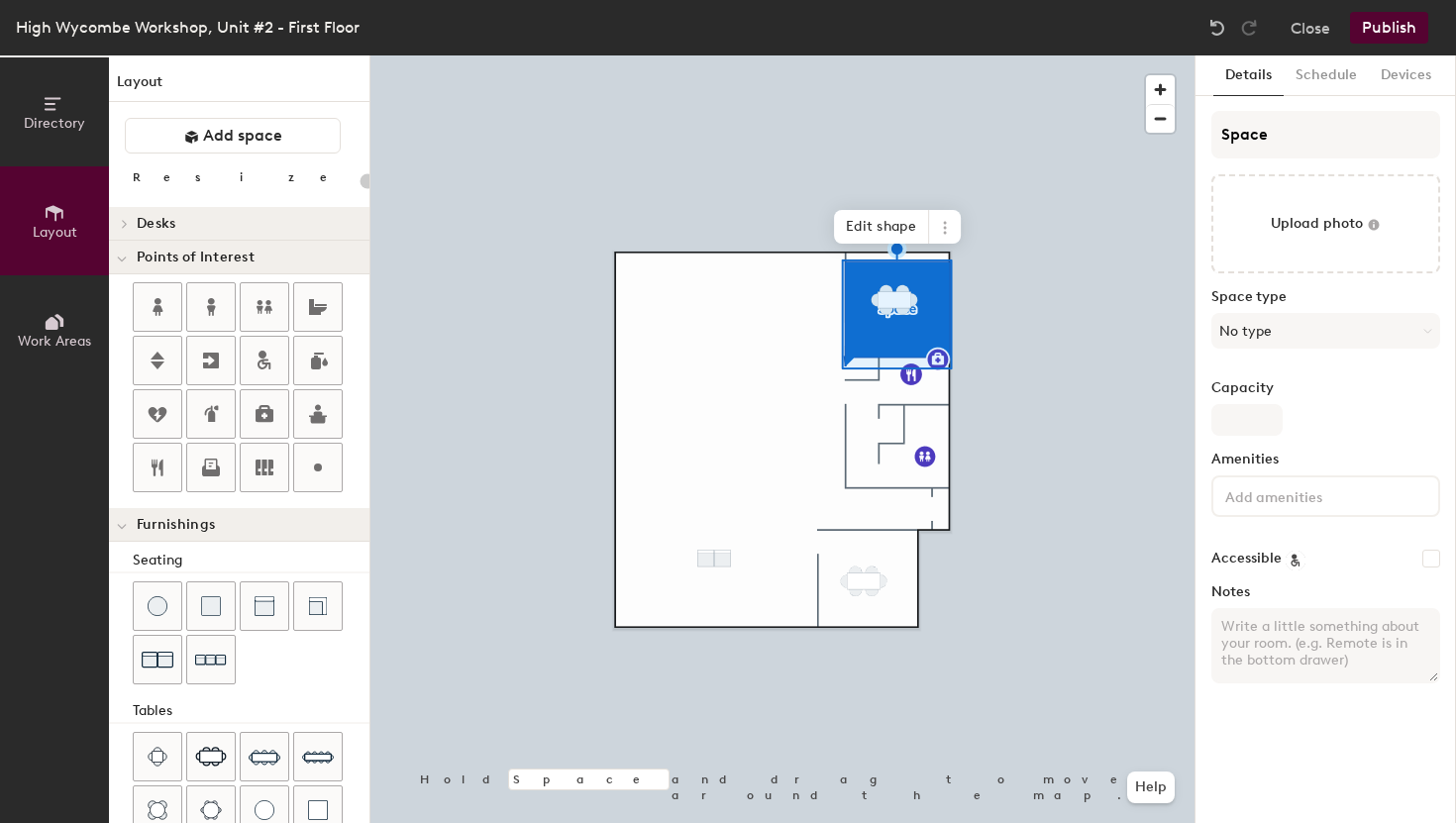 scroll, scrollTop: 0, scrollLeft: 0, axis: both 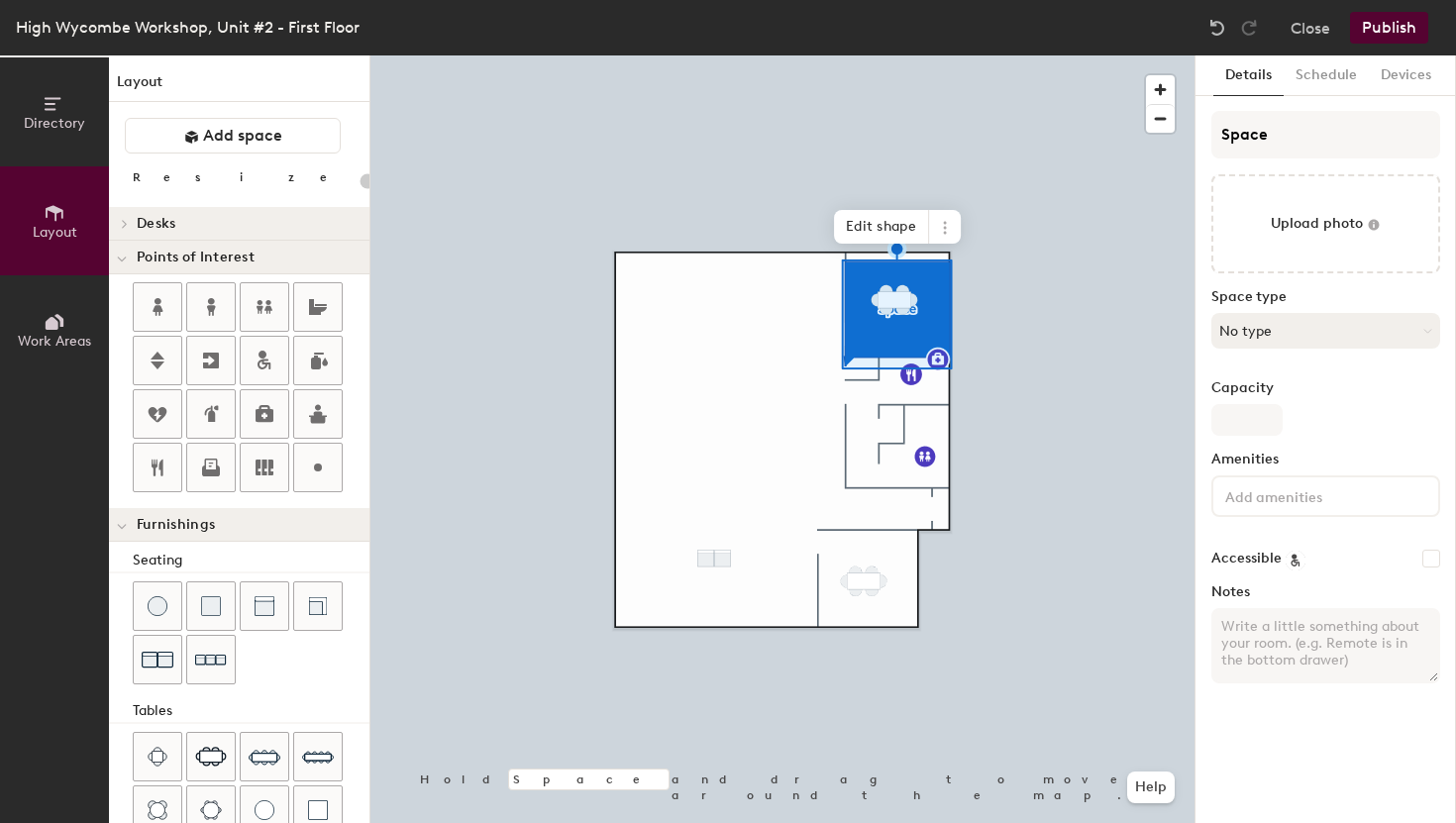 click on "No type" at bounding box center [1325, 331] 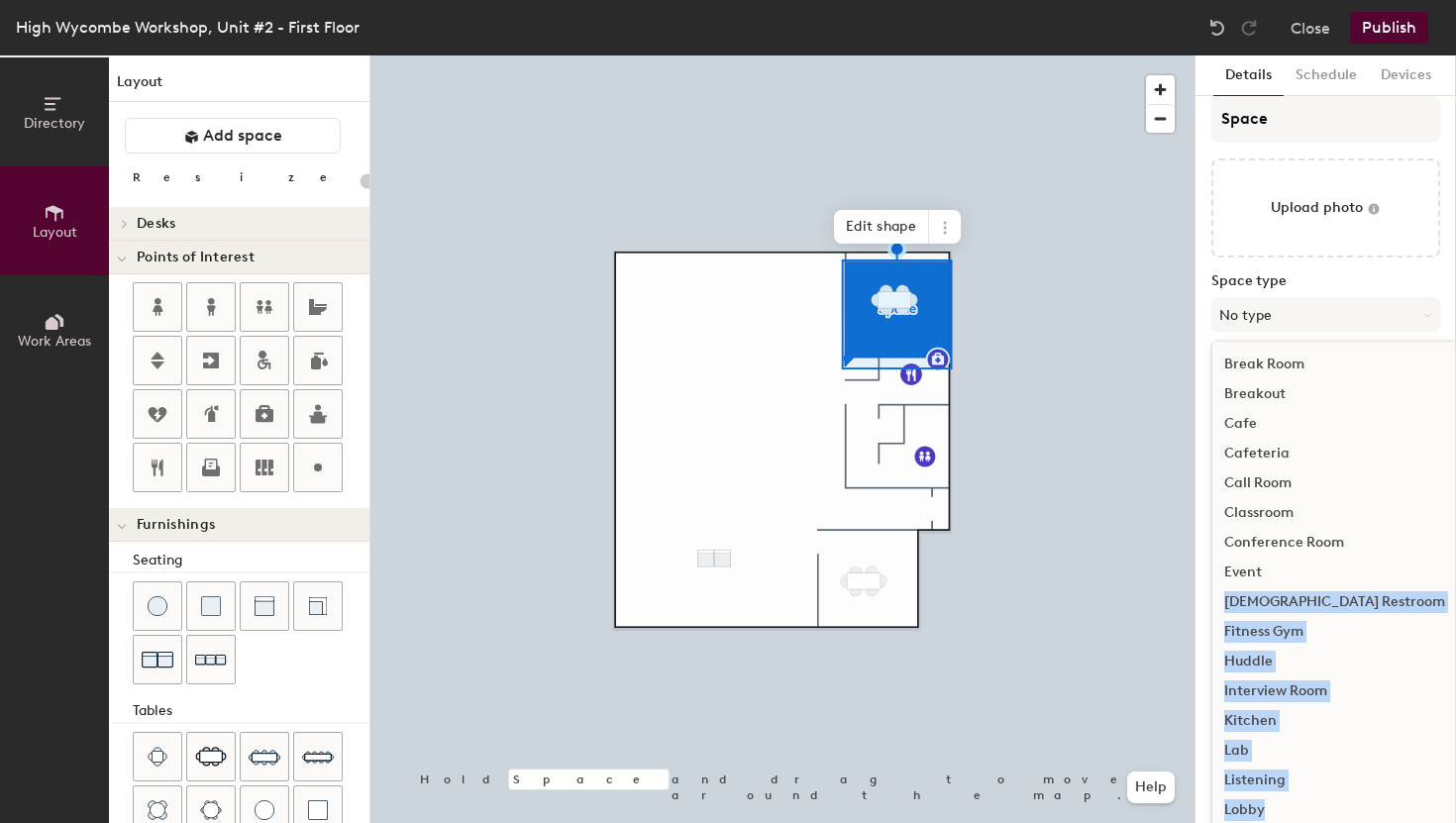 scroll, scrollTop: 28, scrollLeft: 0, axis: vertical 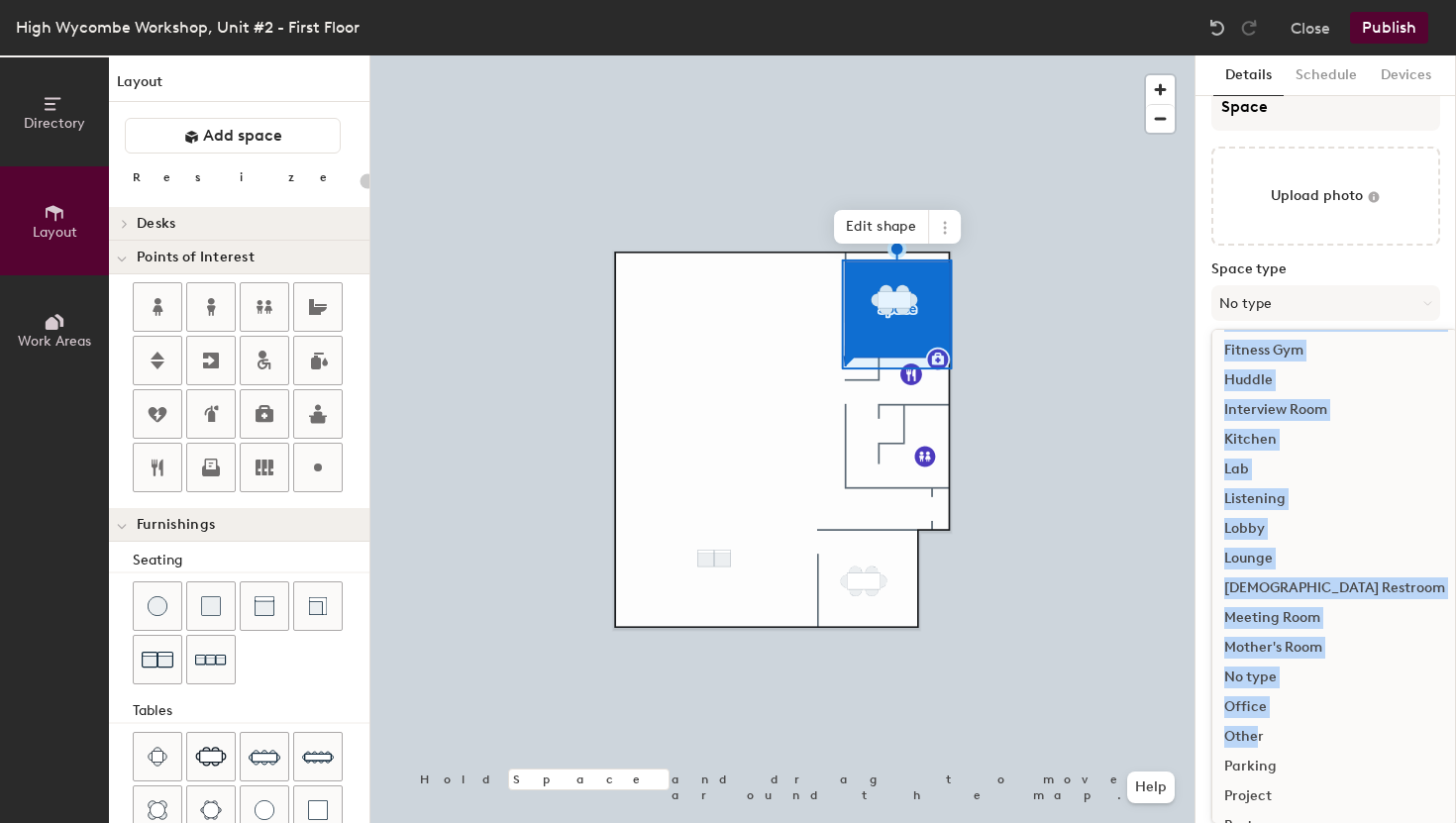 drag, startPoint x: 1328, startPoint y: 591, endPoint x: 1254, endPoint y: 739, distance: 165.46903 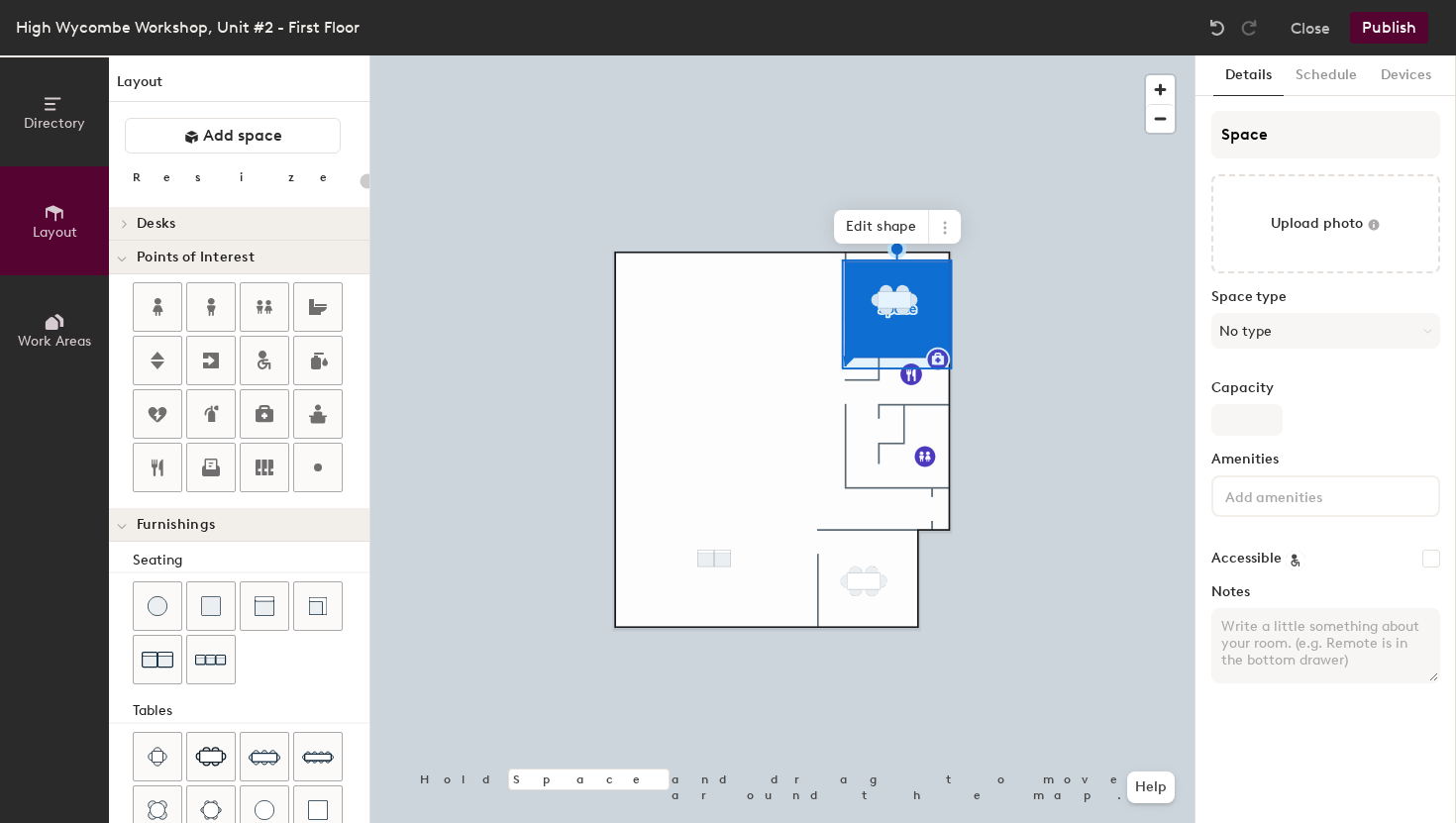 scroll, scrollTop: 0, scrollLeft: 0, axis: both 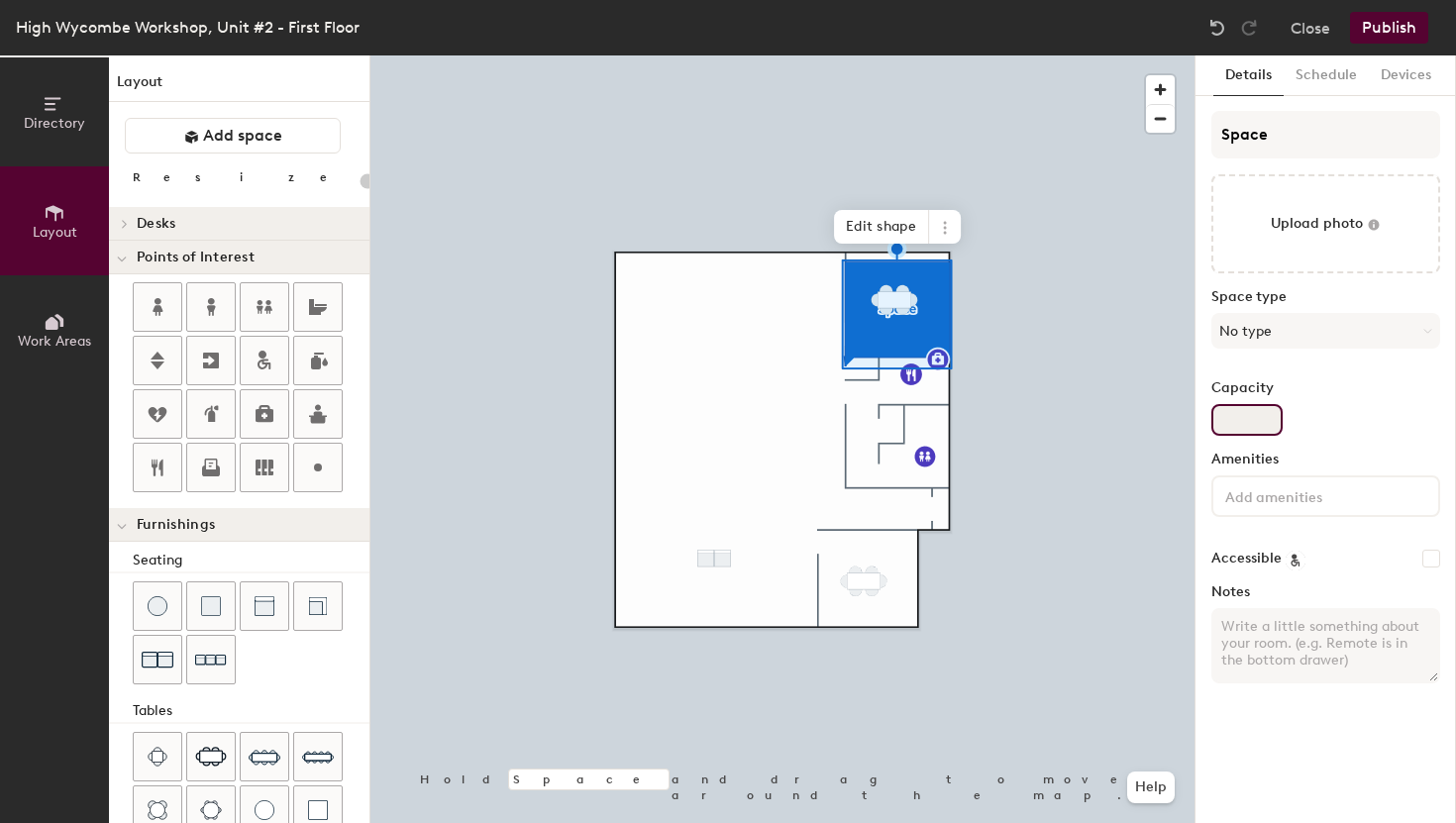 click on "Capacity" at bounding box center [1247, 420] 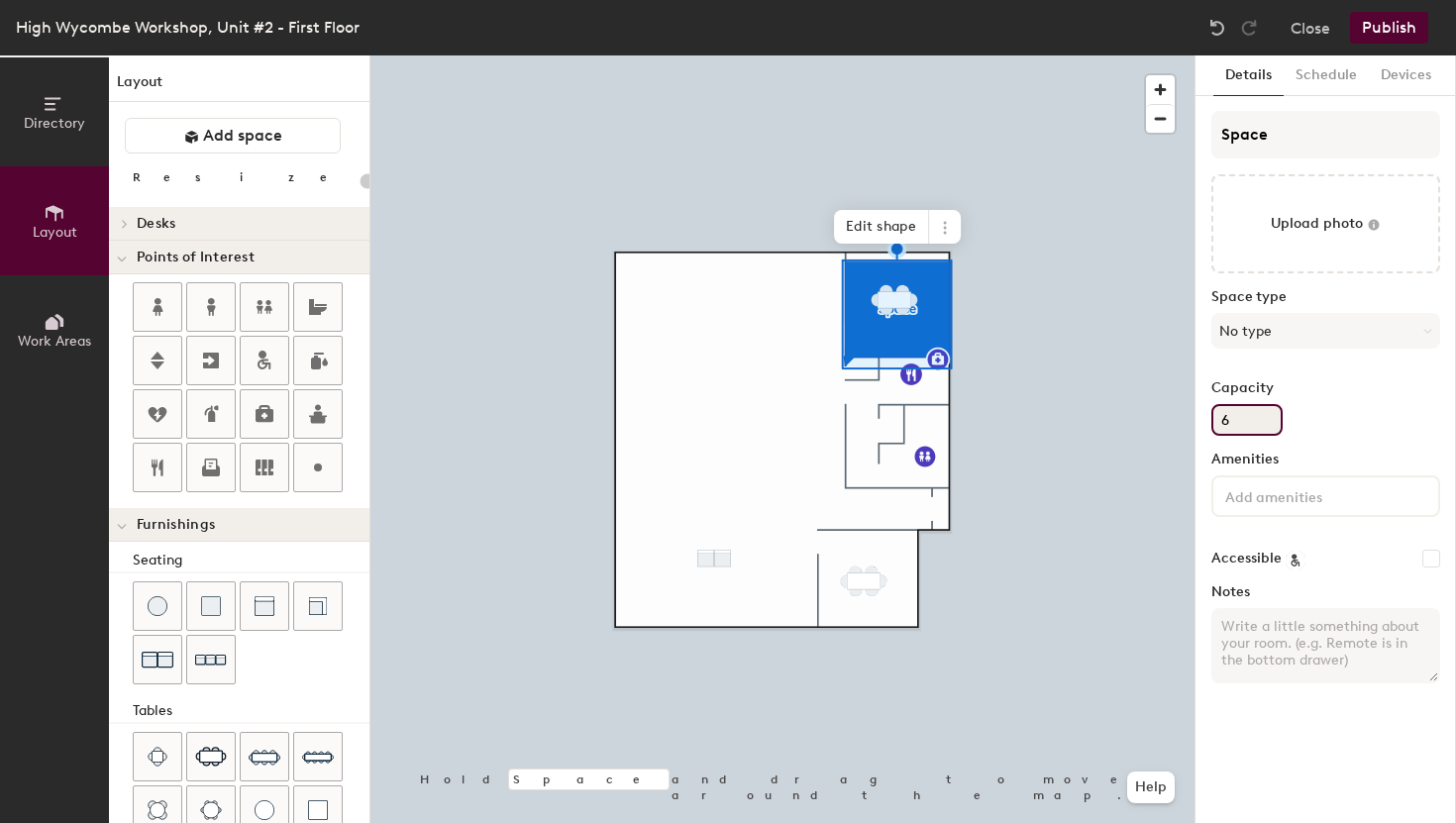 type on "20" 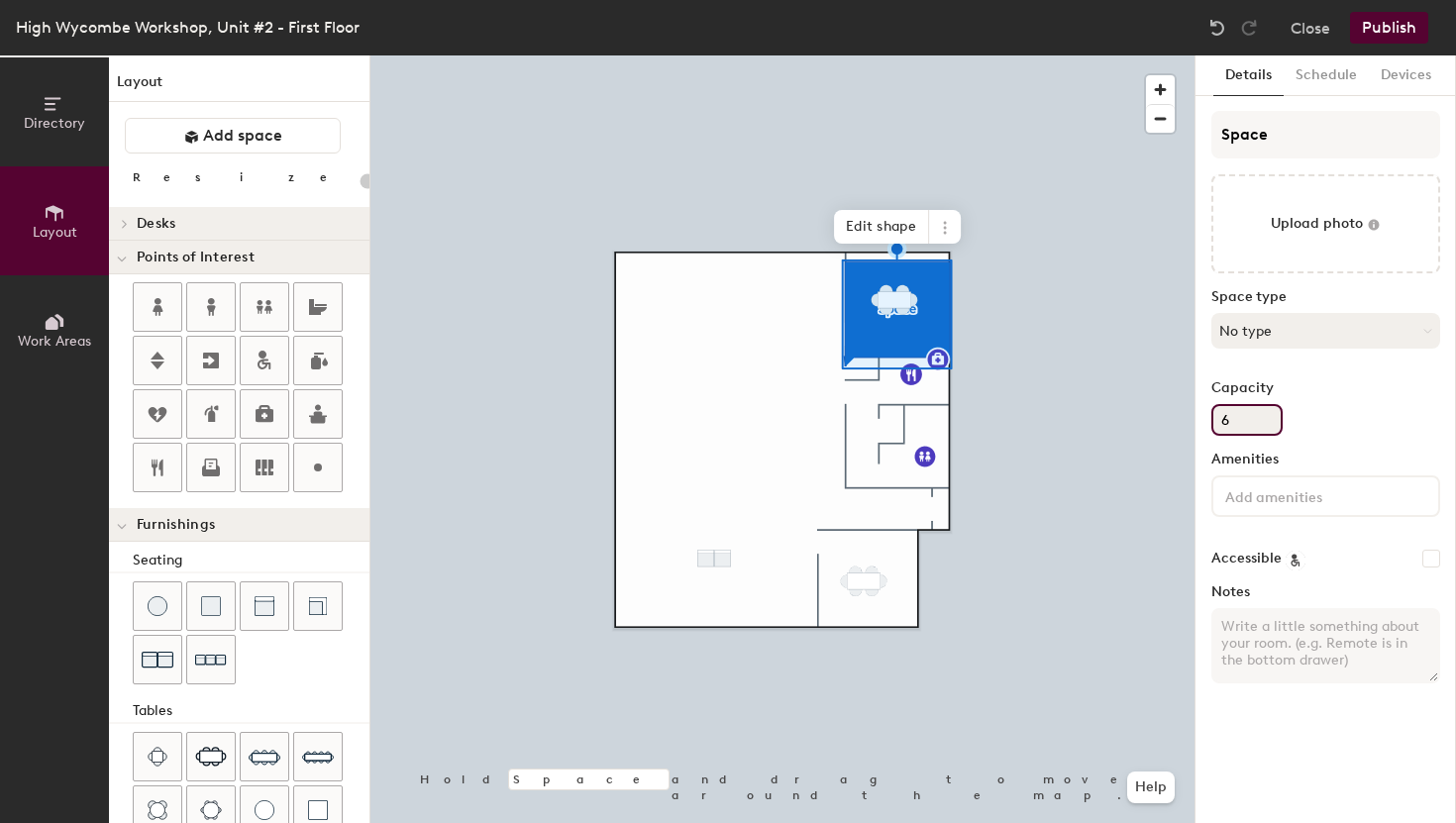 type on "6" 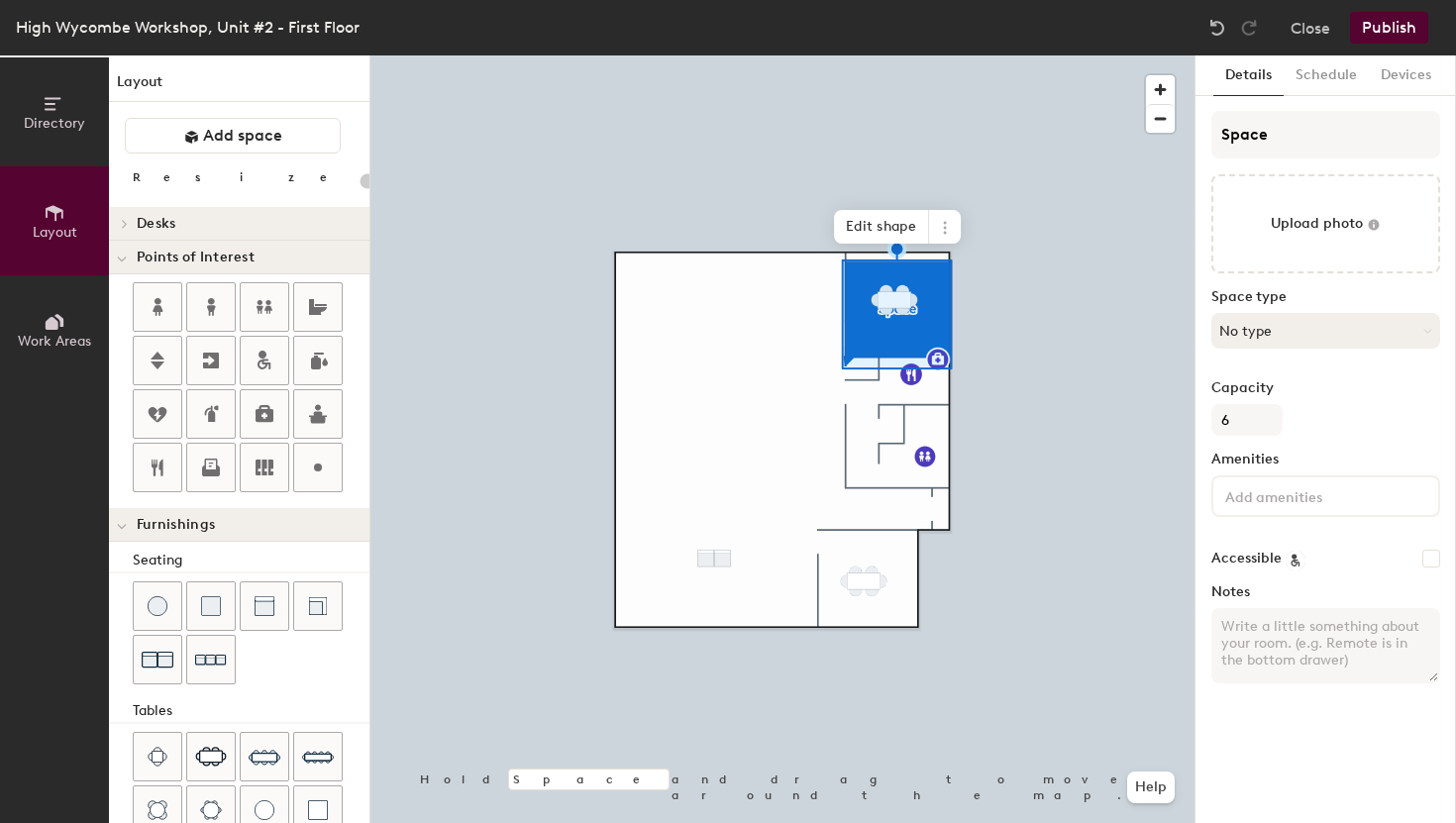 click on "No type" at bounding box center [1325, 331] 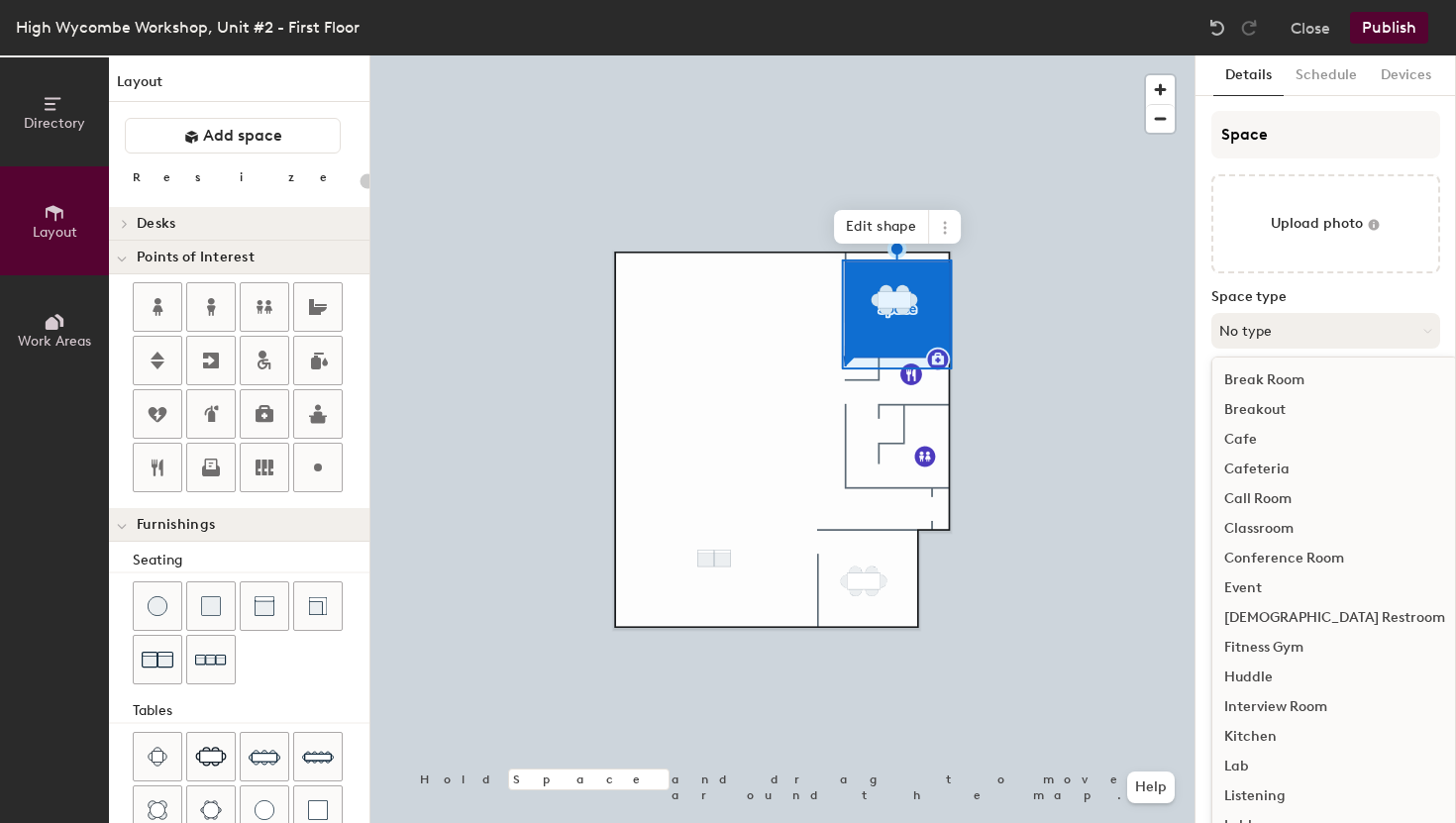 scroll, scrollTop: 29, scrollLeft: 0, axis: vertical 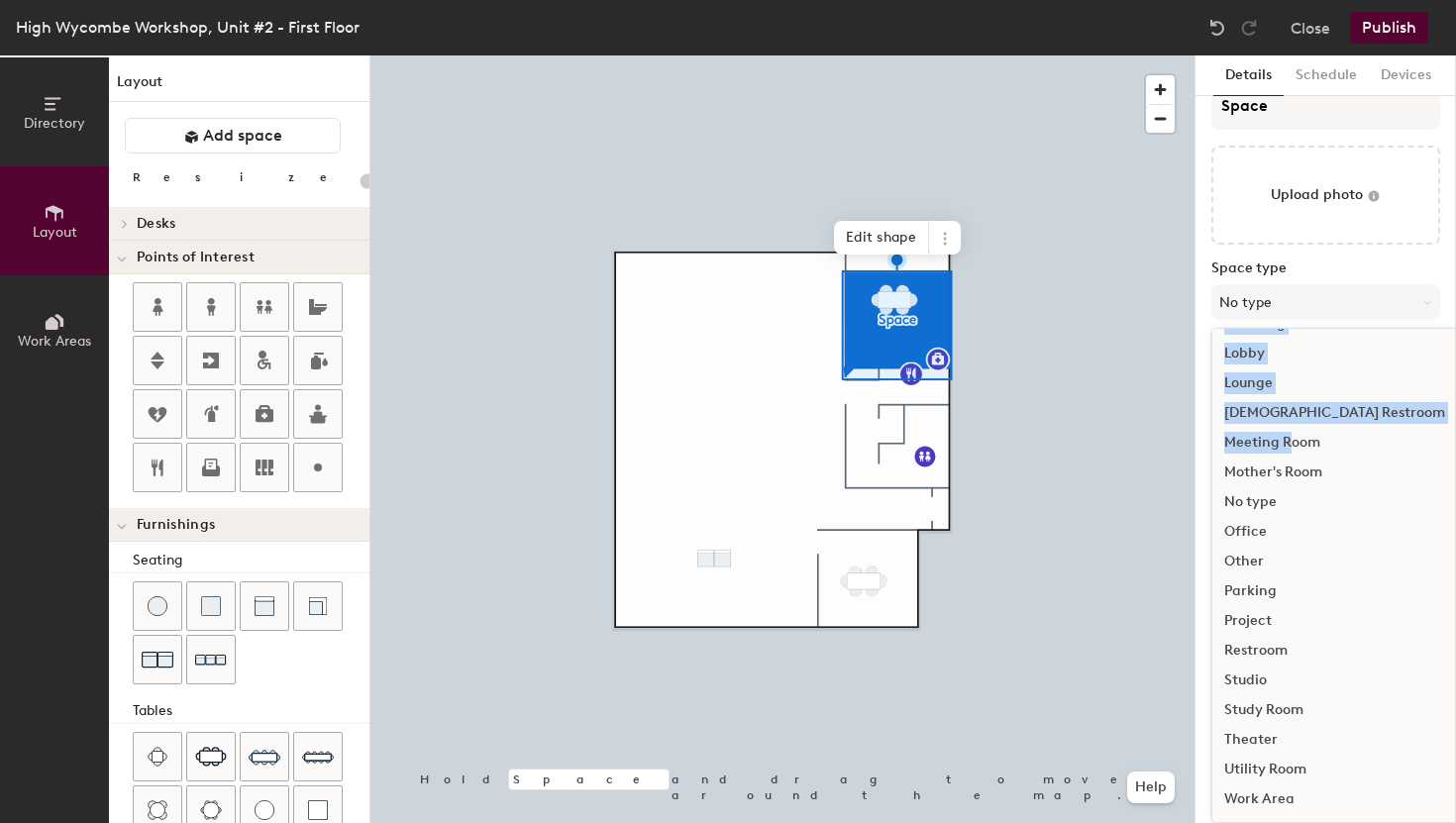 drag, startPoint x: 1336, startPoint y: 427, endPoint x: 1293, endPoint y: 444, distance: 46.238512 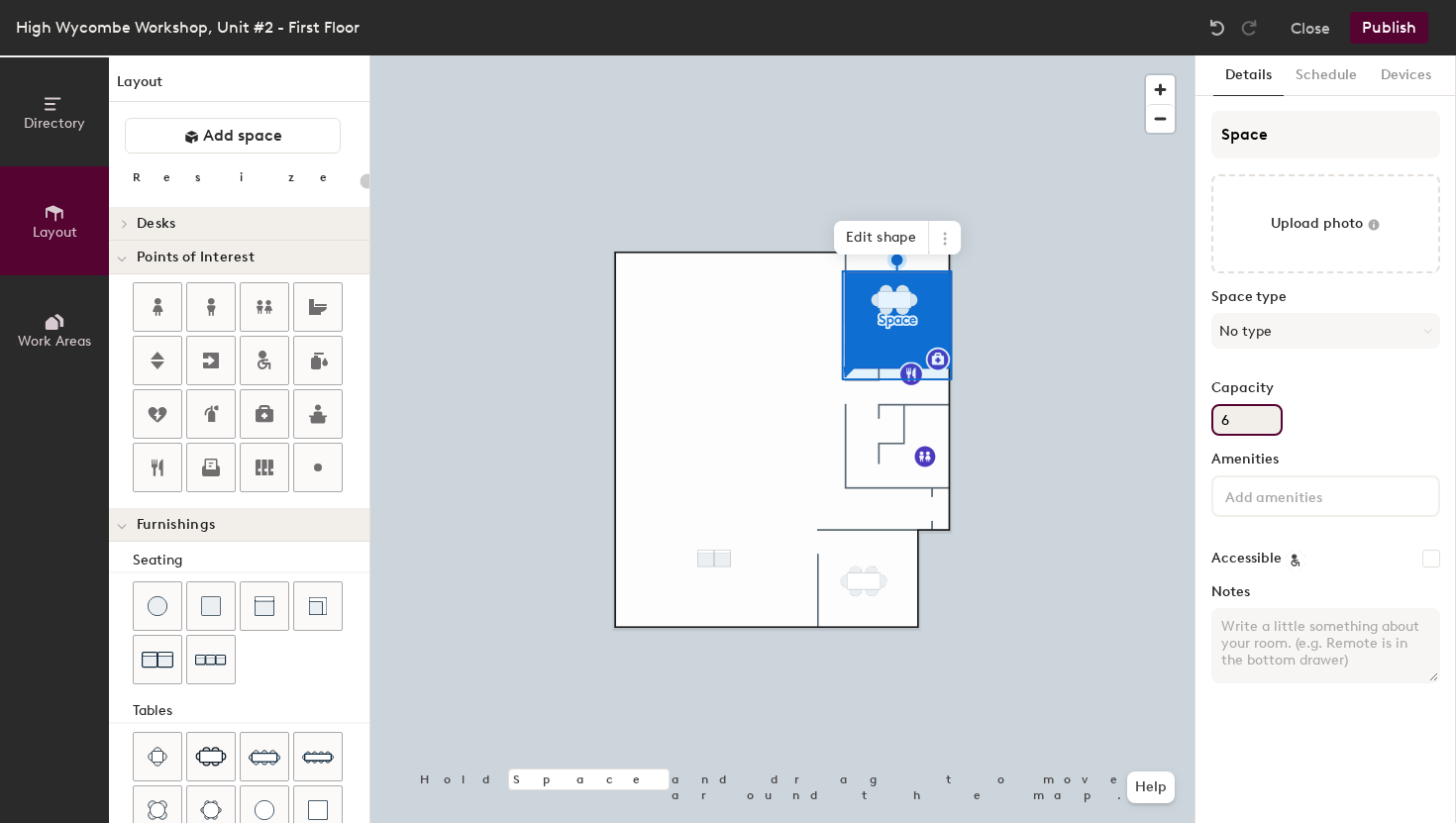 click on "6" at bounding box center [1247, 420] 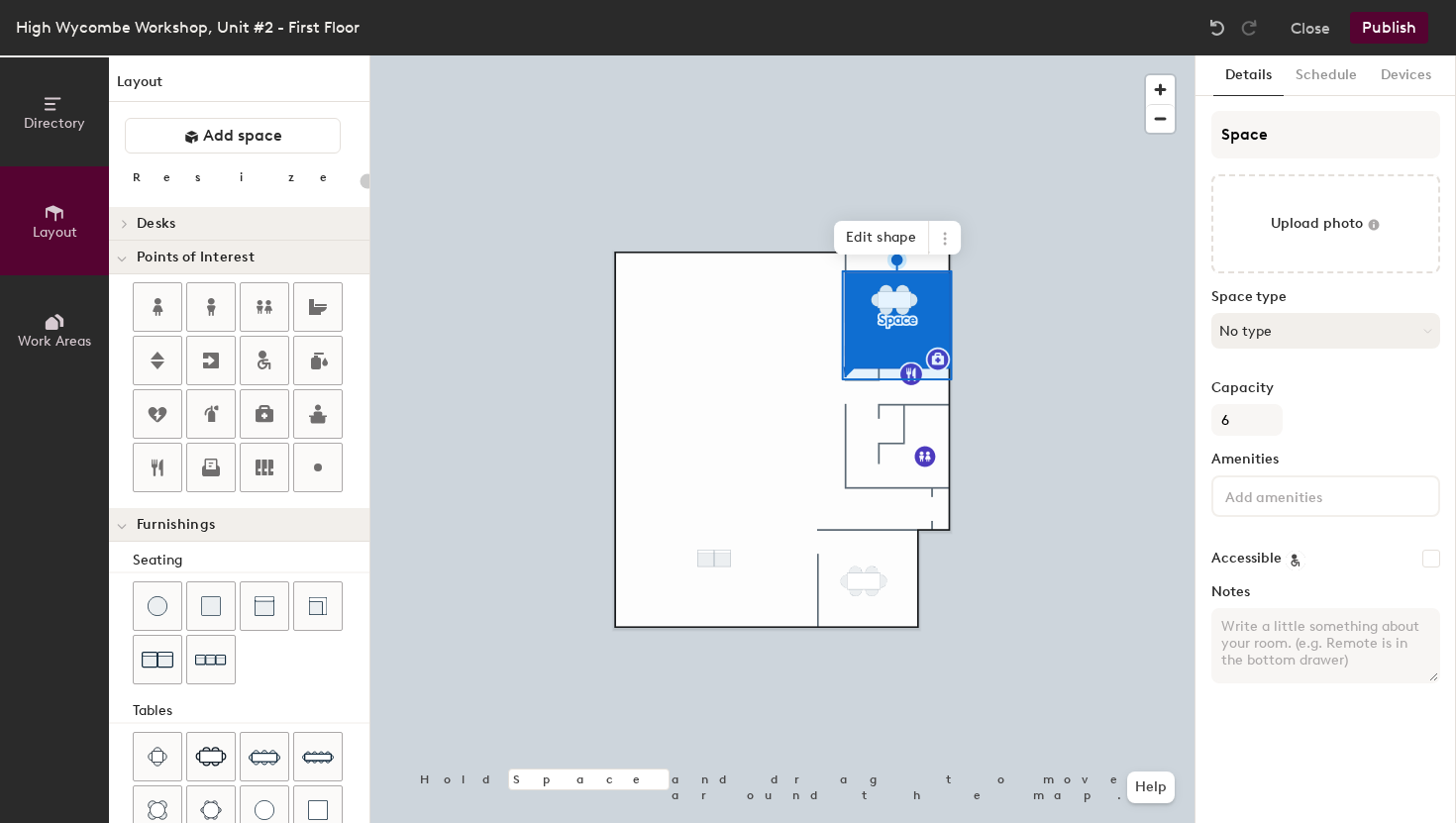 click on "No type" at bounding box center (1325, 331) 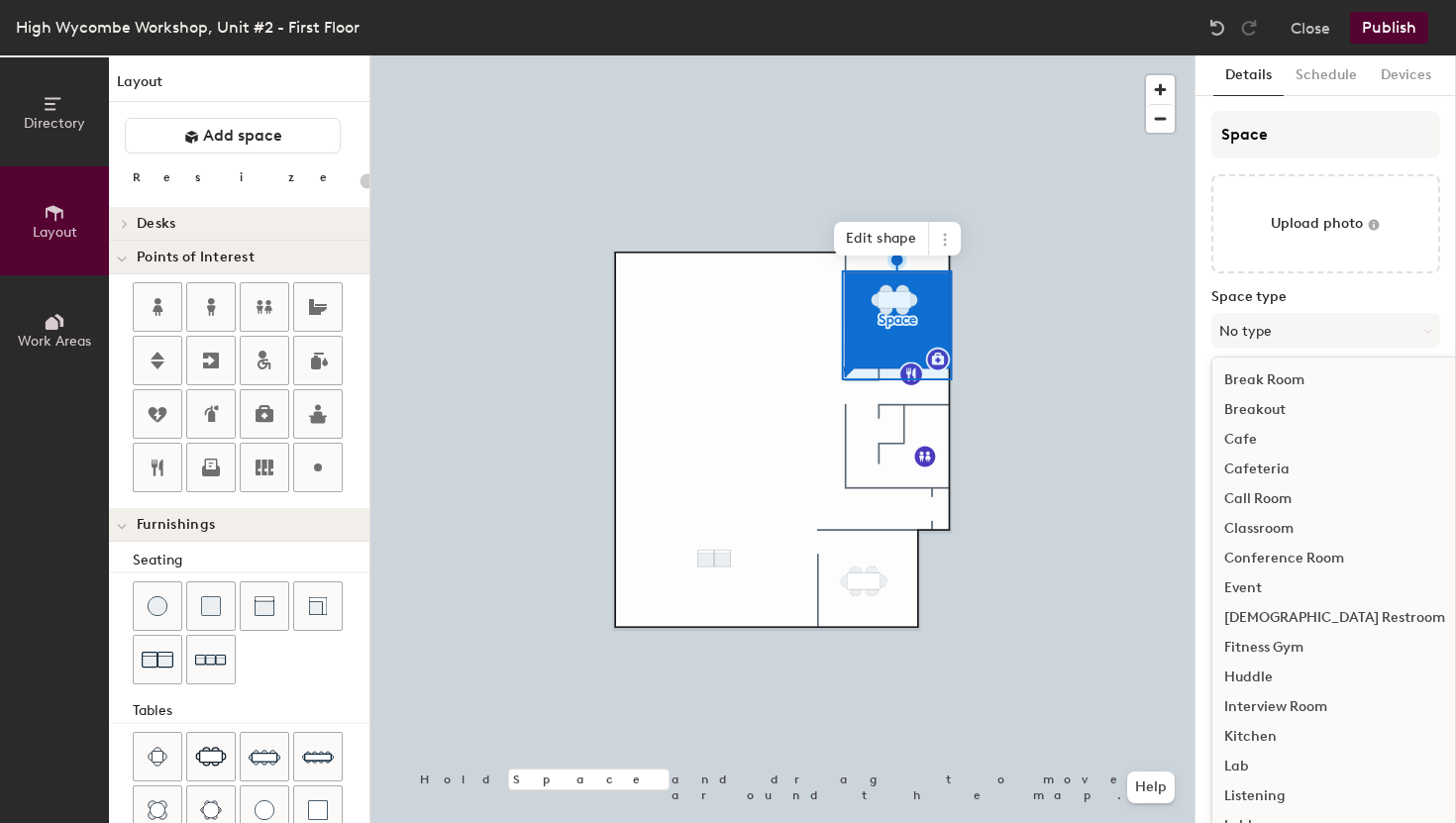 scroll, scrollTop: 29, scrollLeft: 0, axis: vertical 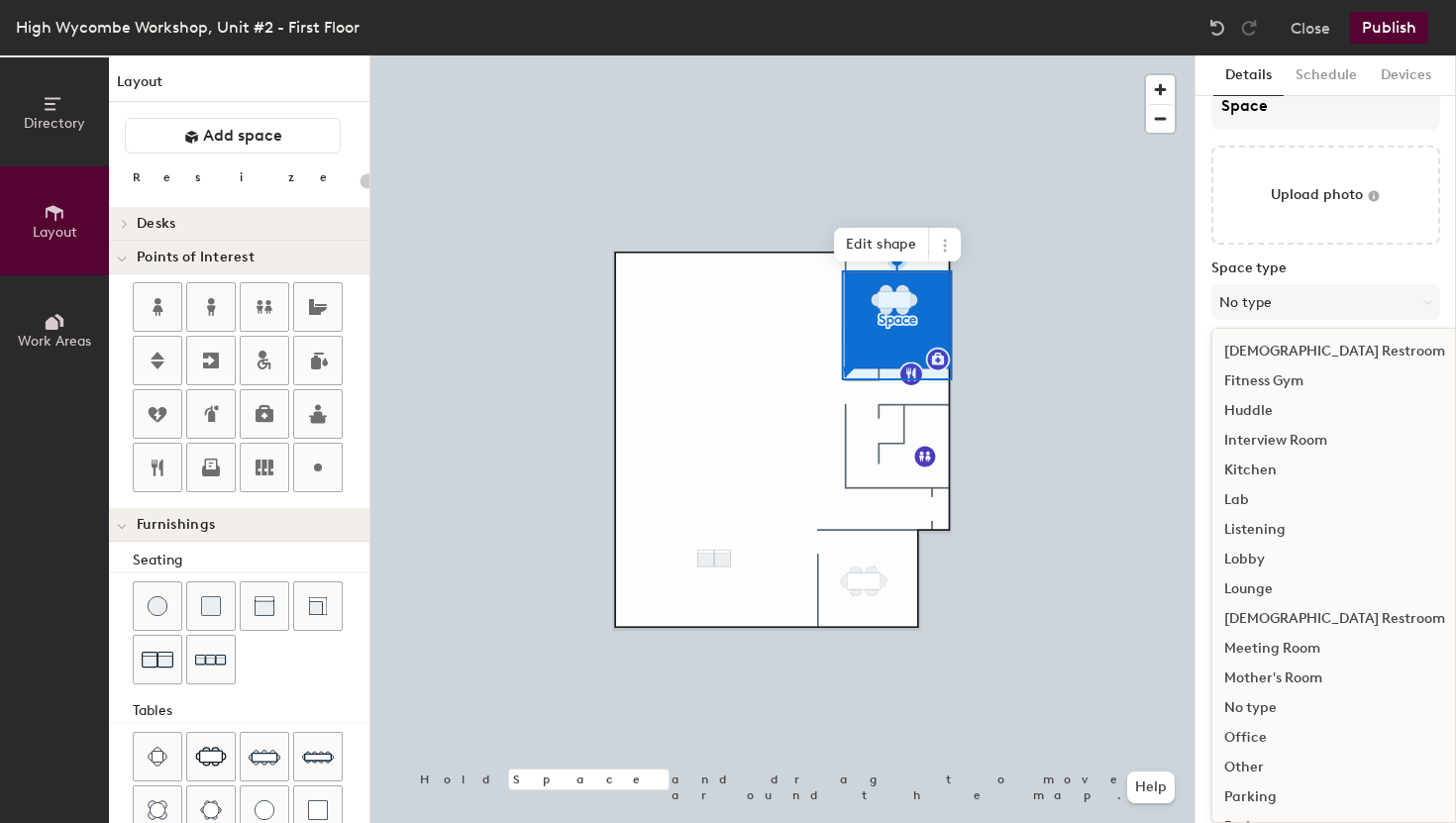 click on "Break Room Breakout Cafe Cafeteria Call Room Classroom Conference Room Event [DEMOGRAPHIC_DATA] Restroom Fitness Gym Huddle Interview Room Kitchen Lab Listening Lobby Lounge [DEMOGRAPHIC_DATA] Restroom Meeting Room Mother's Room No type Office Other Parking Project Restroom Studio Study Room Theater Utility Room Work Area" at bounding box center [1334, 560] 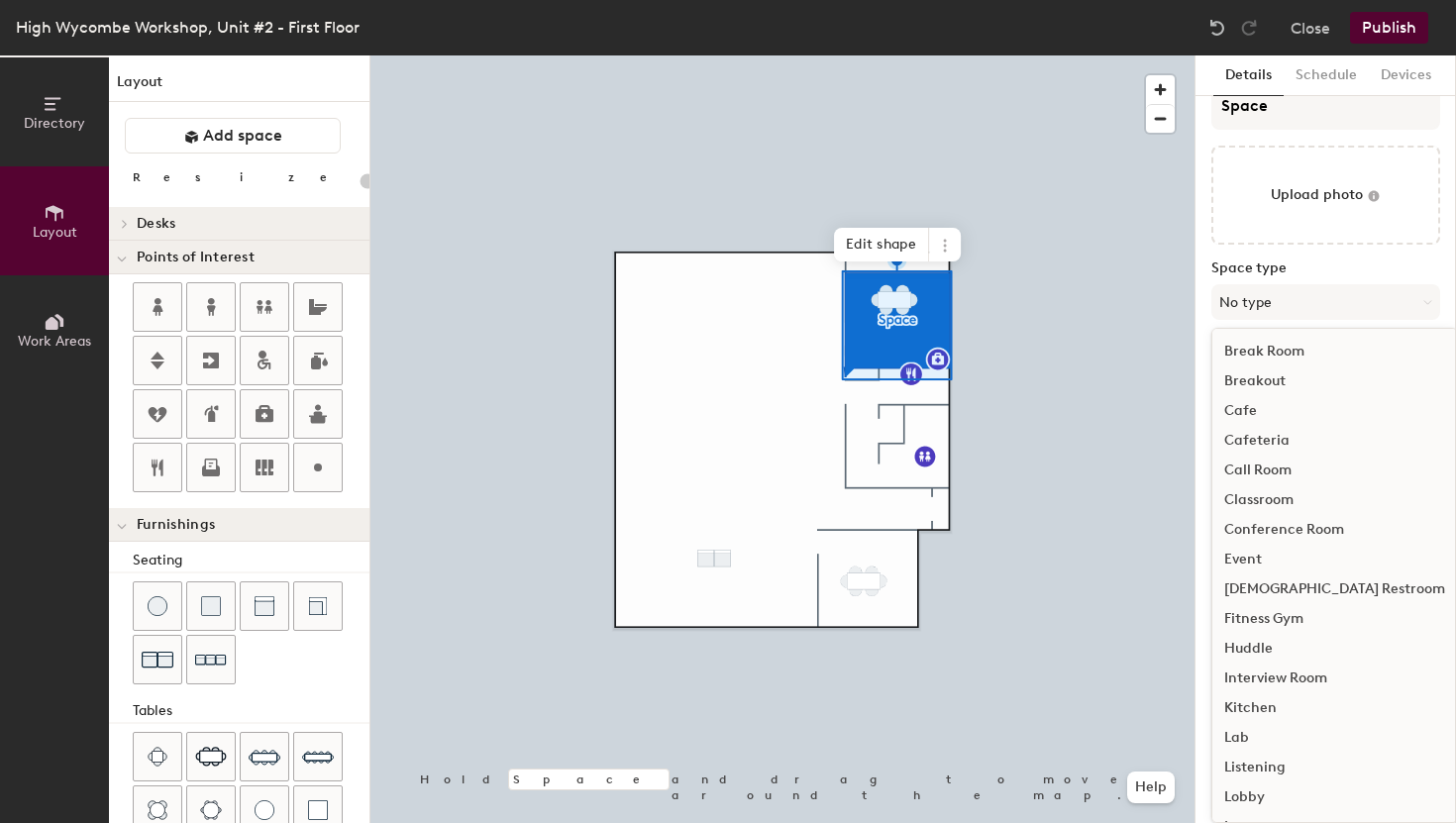 scroll, scrollTop: 0, scrollLeft: 0, axis: both 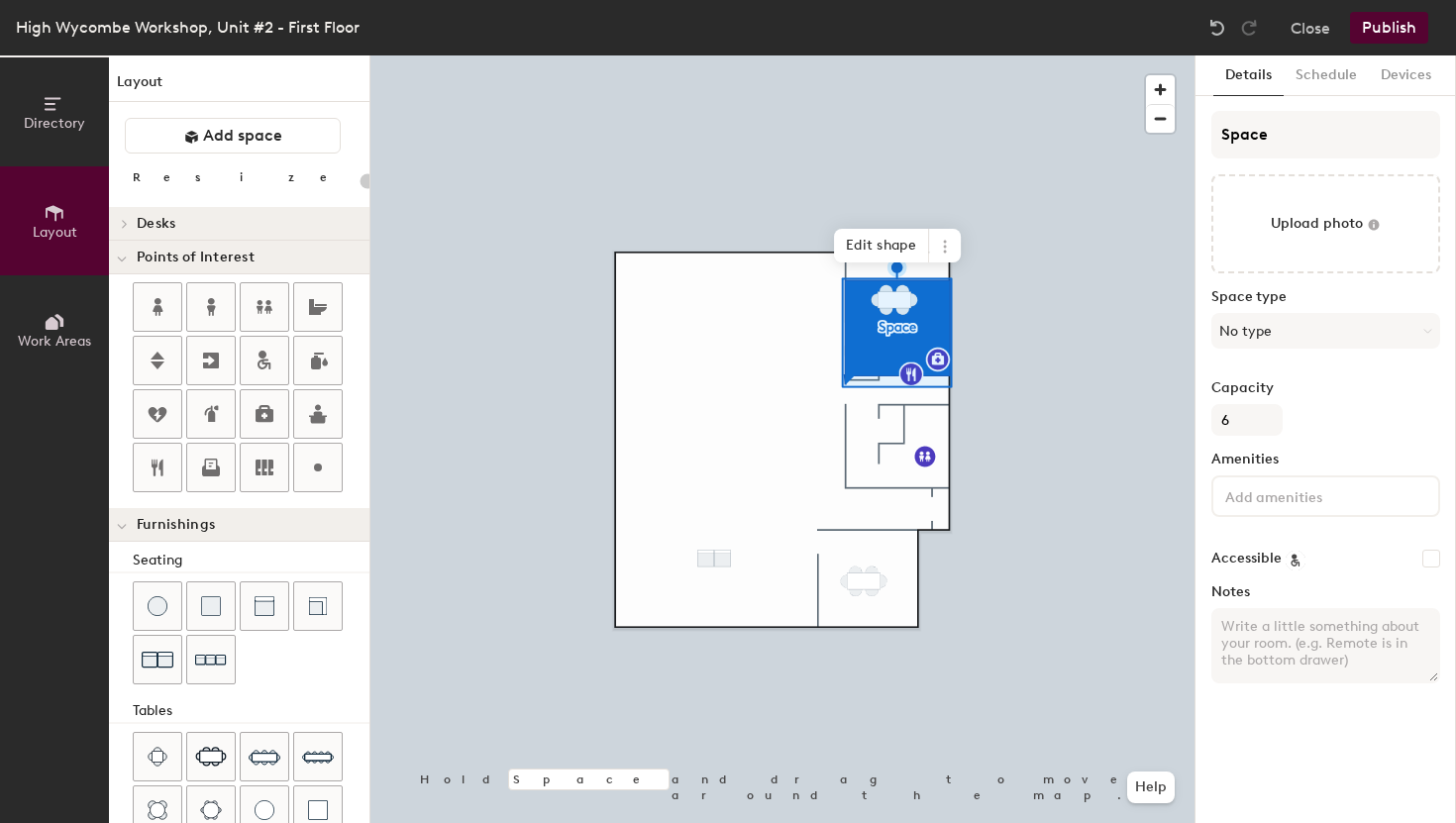 click on "Space type" 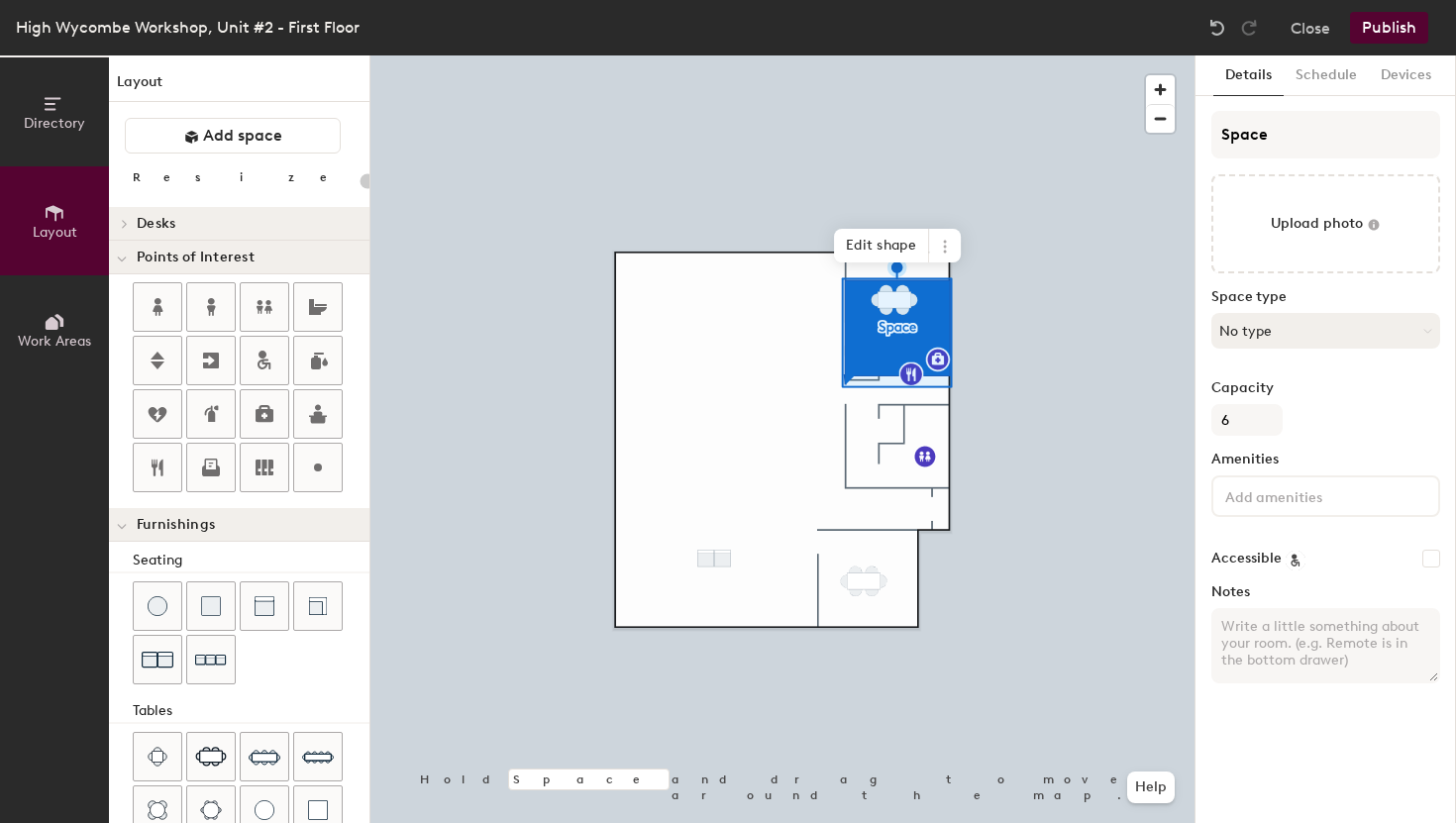 click on "No type" at bounding box center (1325, 331) 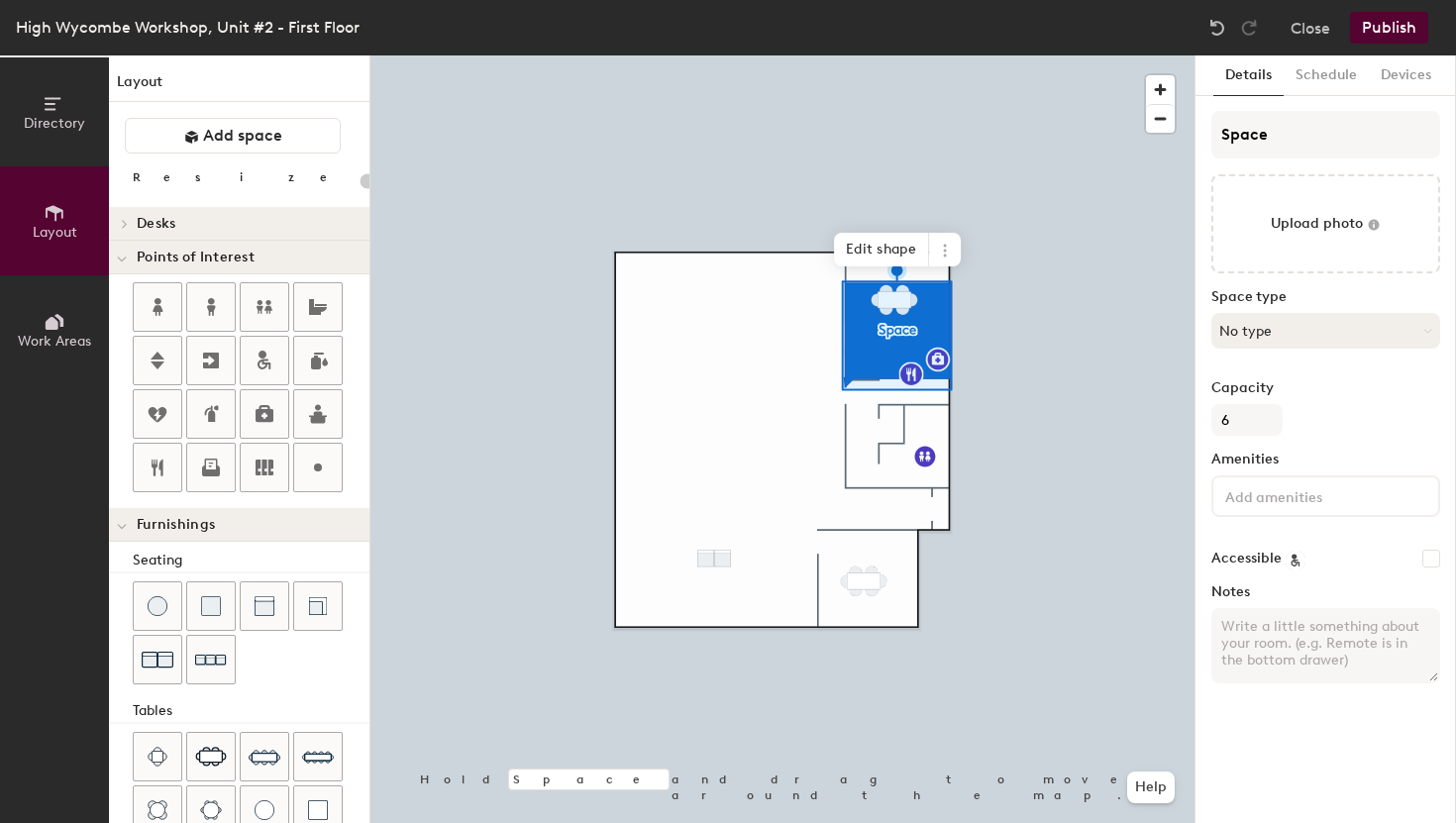 scroll, scrollTop: 0, scrollLeft: 0, axis: both 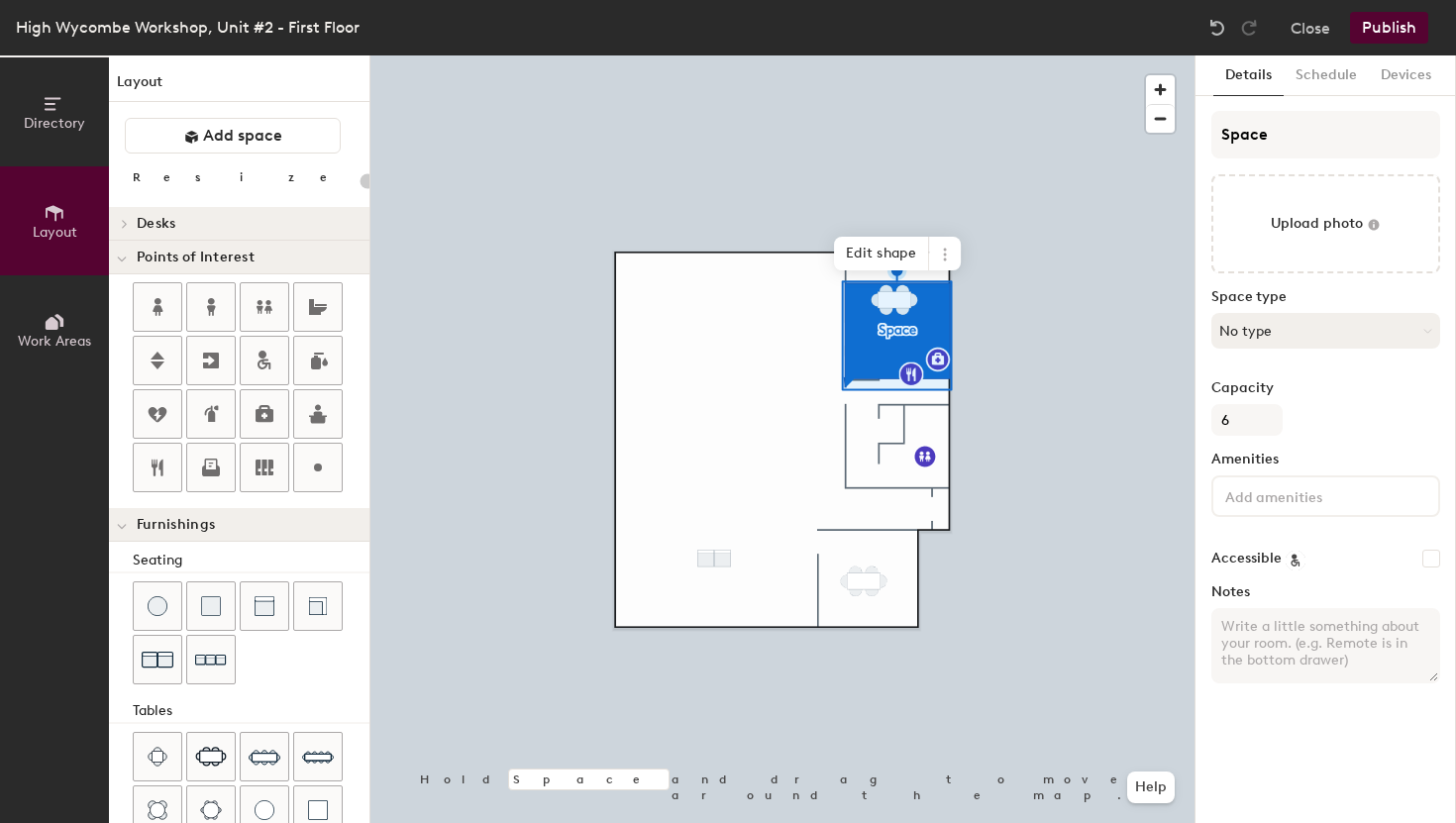 click on "Space type No type" 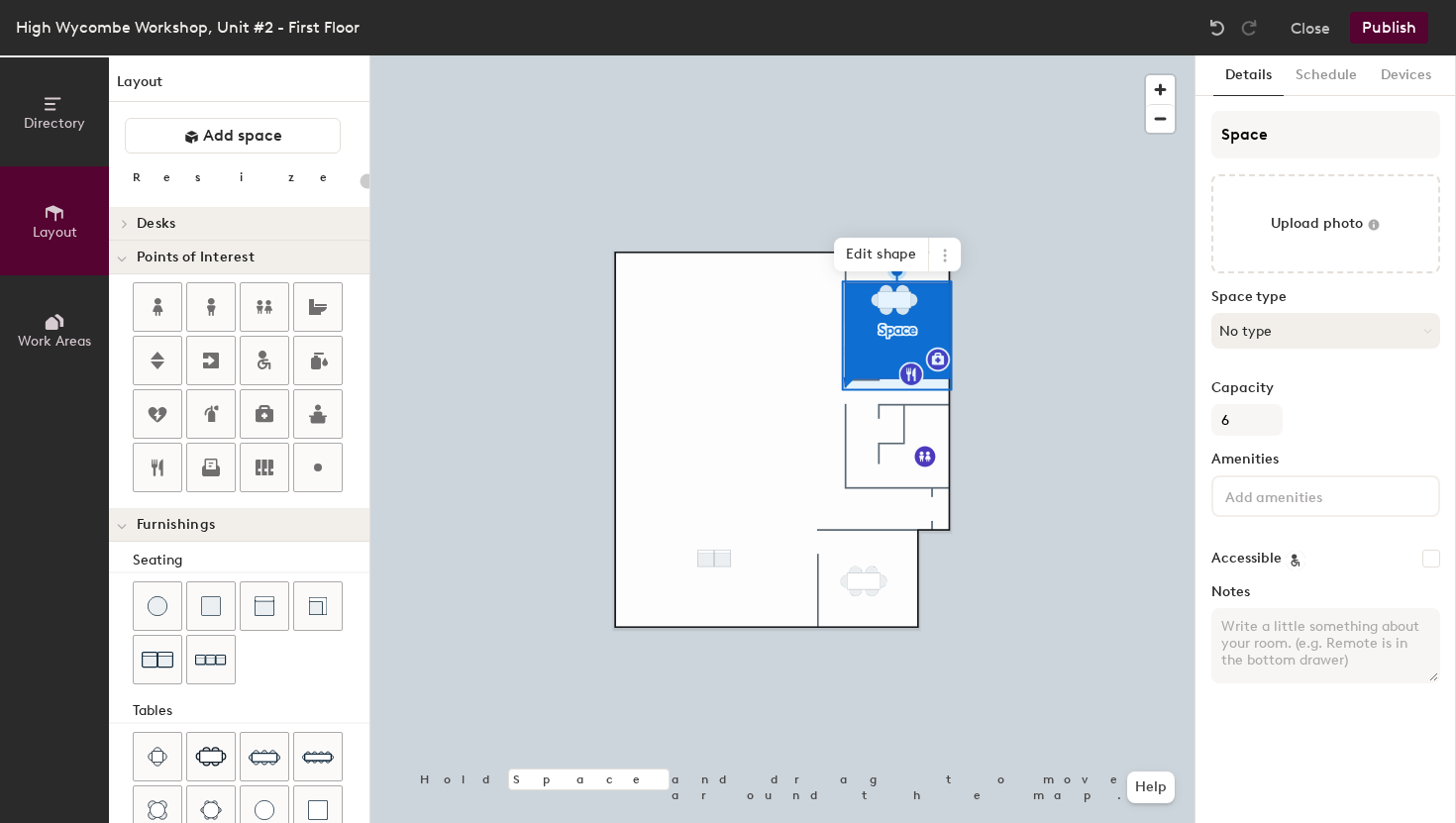 click on "No type" at bounding box center [1325, 331] 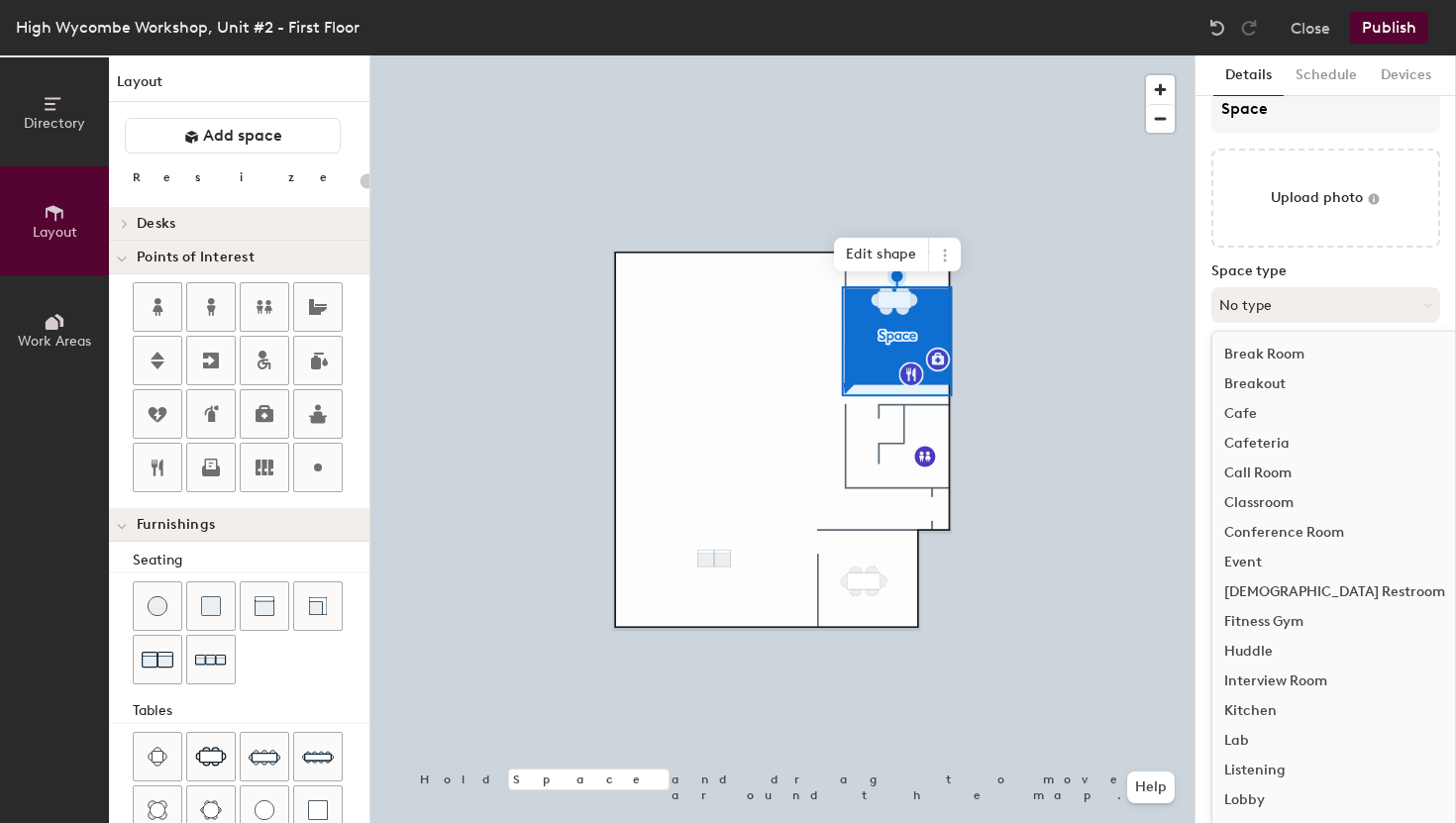 scroll, scrollTop: 0, scrollLeft: 0, axis: both 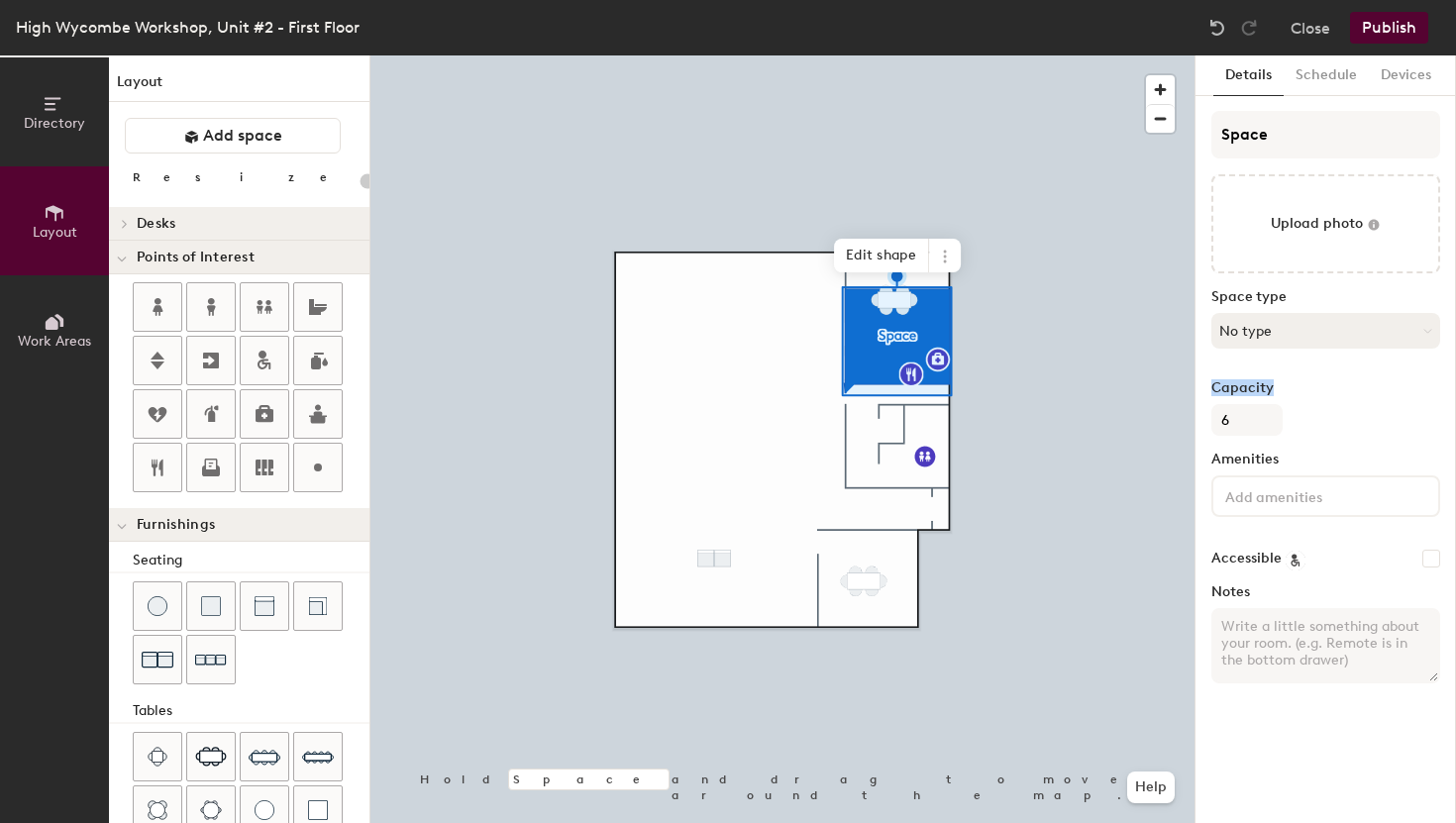 click on "Space type No type" 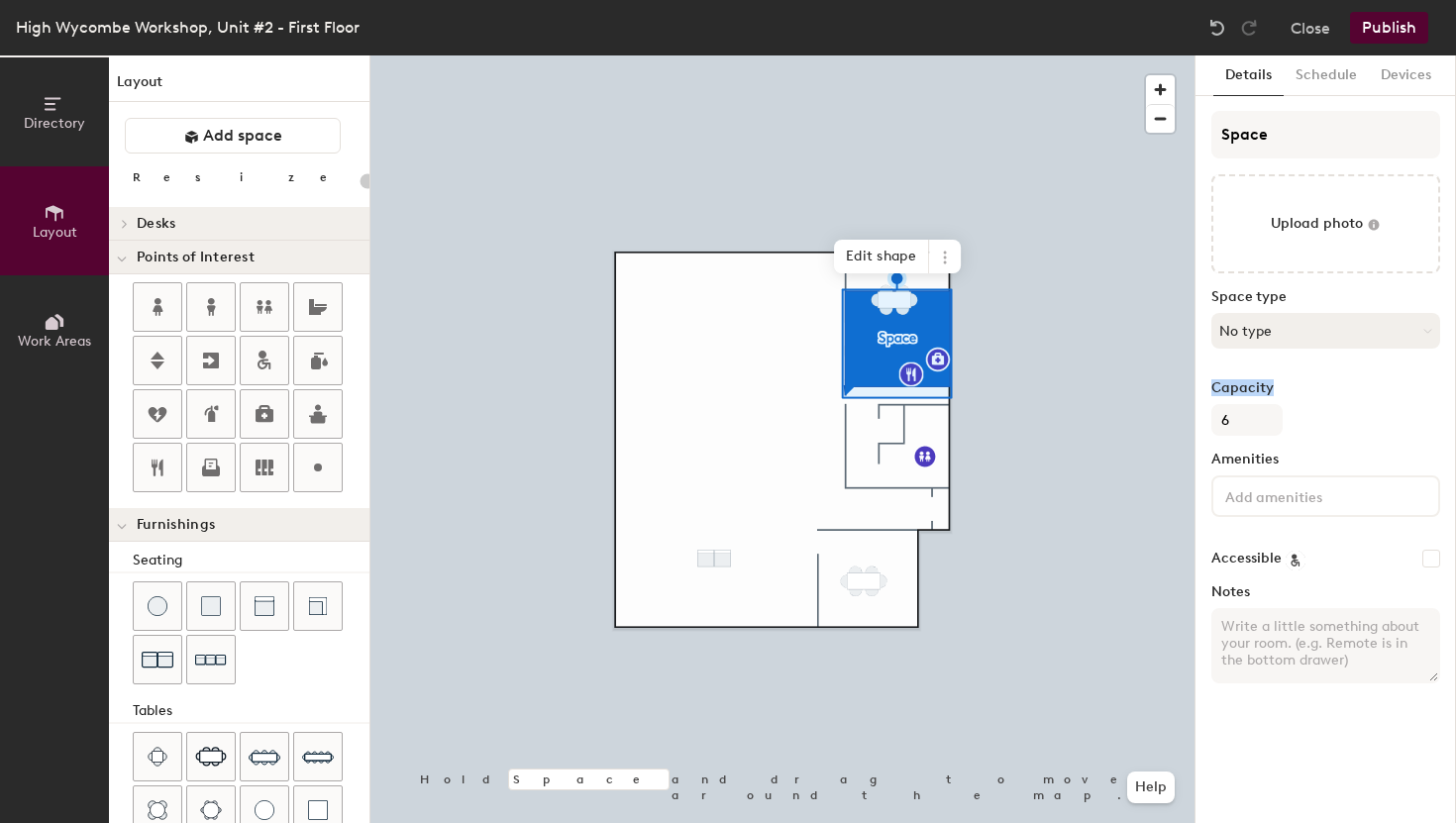 click on "No type" at bounding box center [1325, 331] 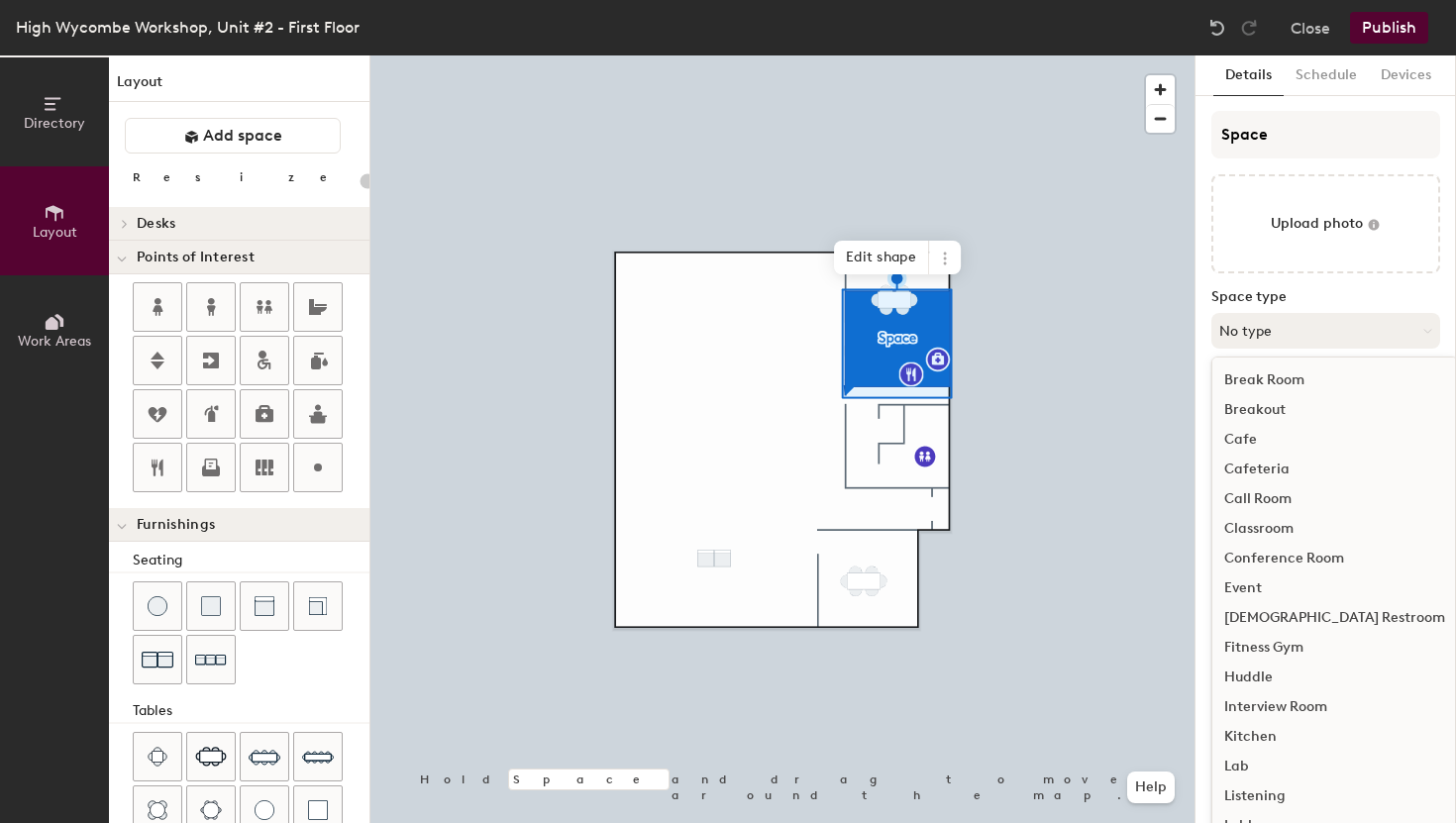 scroll, scrollTop: 29, scrollLeft: 0, axis: vertical 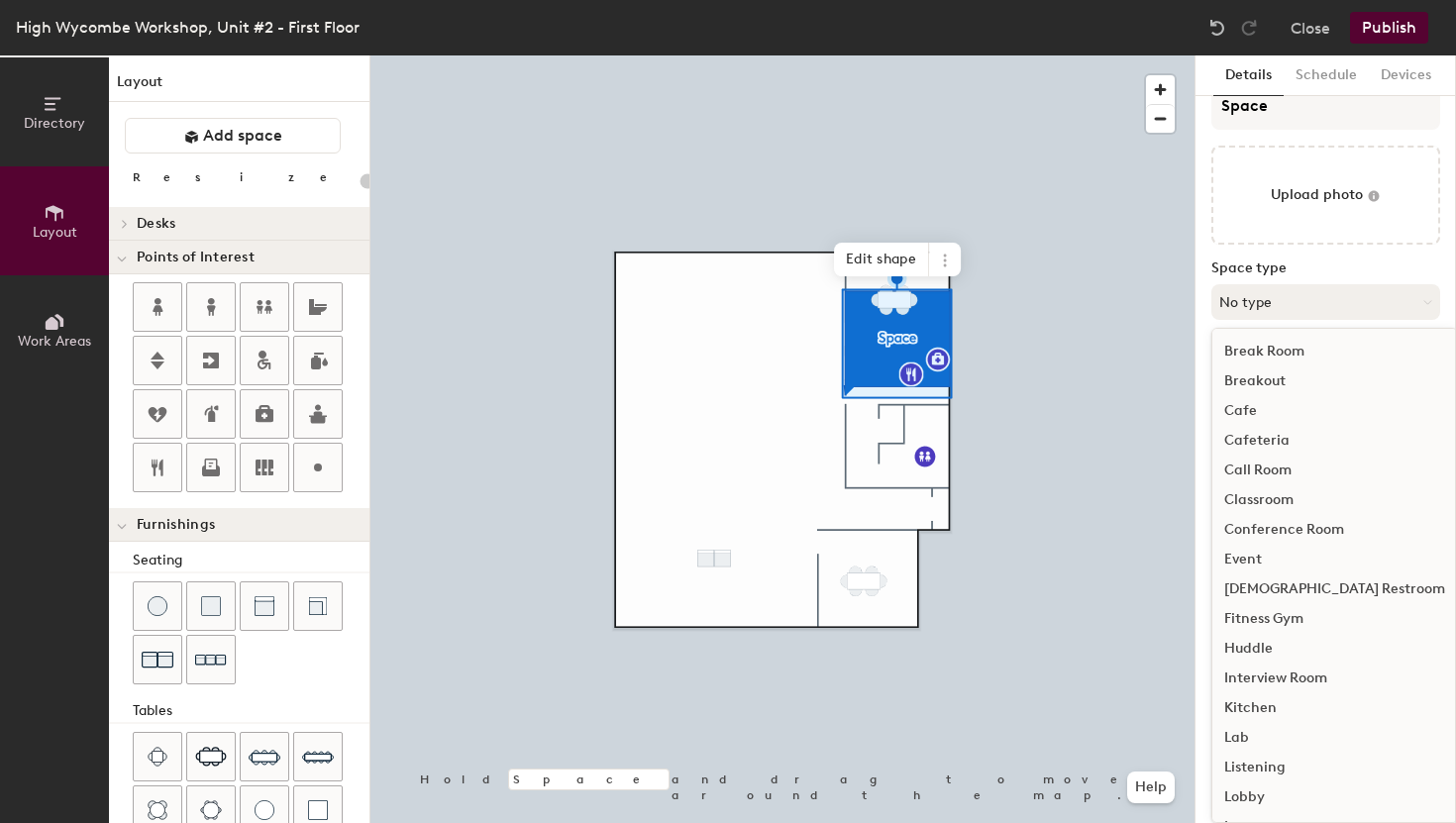 click on "Break Room Breakout Cafe Cafeteria Call Room Classroom Conference Room Event [DEMOGRAPHIC_DATA] Restroom Fitness Gym Huddle Interview Room Kitchen Lab Listening Lobby Lounge [DEMOGRAPHIC_DATA] Restroom Meeting Room Mother's Room No type Office Other Parking Project Restroom Studio Study Room Theater Utility Room Work Area" at bounding box center (1334, 575) 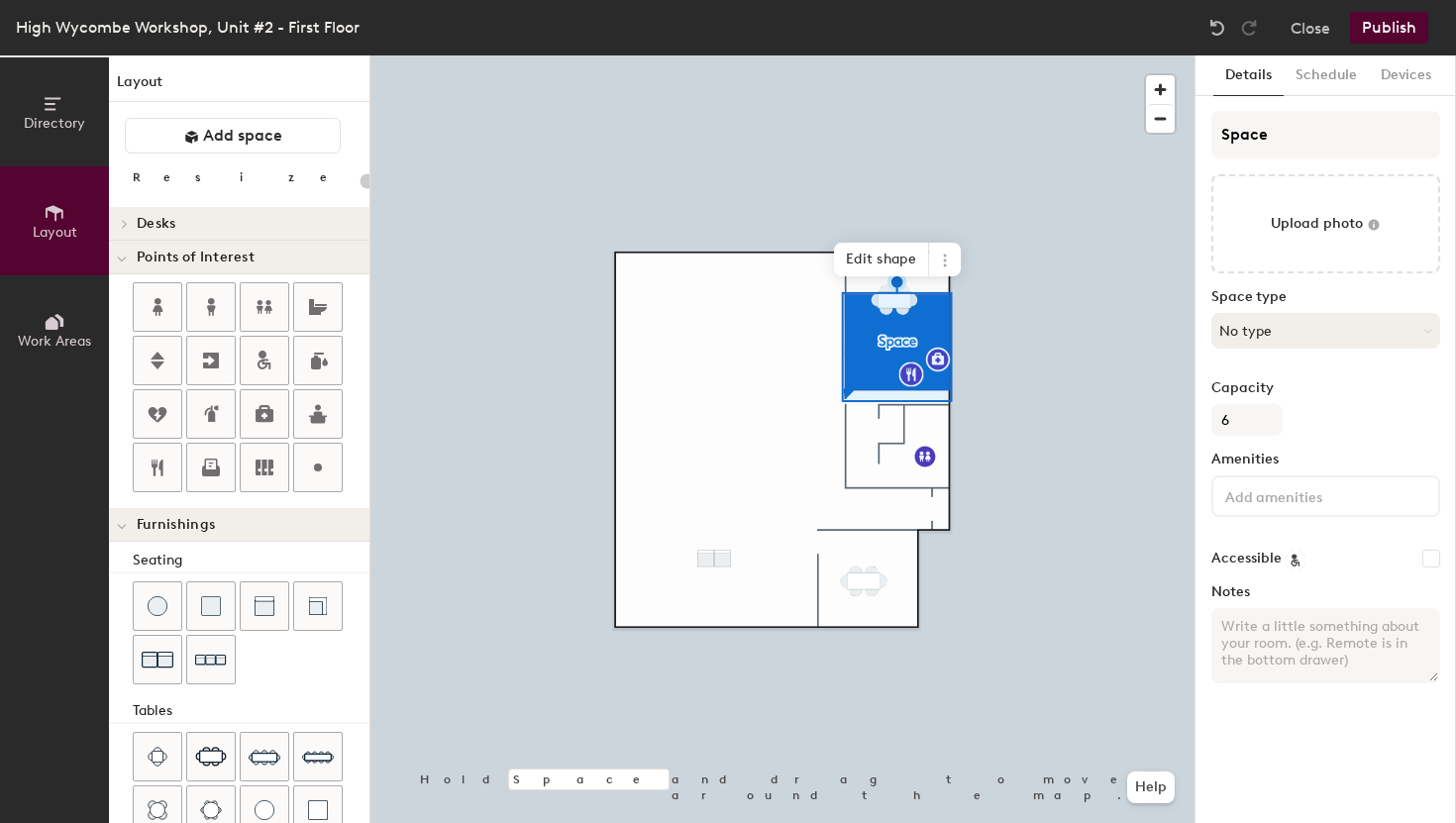 click on "No type" at bounding box center (1325, 331) 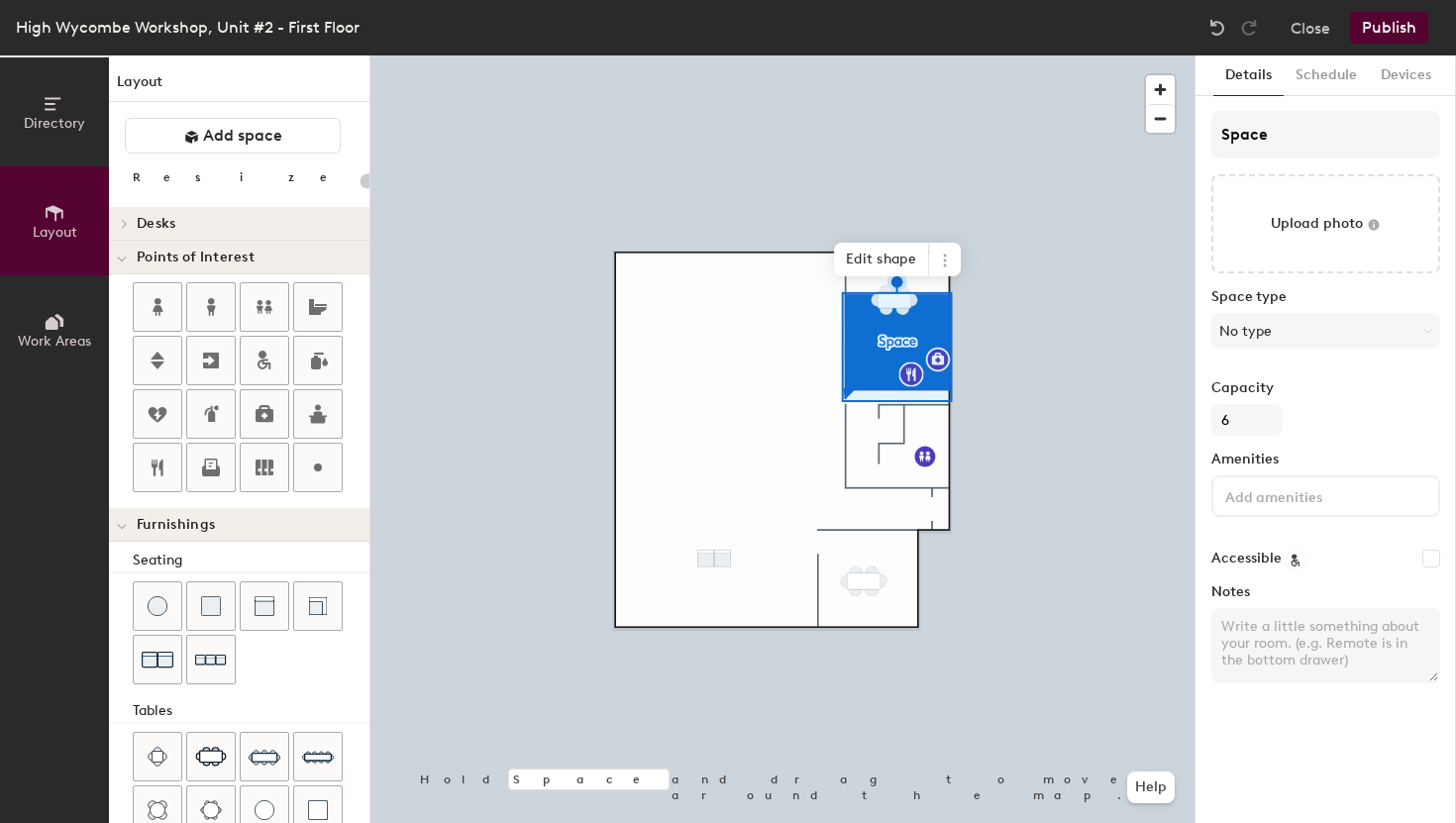 drag, startPoint x: 1412, startPoint y: 330, endPoint x: 1287, endPoint y: 636, distance: 330.54652 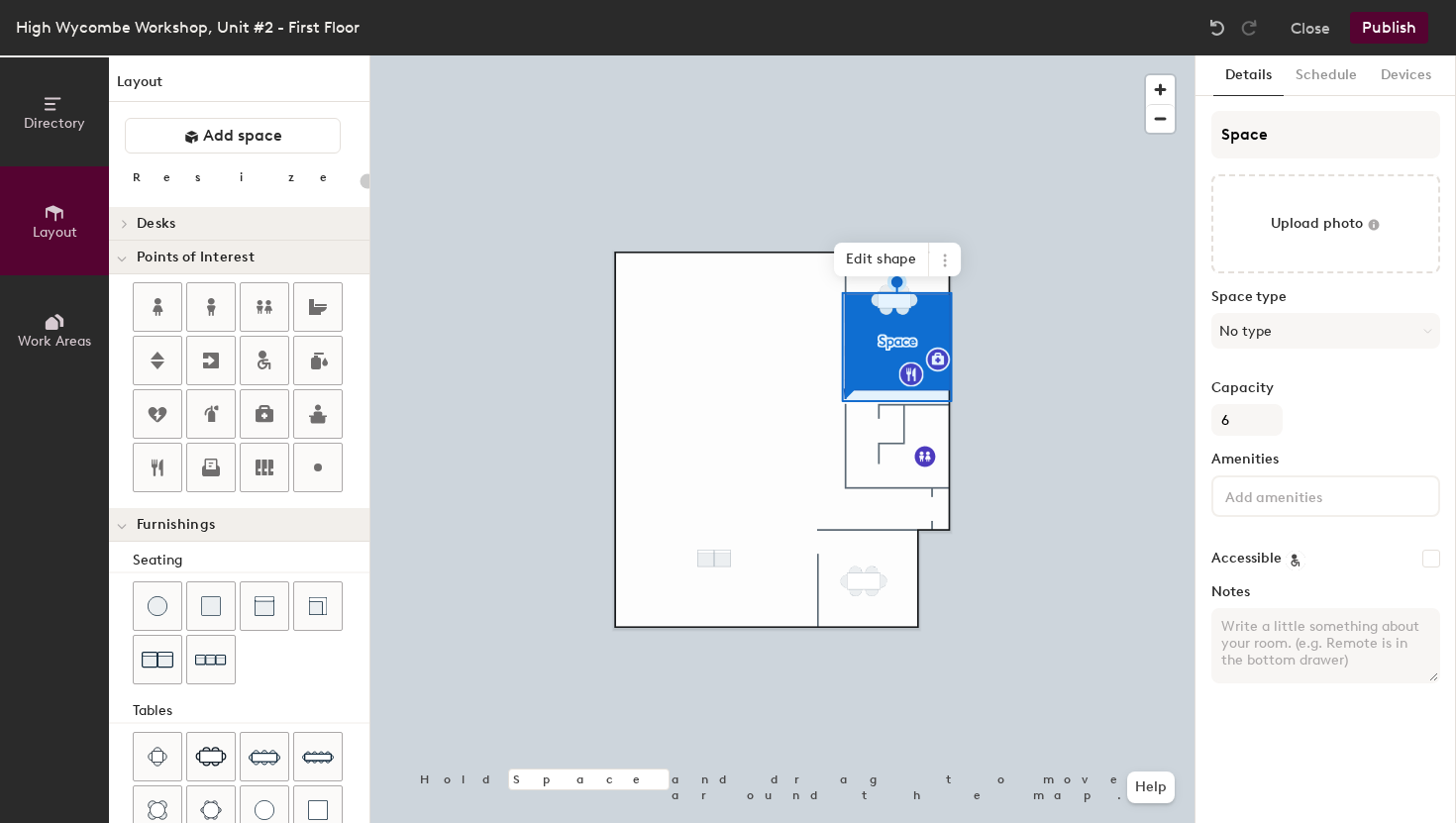 click on "Space Upload photo Space type No type Capacity 6 Amenities Accessible Notes" 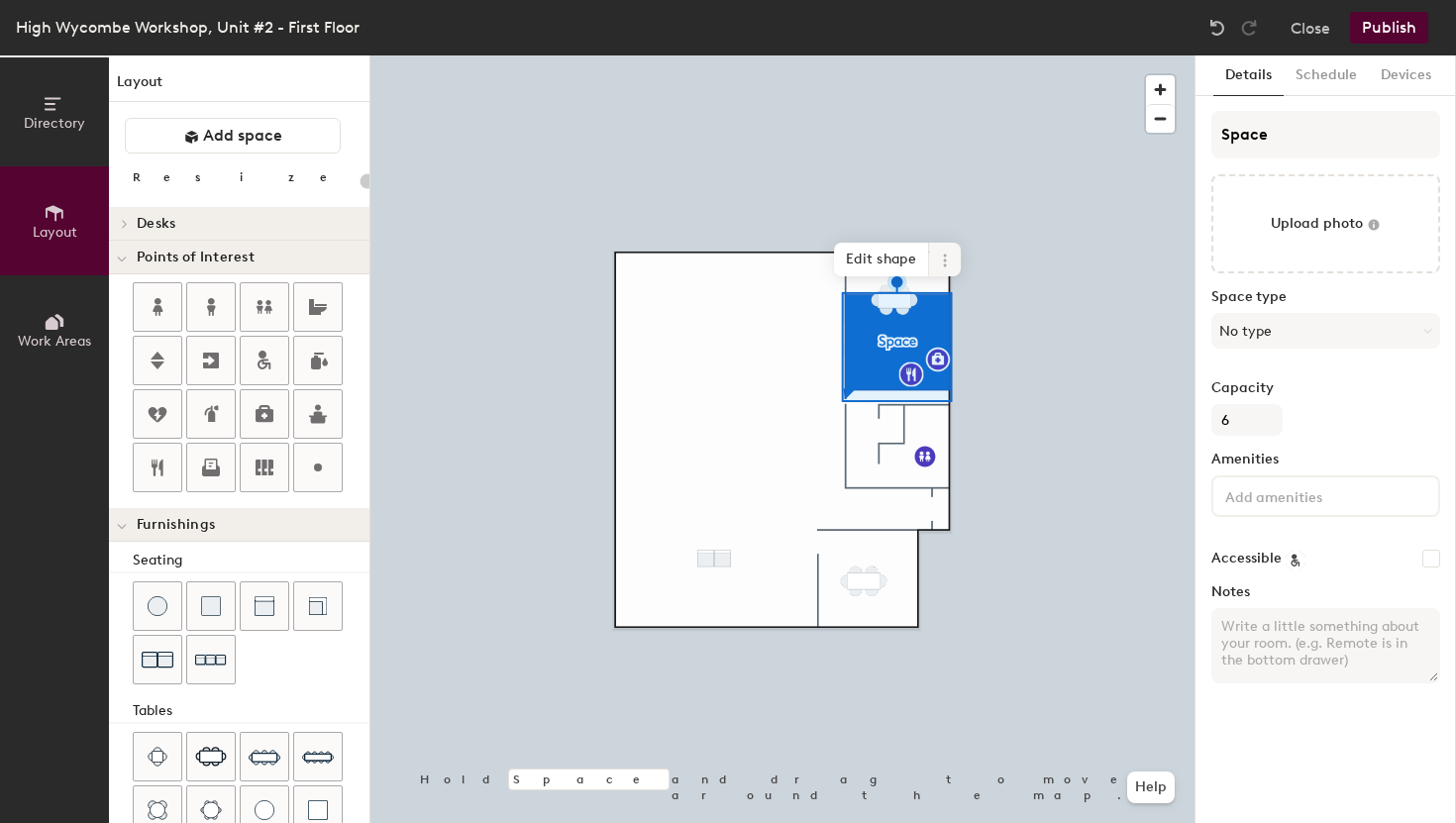 click 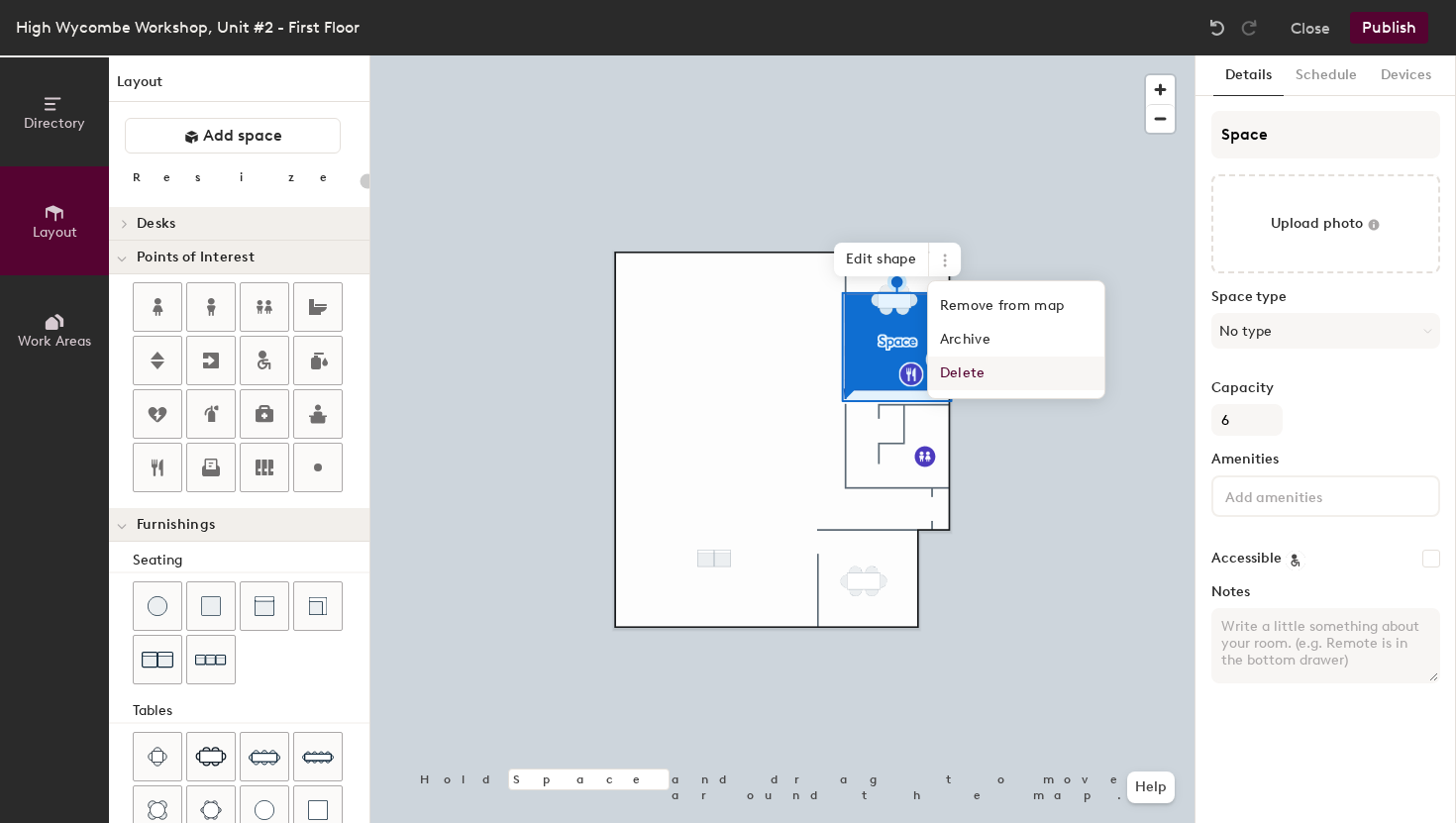 click on "Delete" 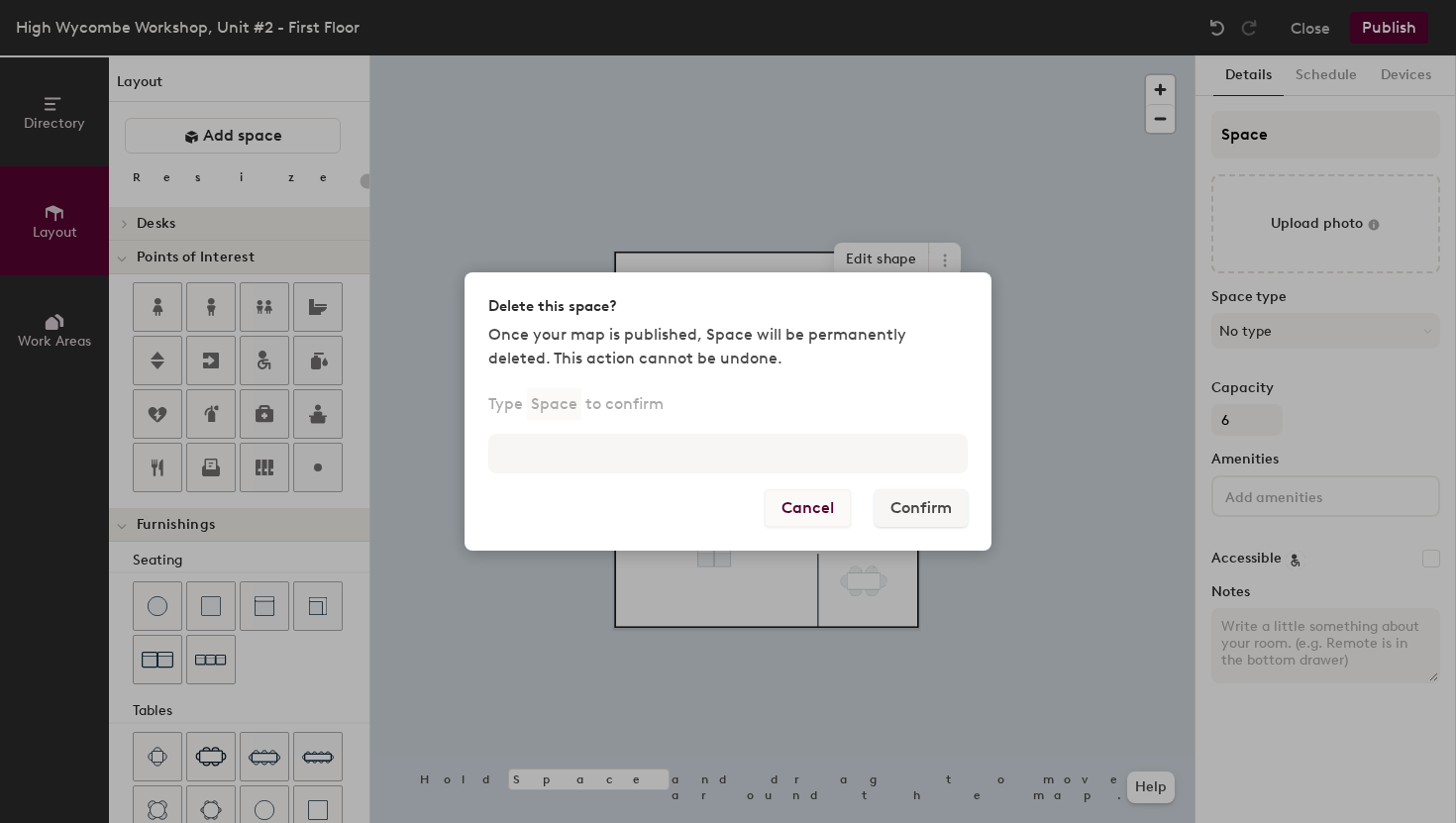 click on "Cancel" at bounding box center (807, 508) 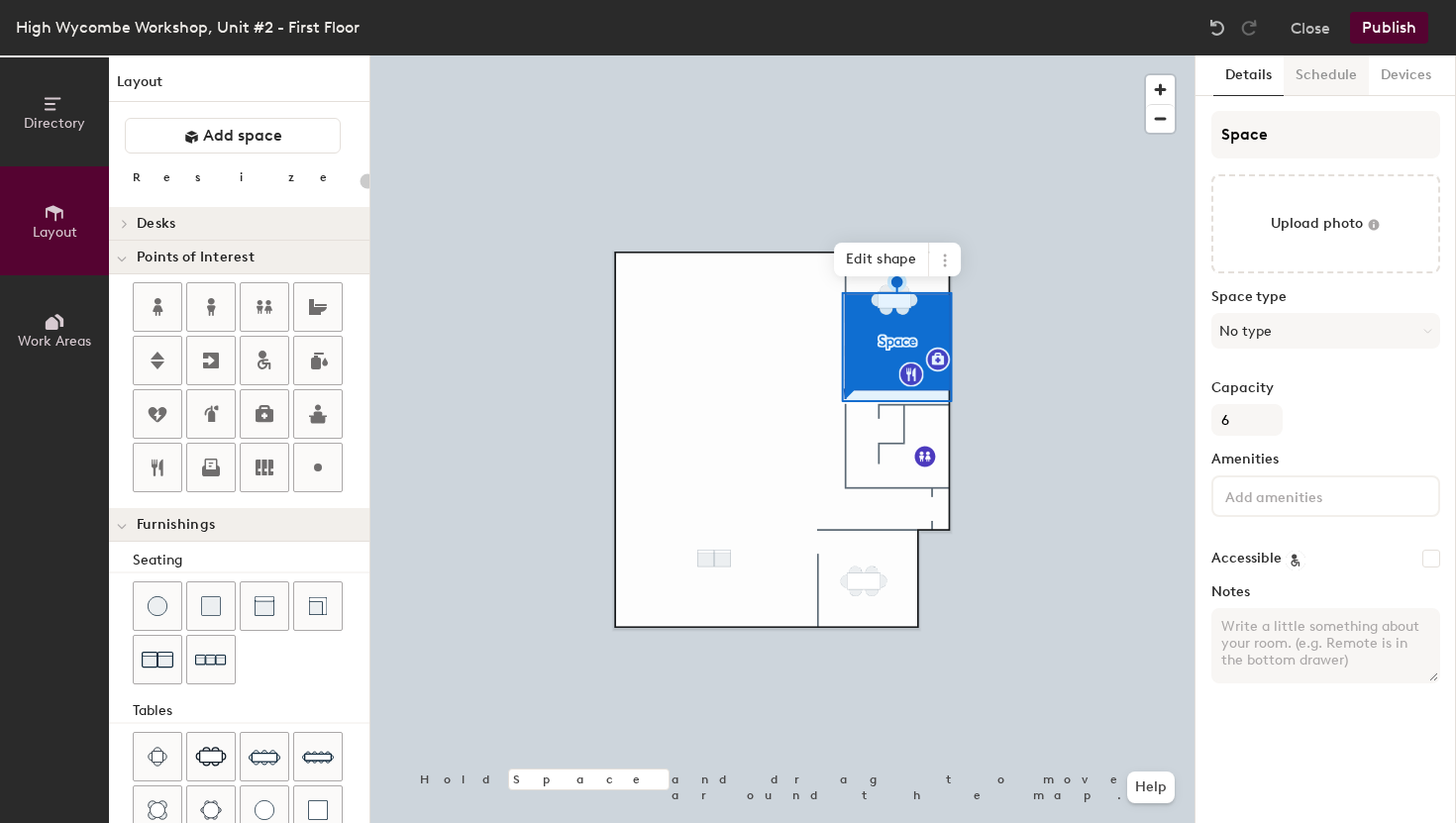 click on "Schedule" 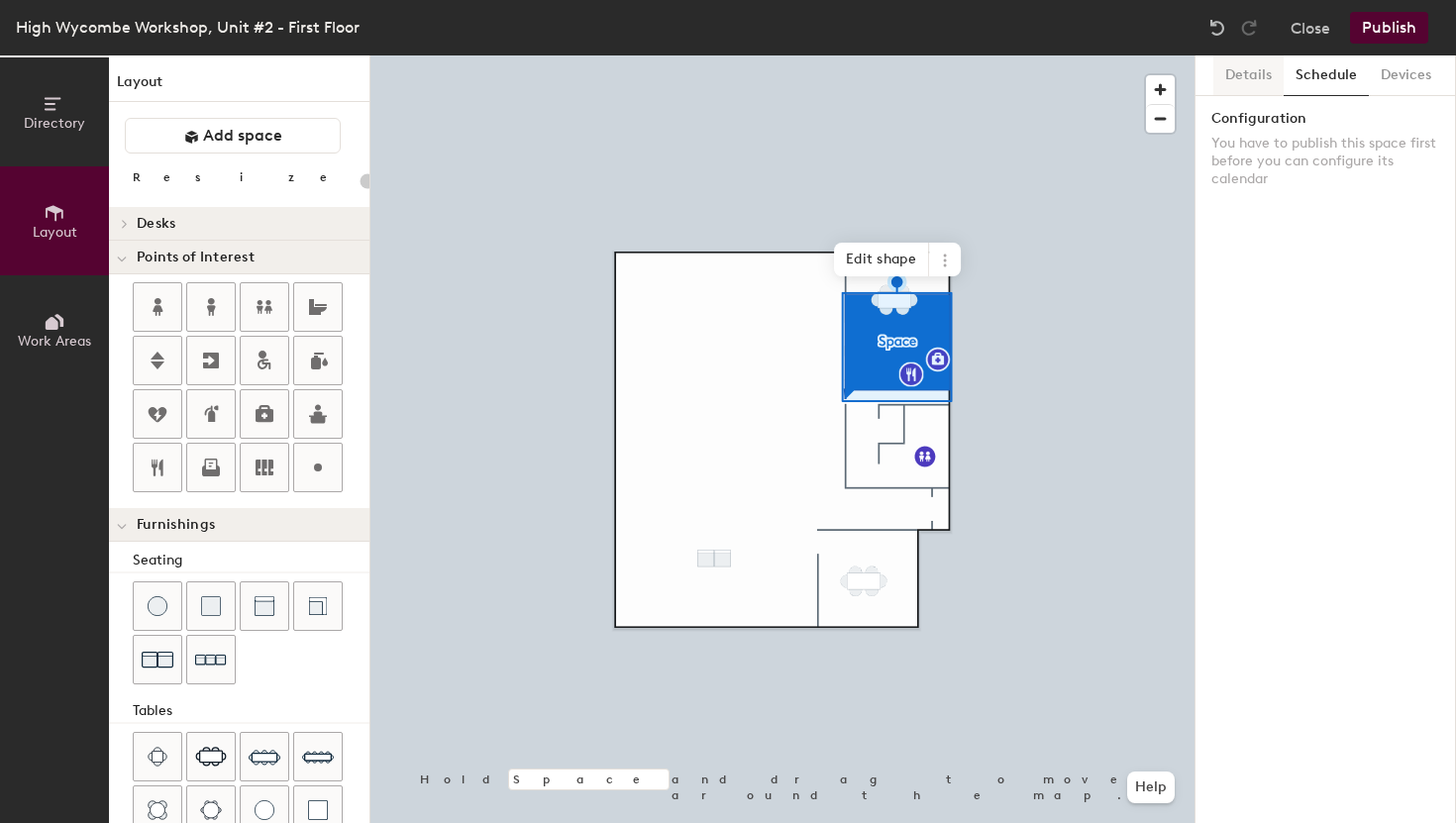 click on "Details" 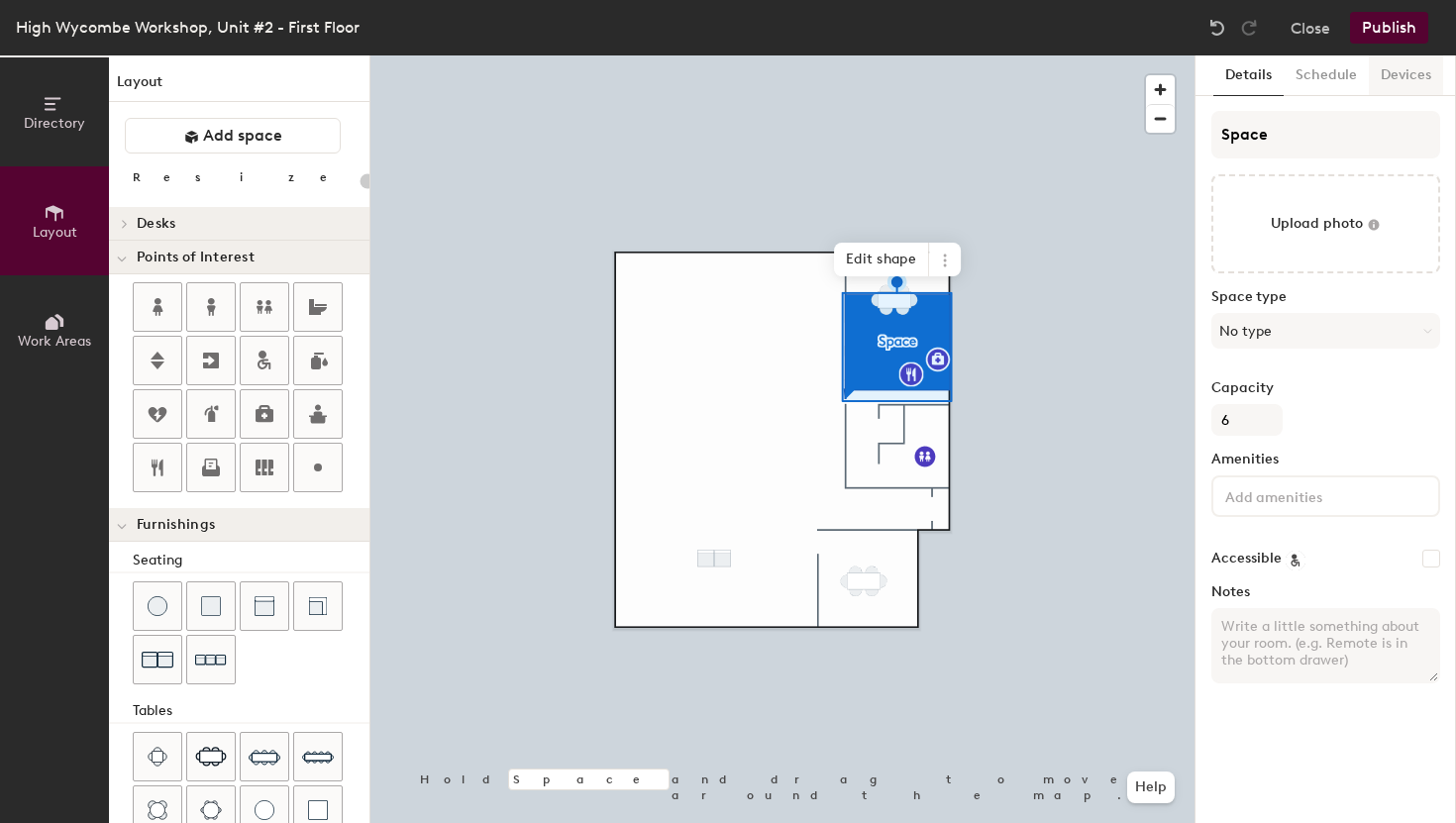 click on "Devices" 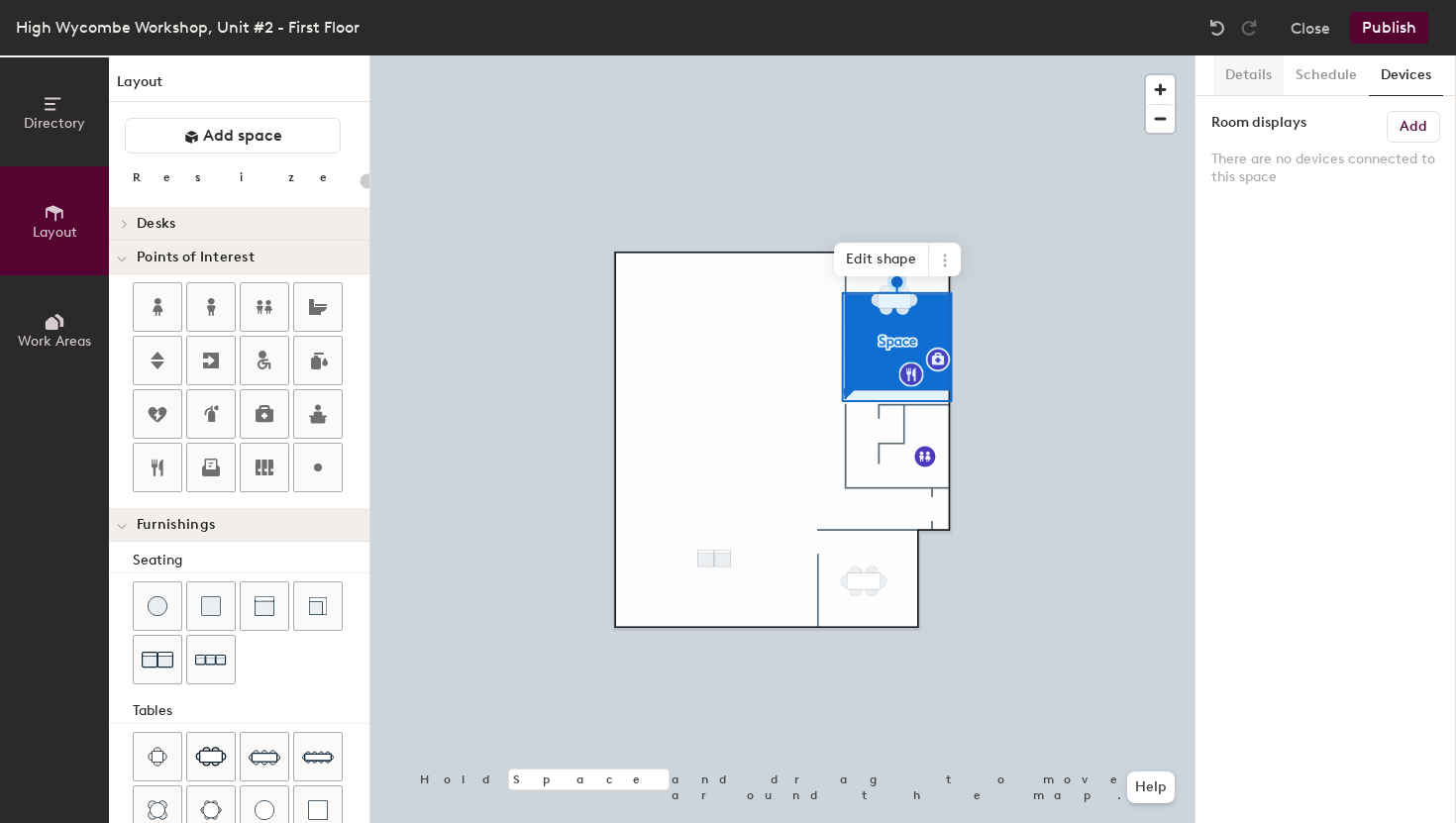 click on "Details" 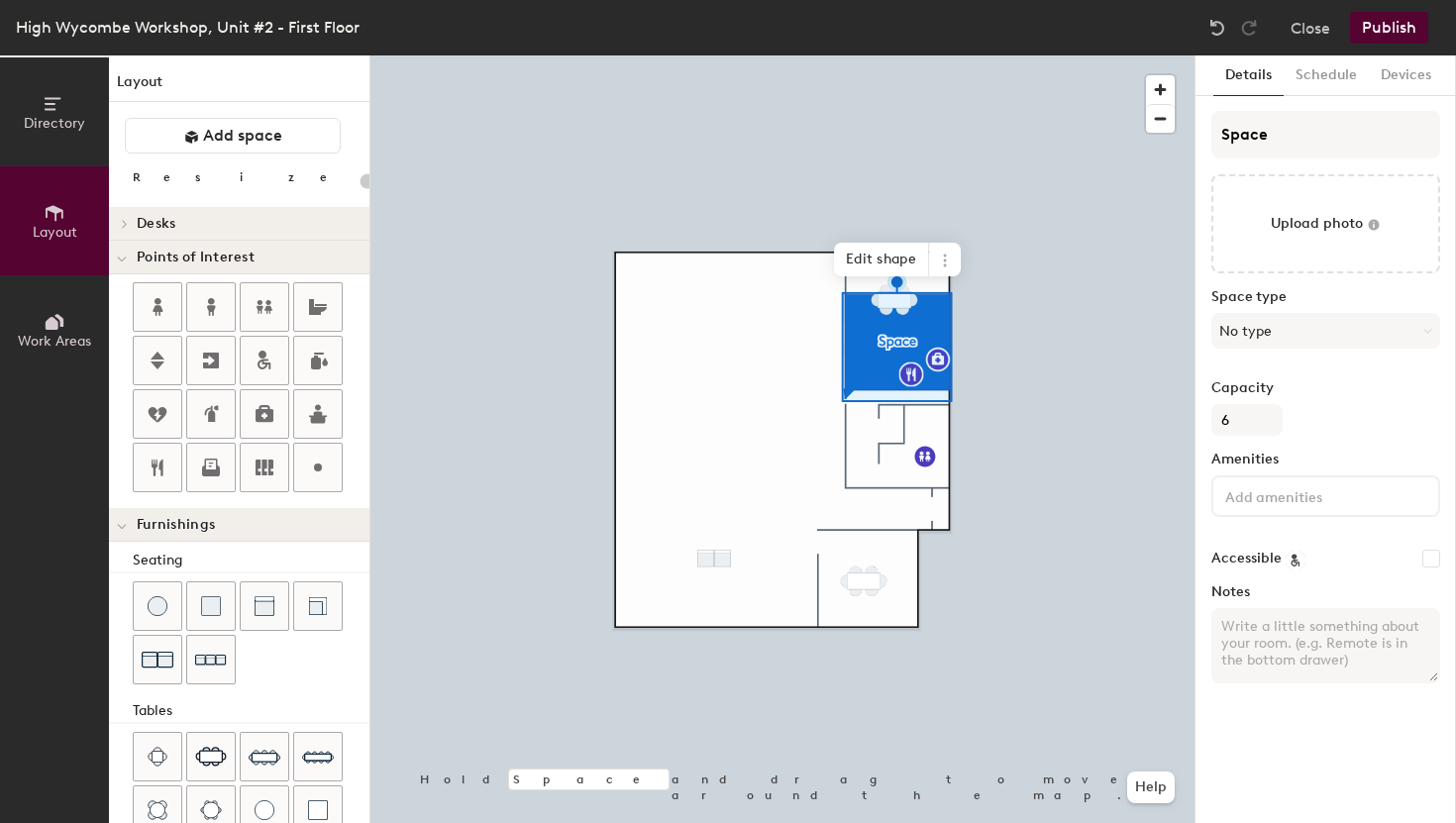 click 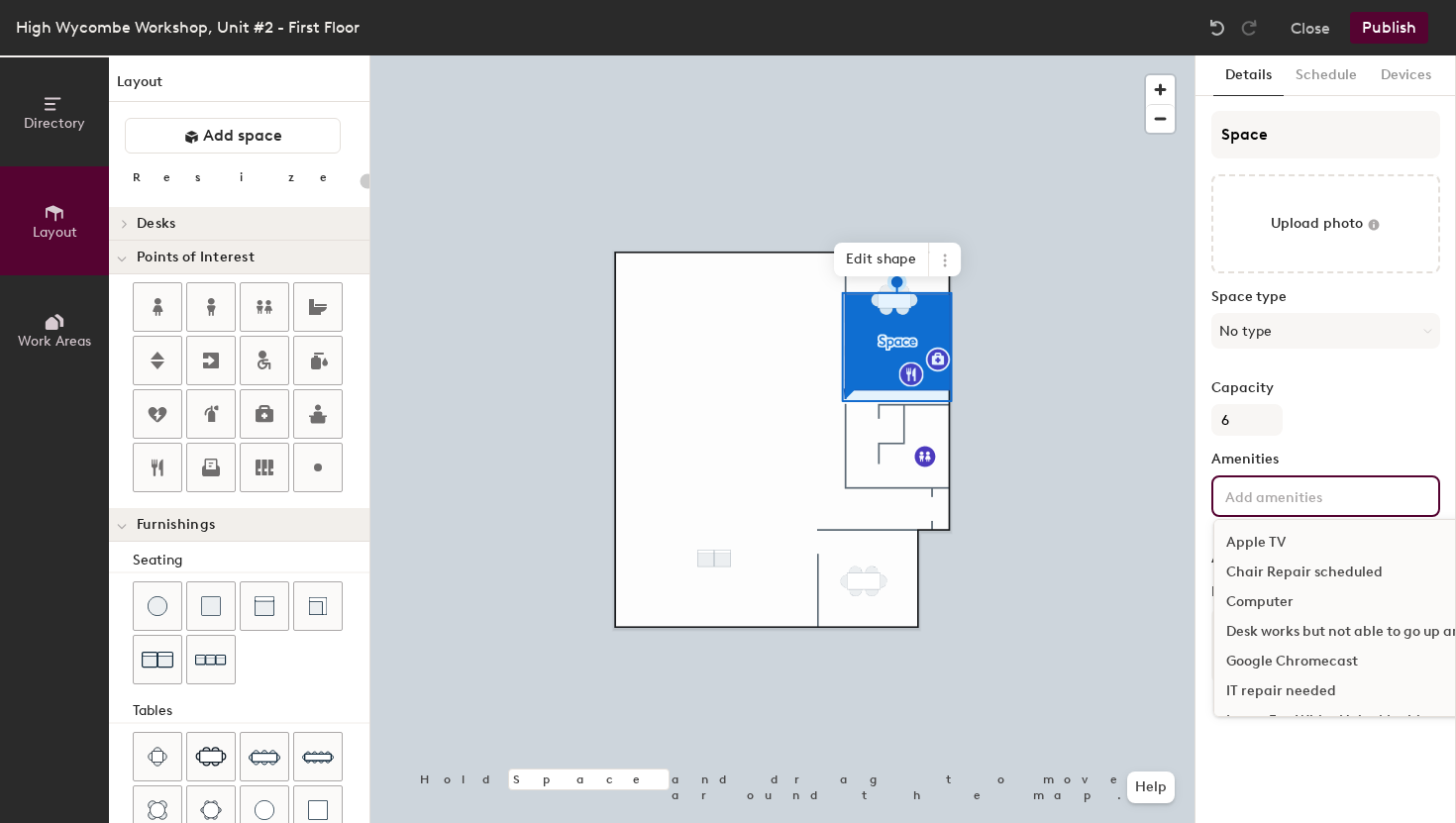 click on "Details Schedule Devices Space Upload photo Space type No type Capacity 6 Amenities Apple TV Chair Repair scheduled Computer Desk works but not able to go up and down Facilities is aware Google Chromecast IT repair needed LectroFan White Noise Machine Meet Kit Monitor Phone Printer Projector Speakers Static desk (needs repair) Television Video Conferencing Whiteboard Accessible Notes" 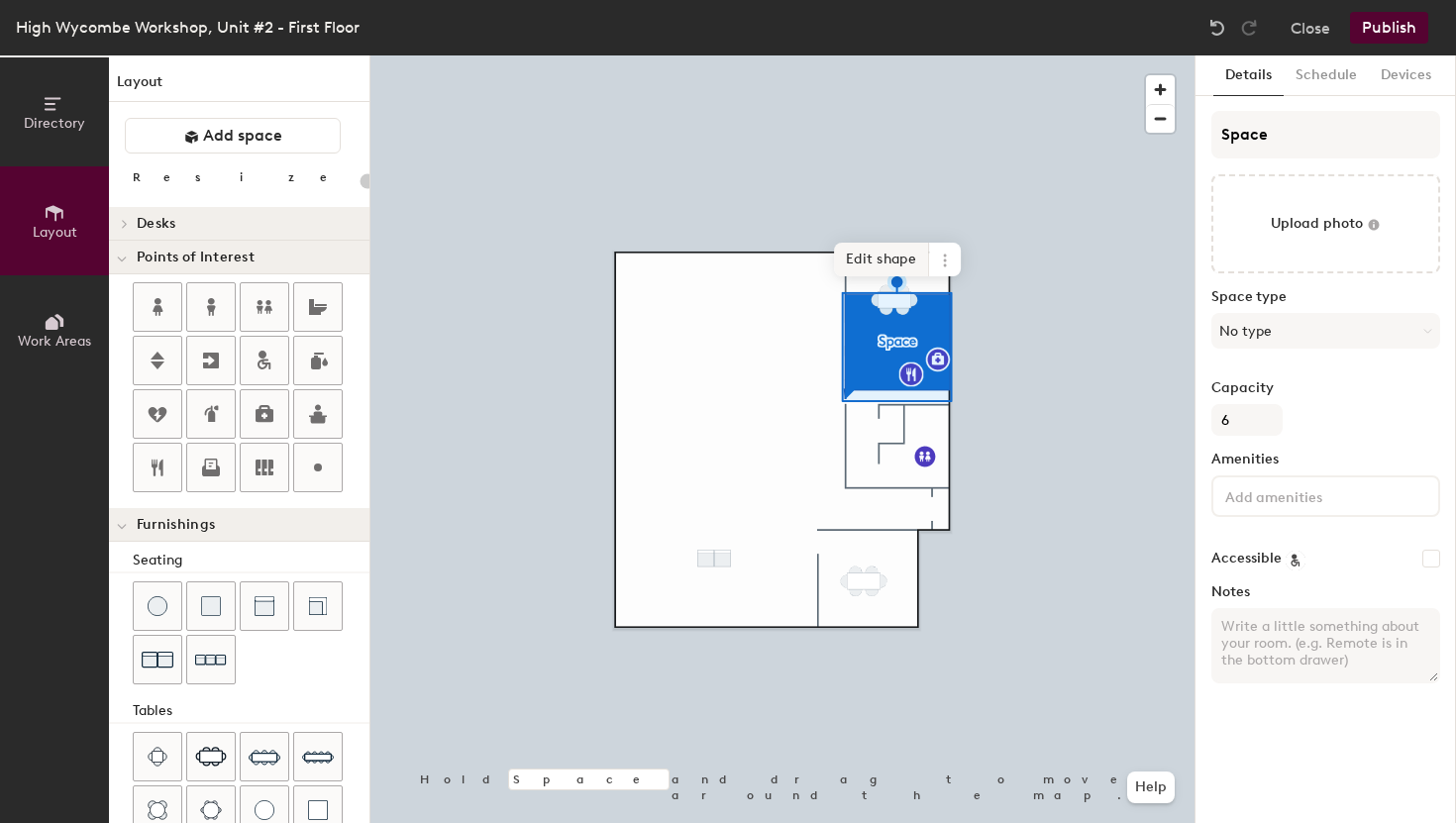 click on "Edit shape" 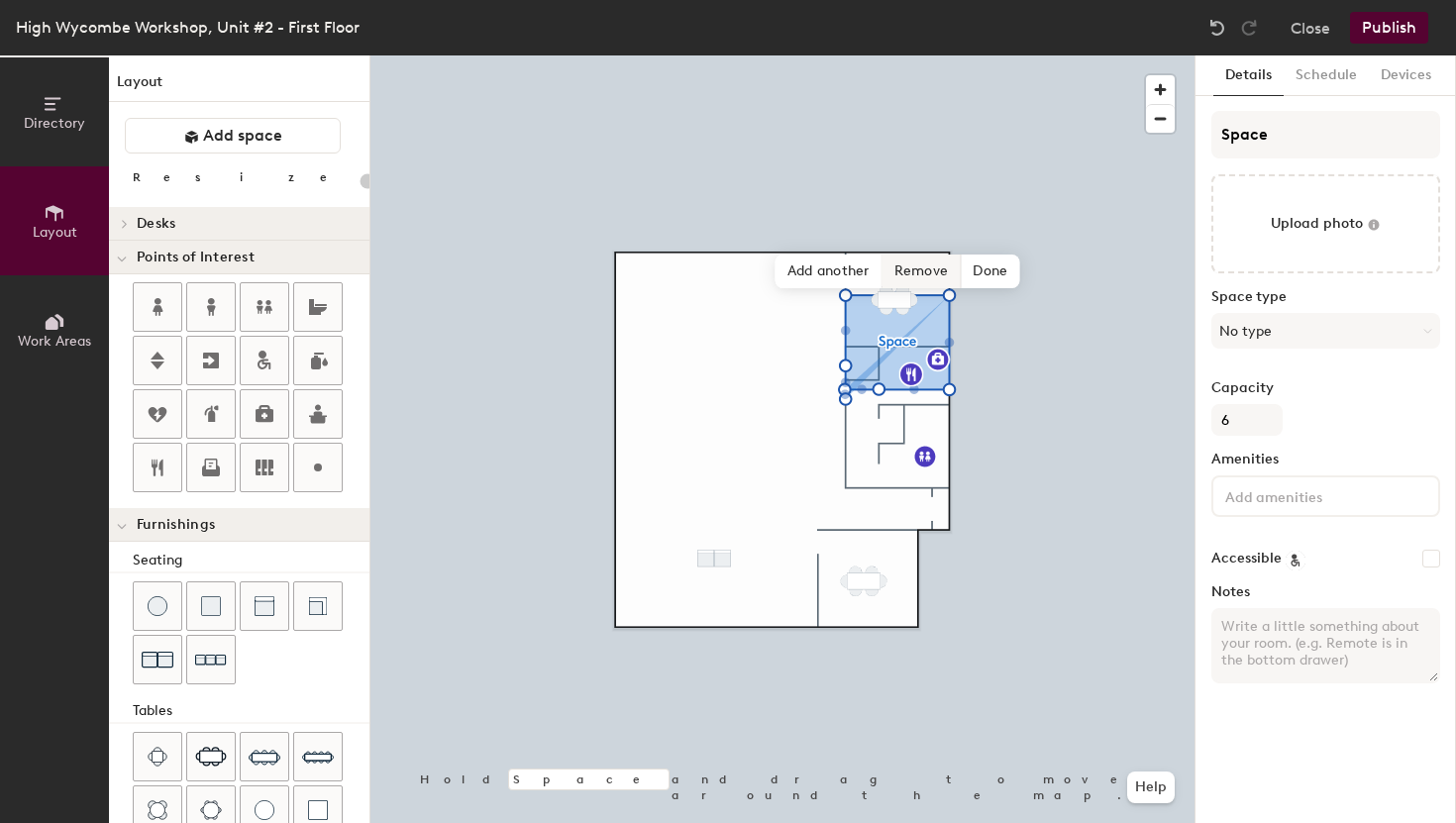 click on "Remove" 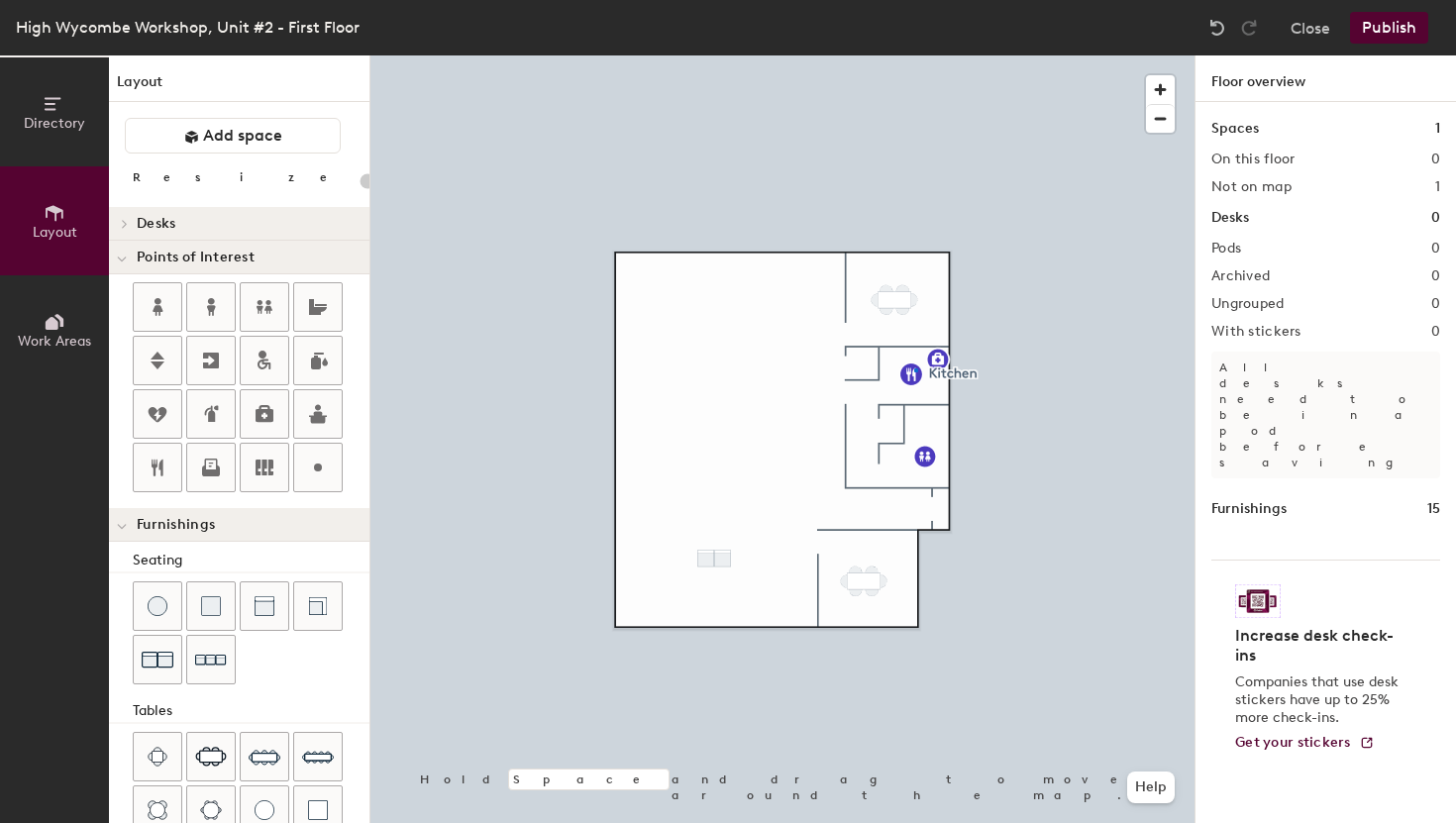 click 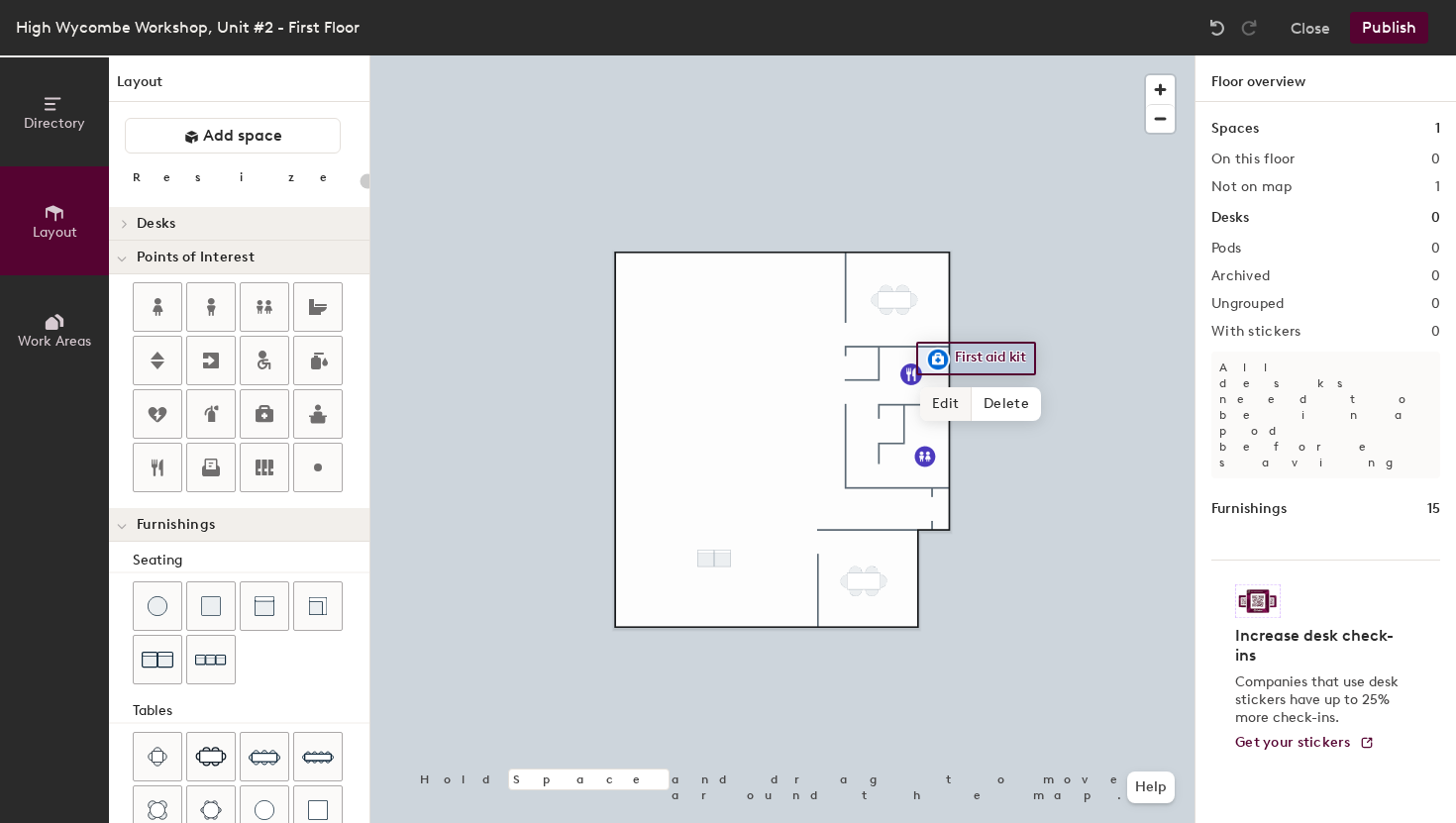 click on "Edit" 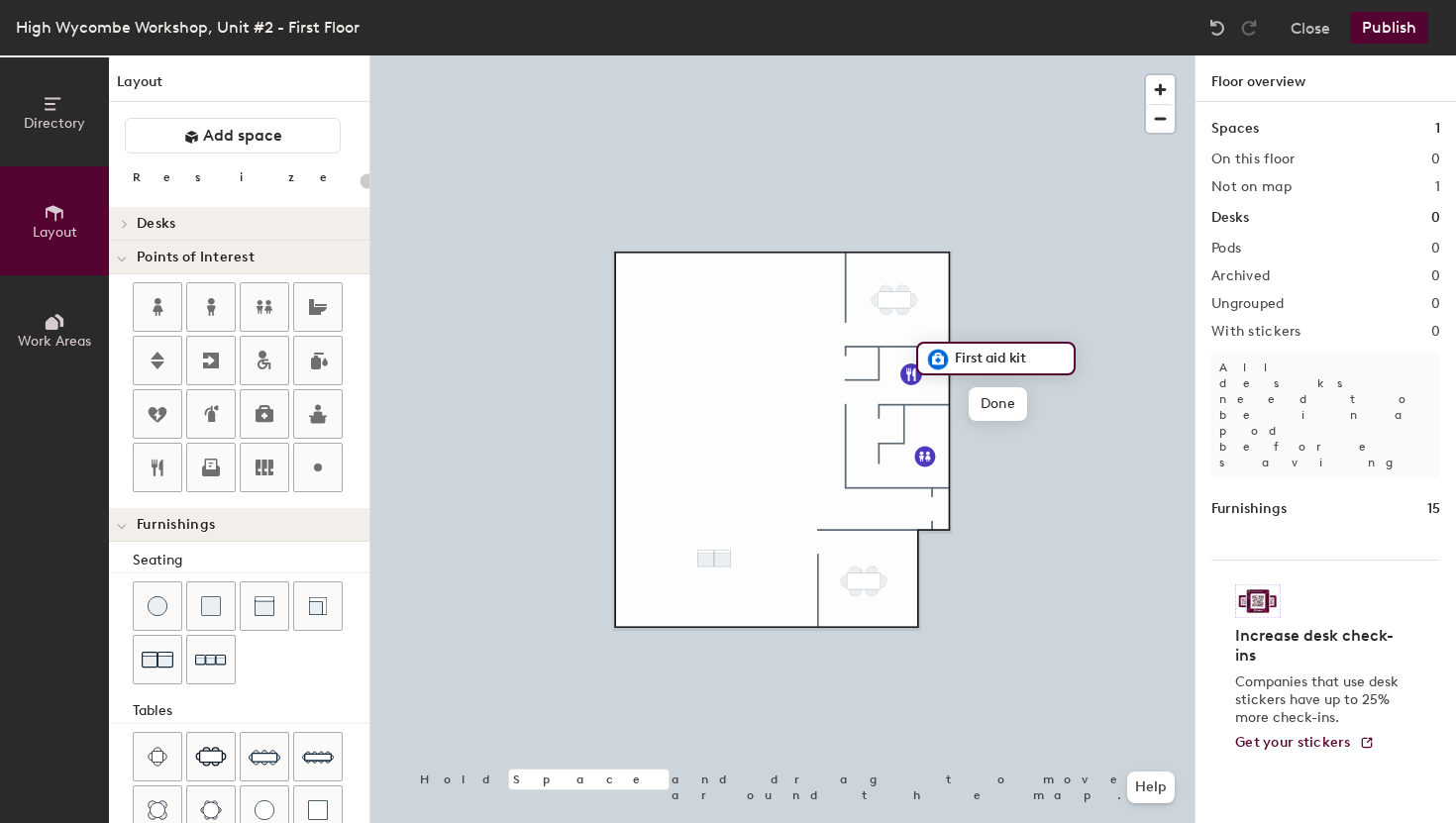click 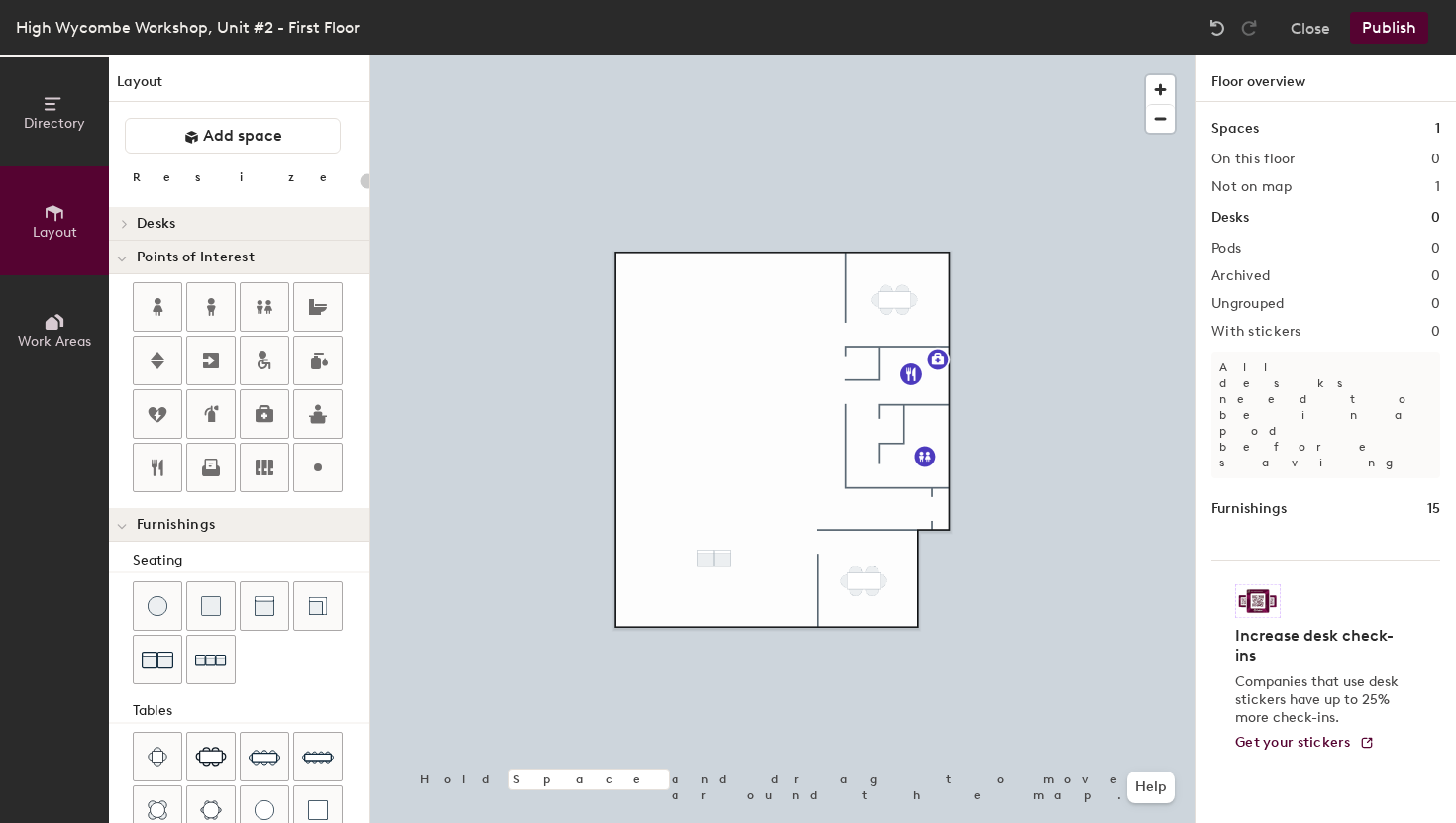 click on "Publish" 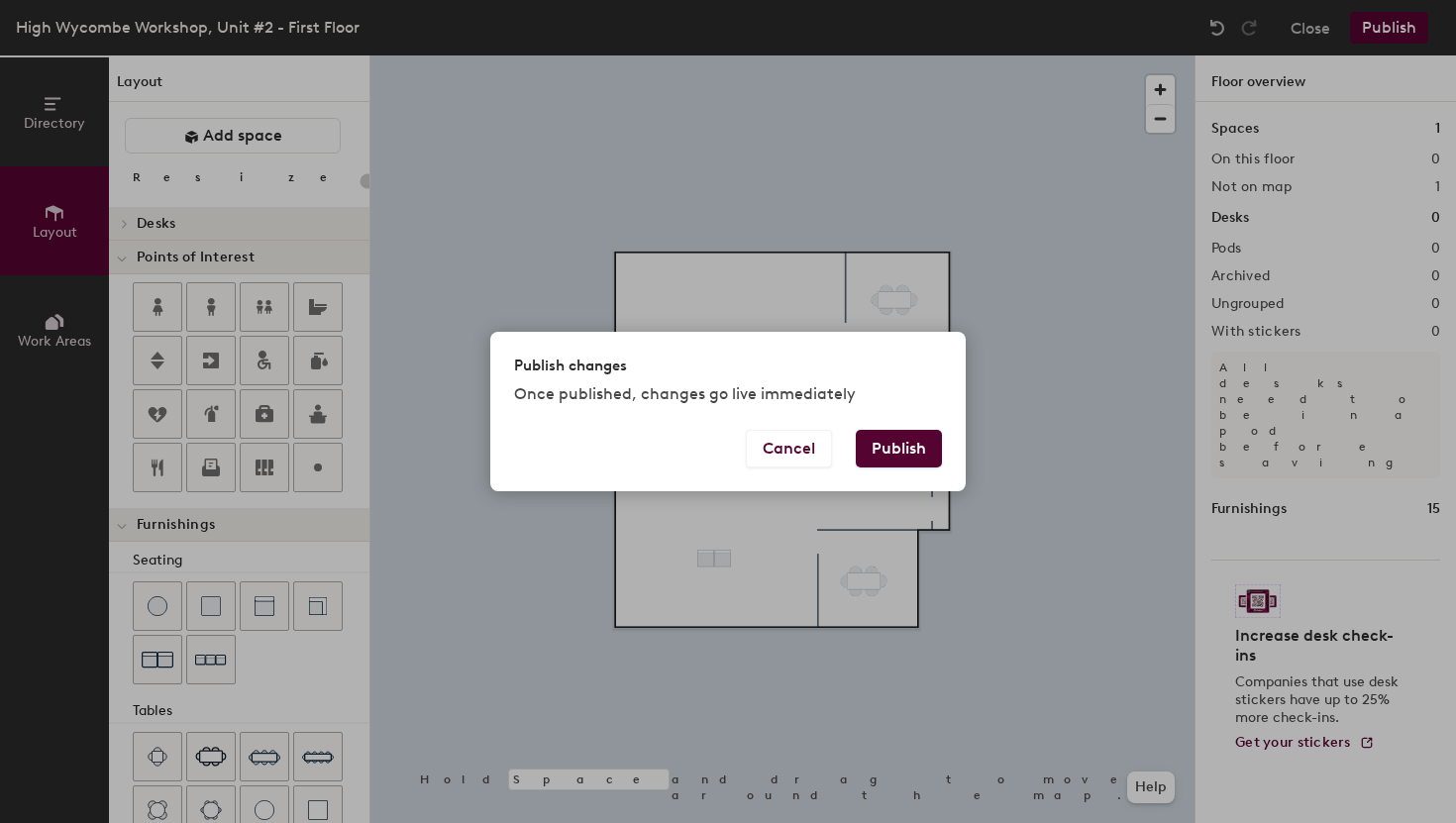 click on "Publish" at bounding box center (898, 449) 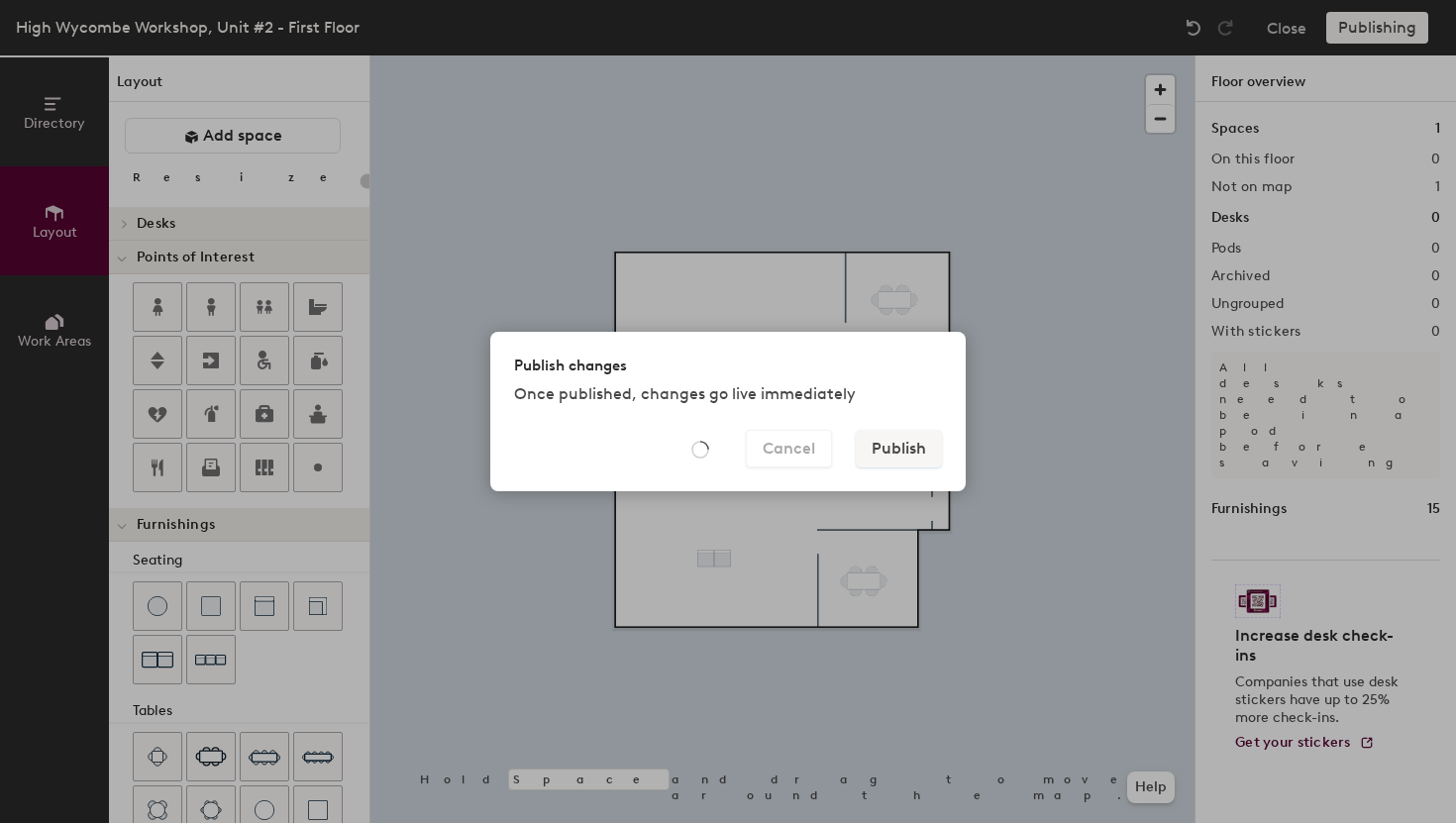 type on "20" 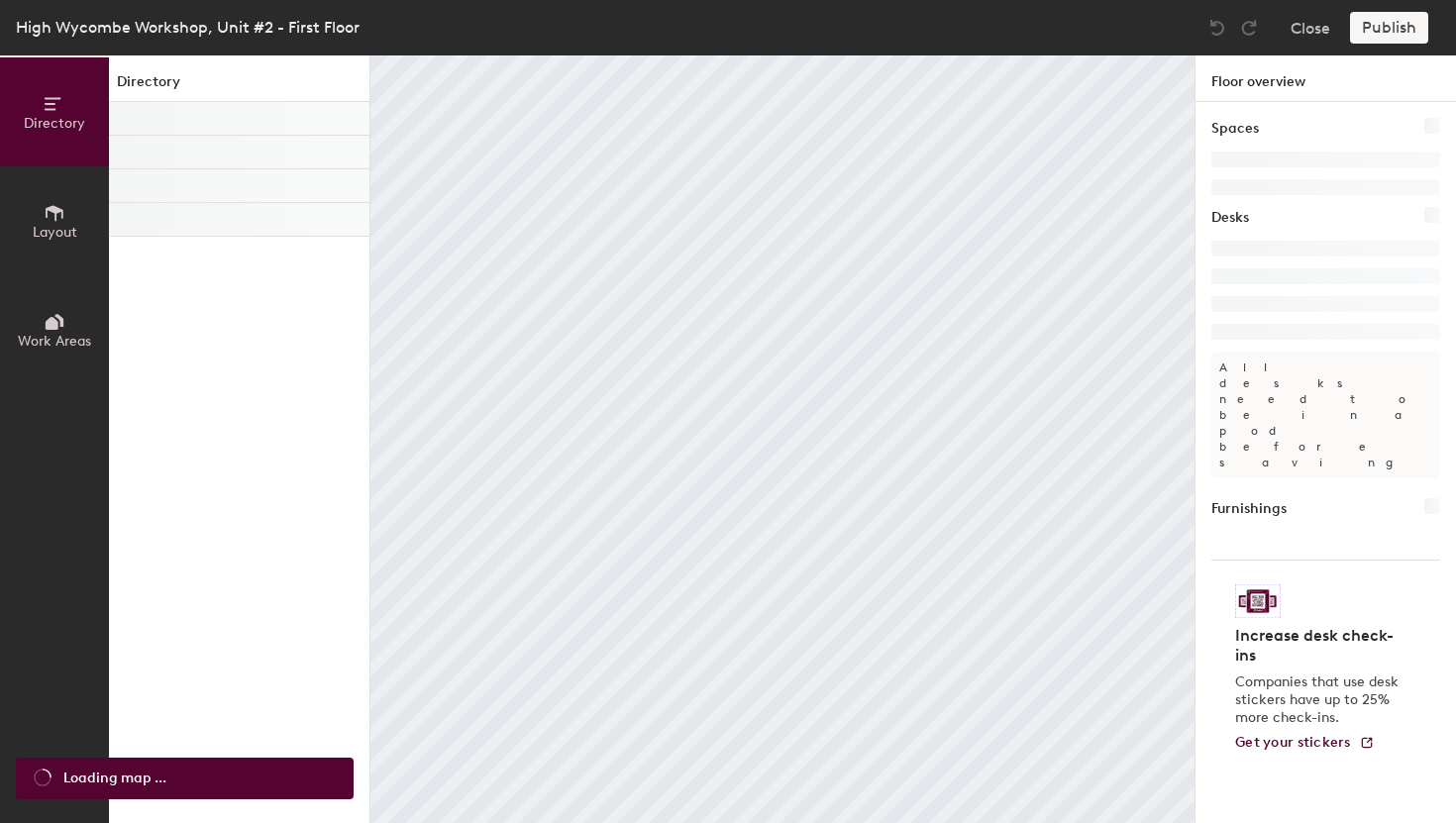 scroll, scrollTop: 0, scrollLeft: 0, axis: both 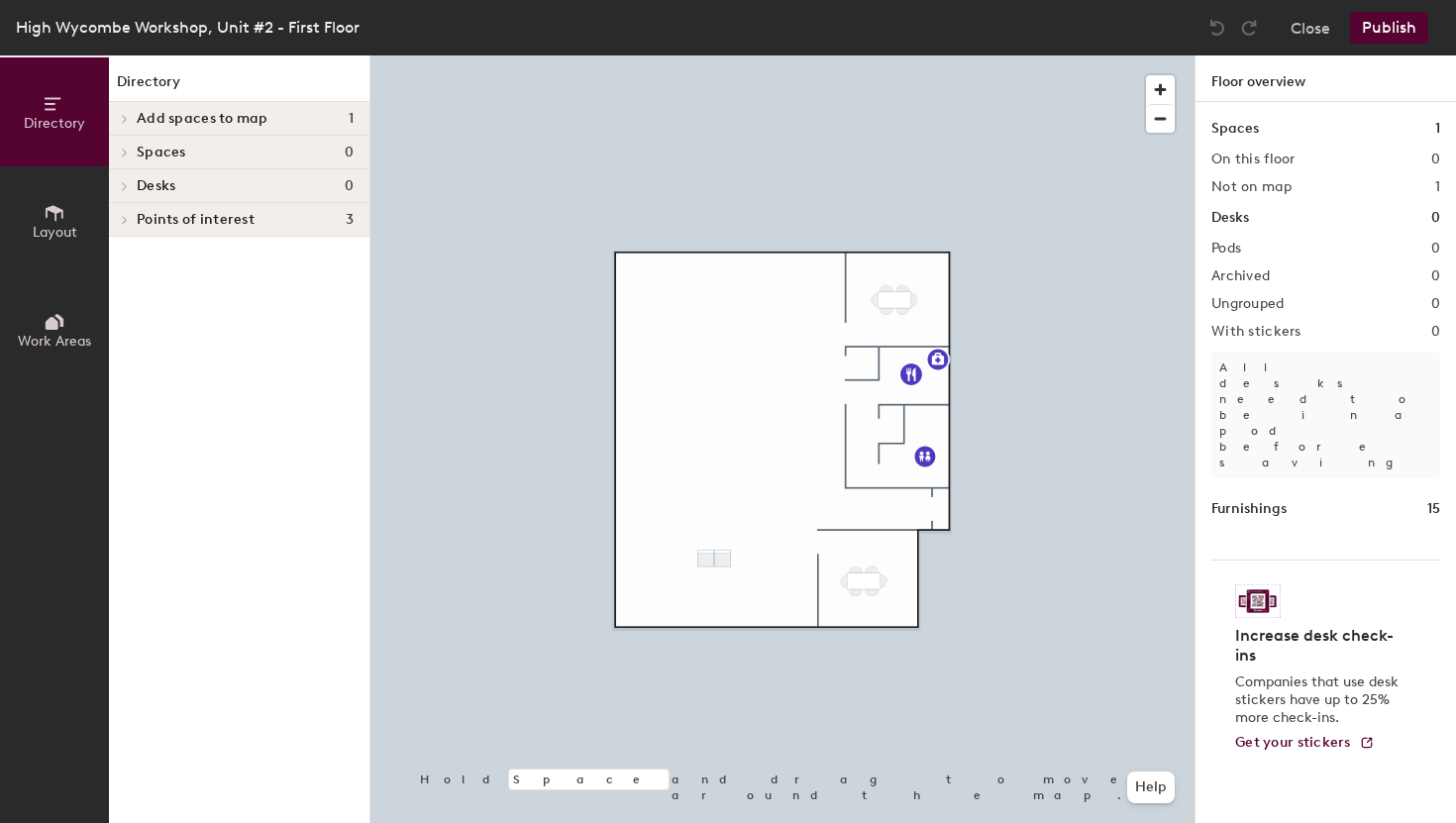 click 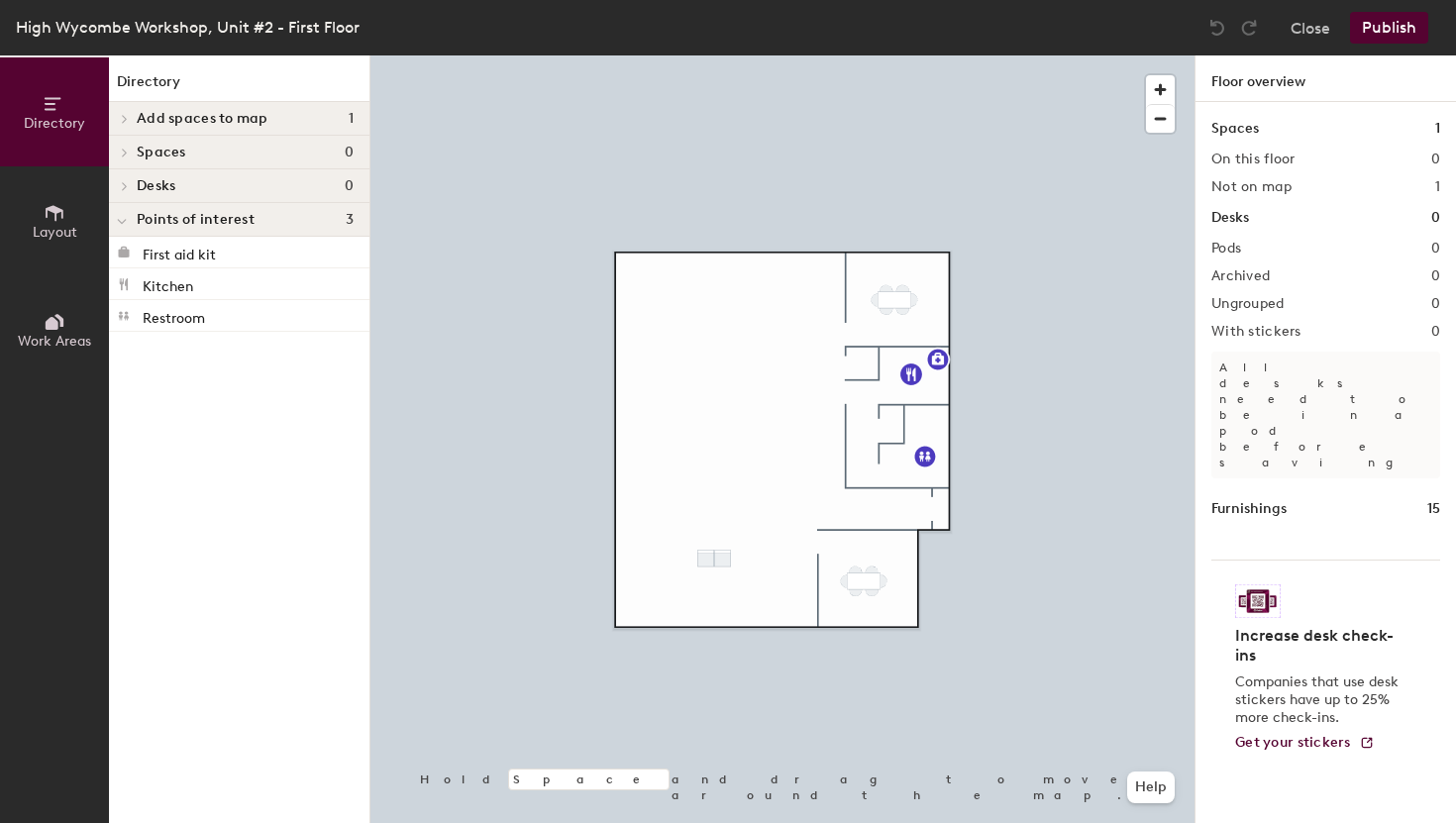 click 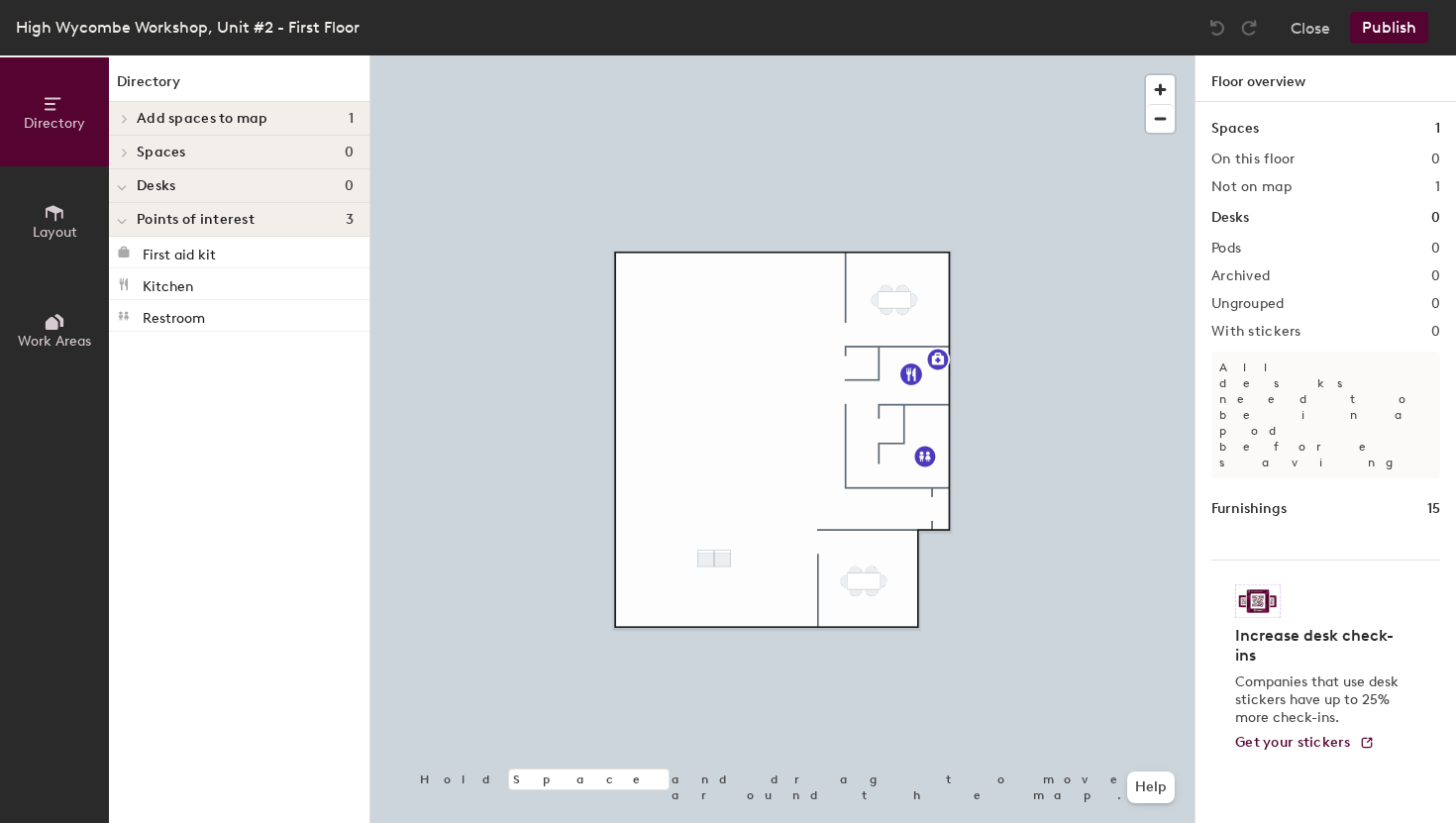 click 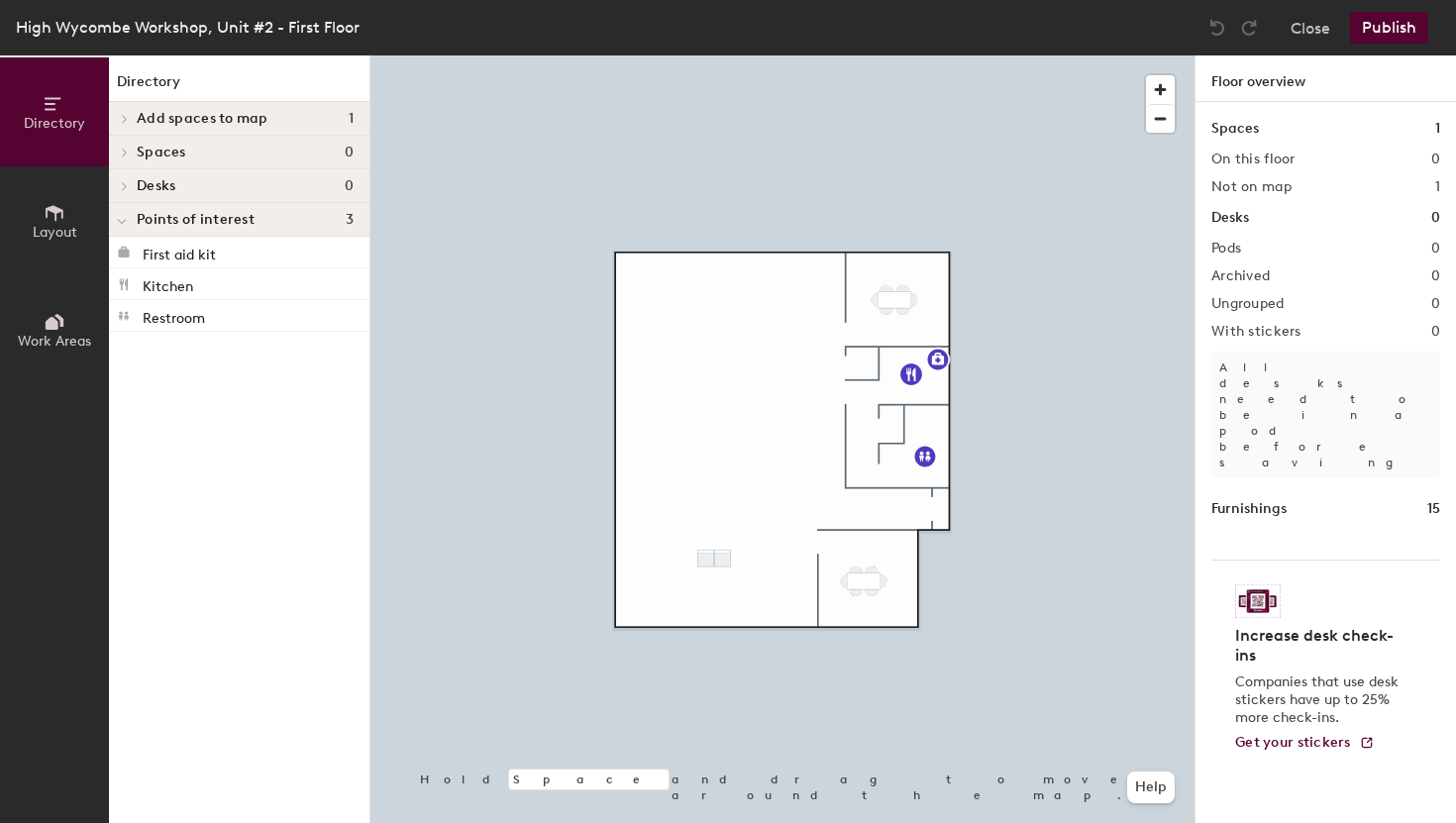 click 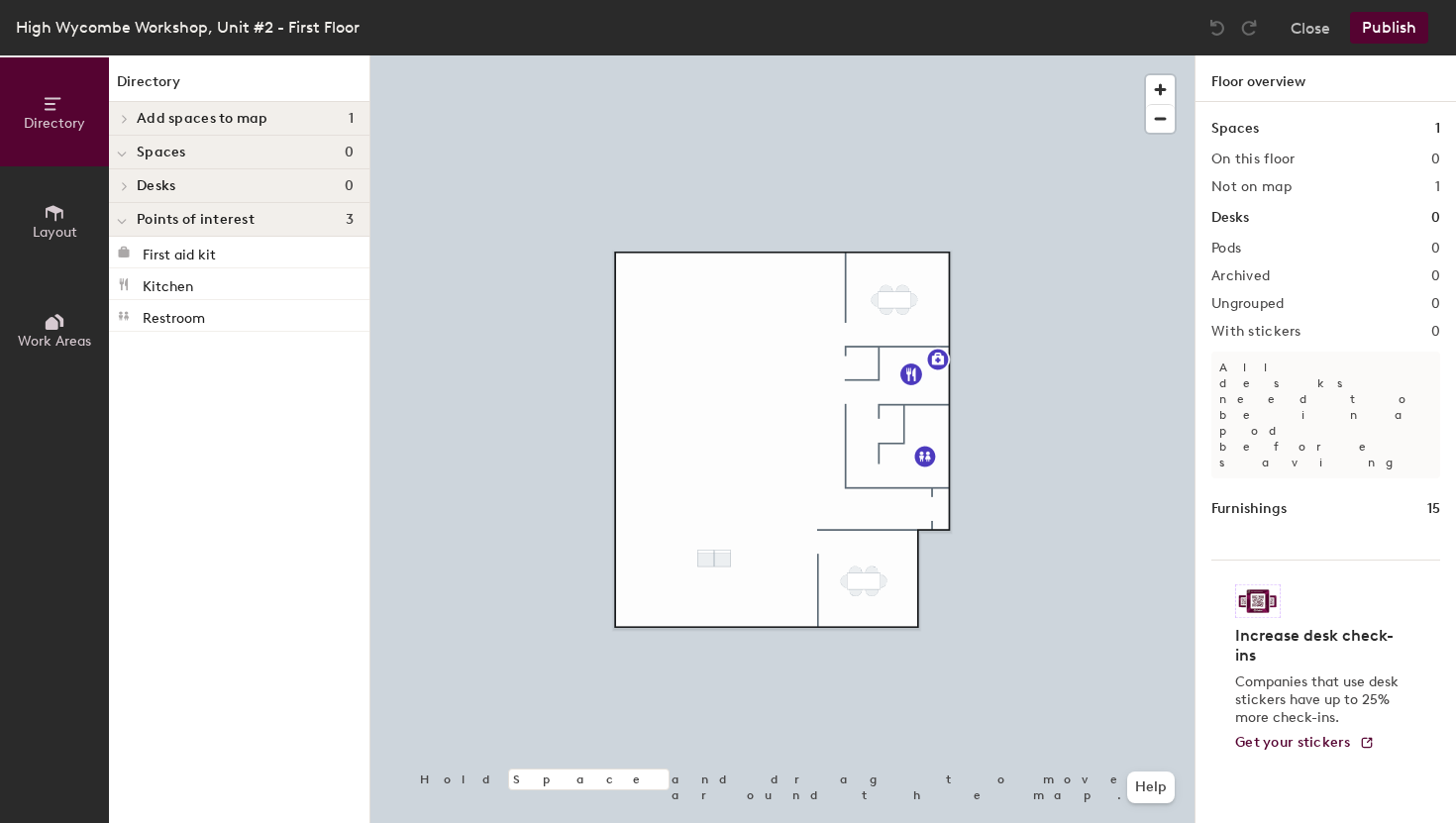 click 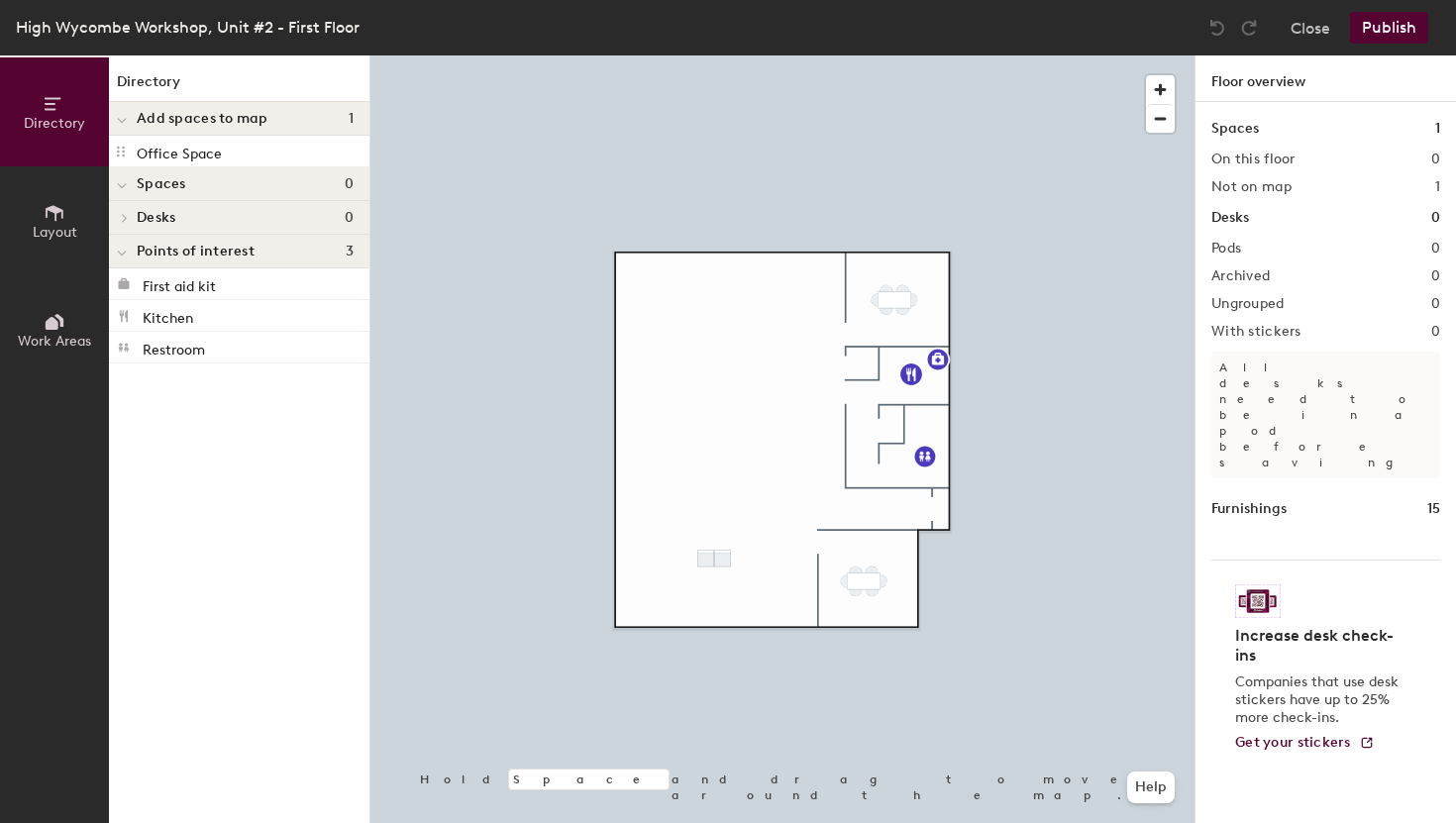 click 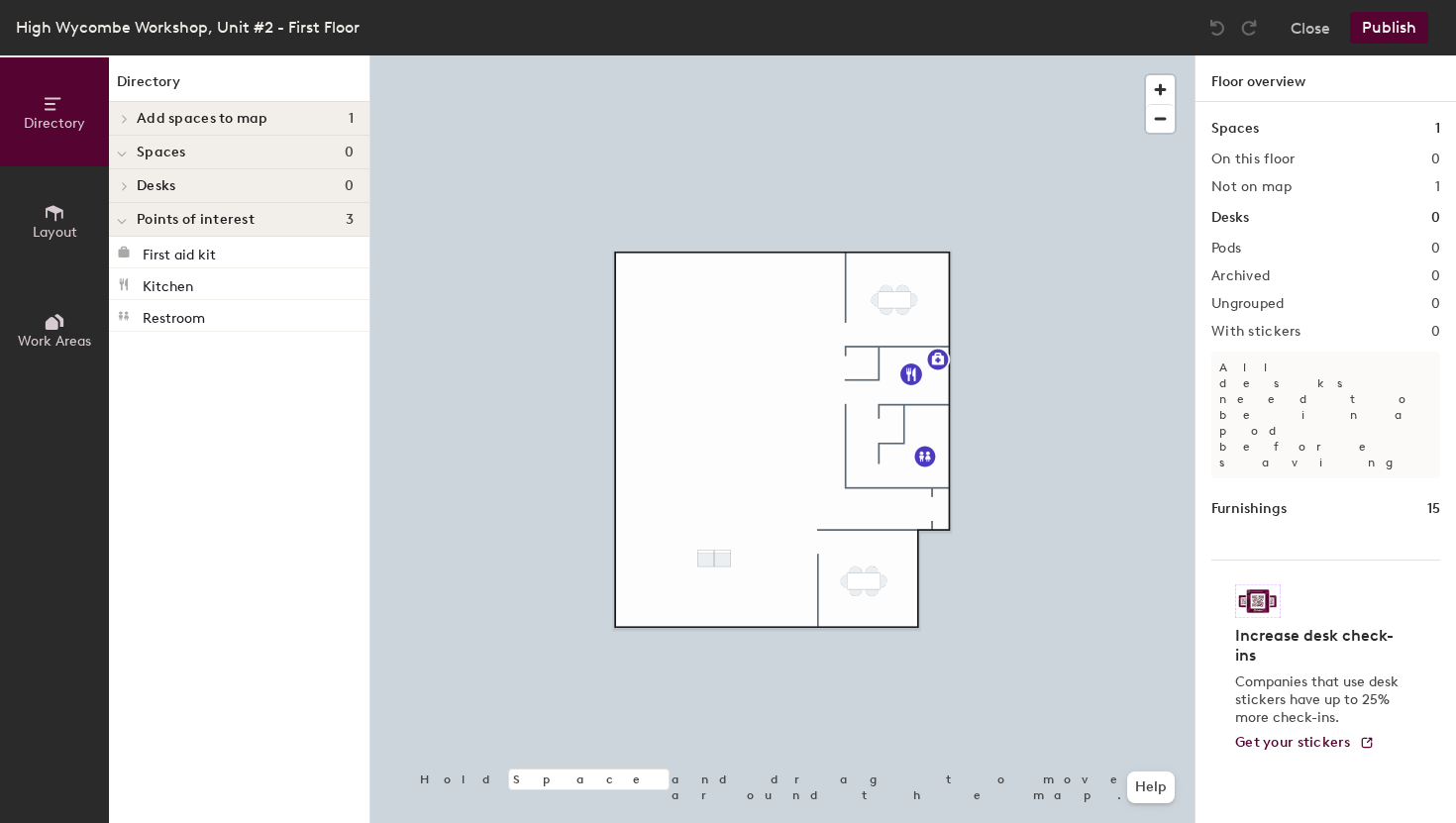 click on "Spaces" 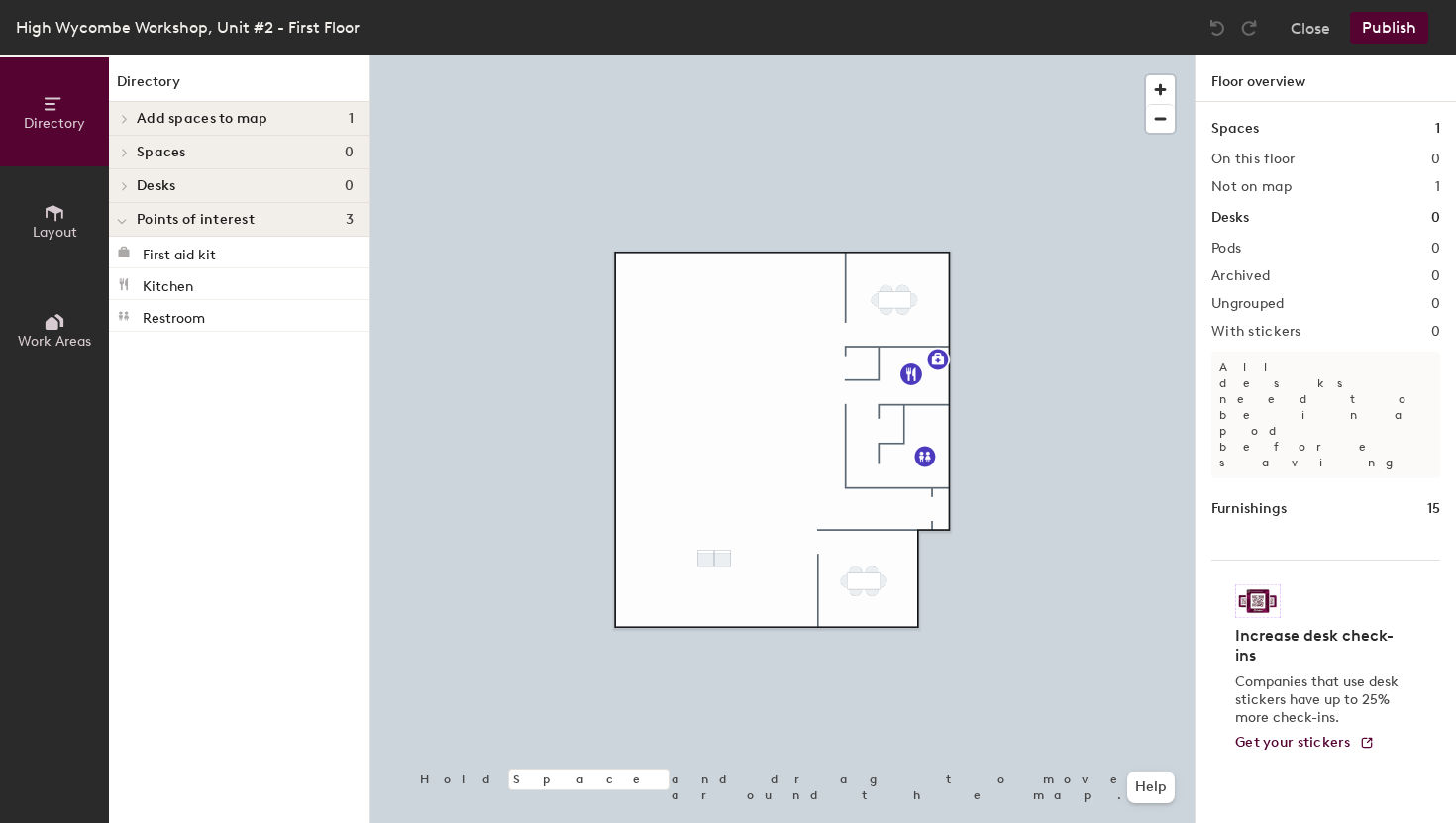 click 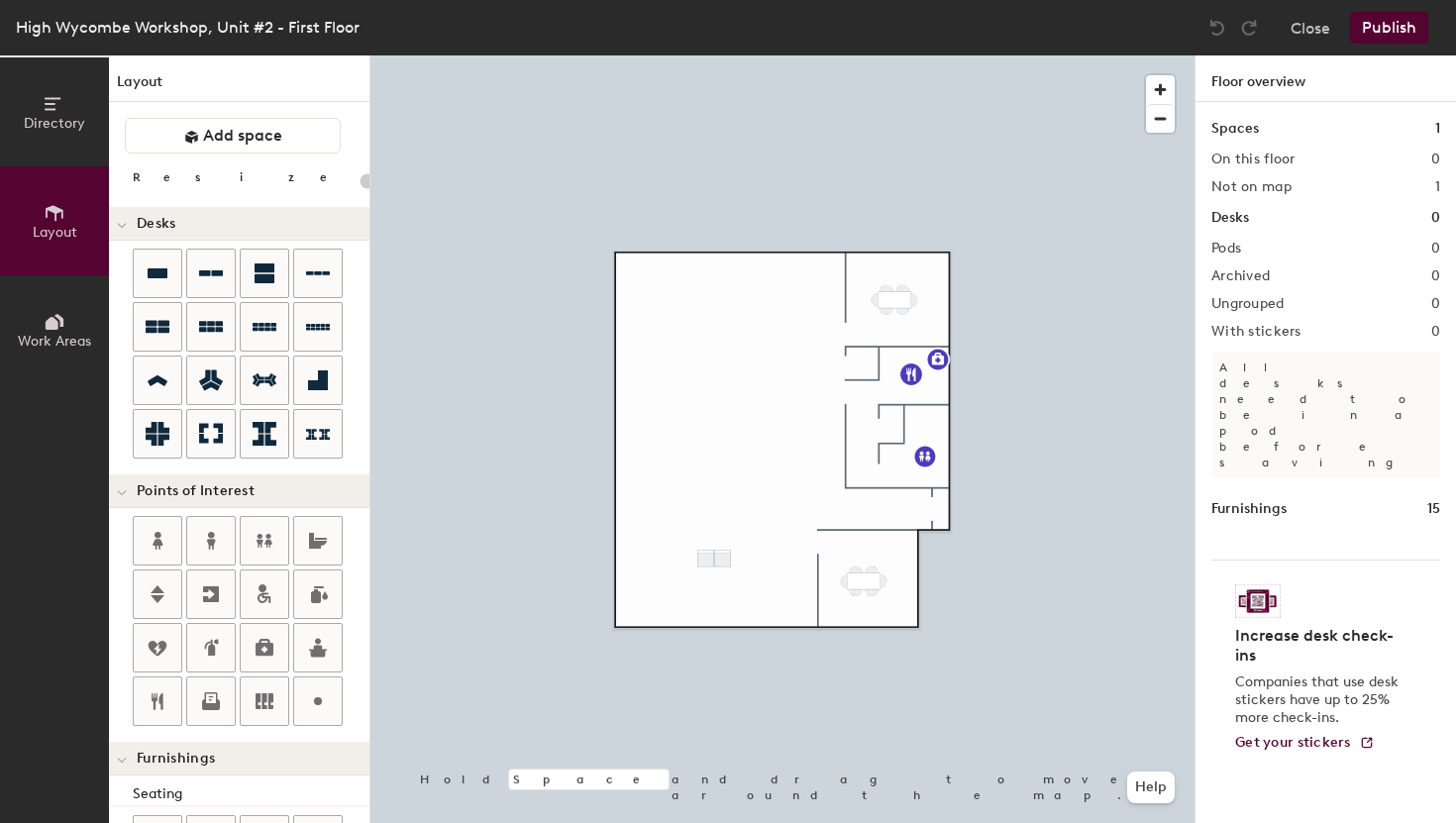 click on "Work Areas" 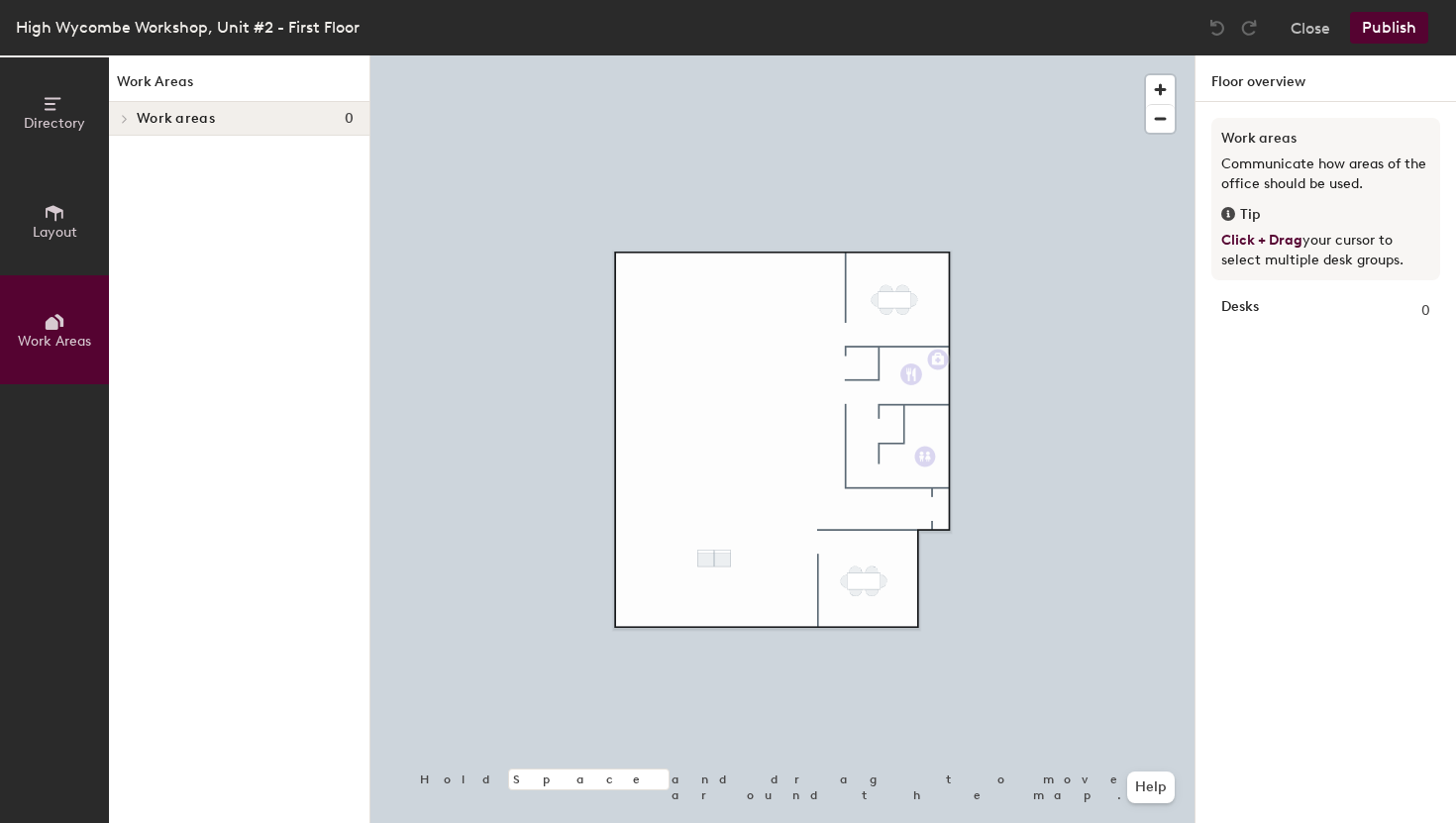 click on "Layout" 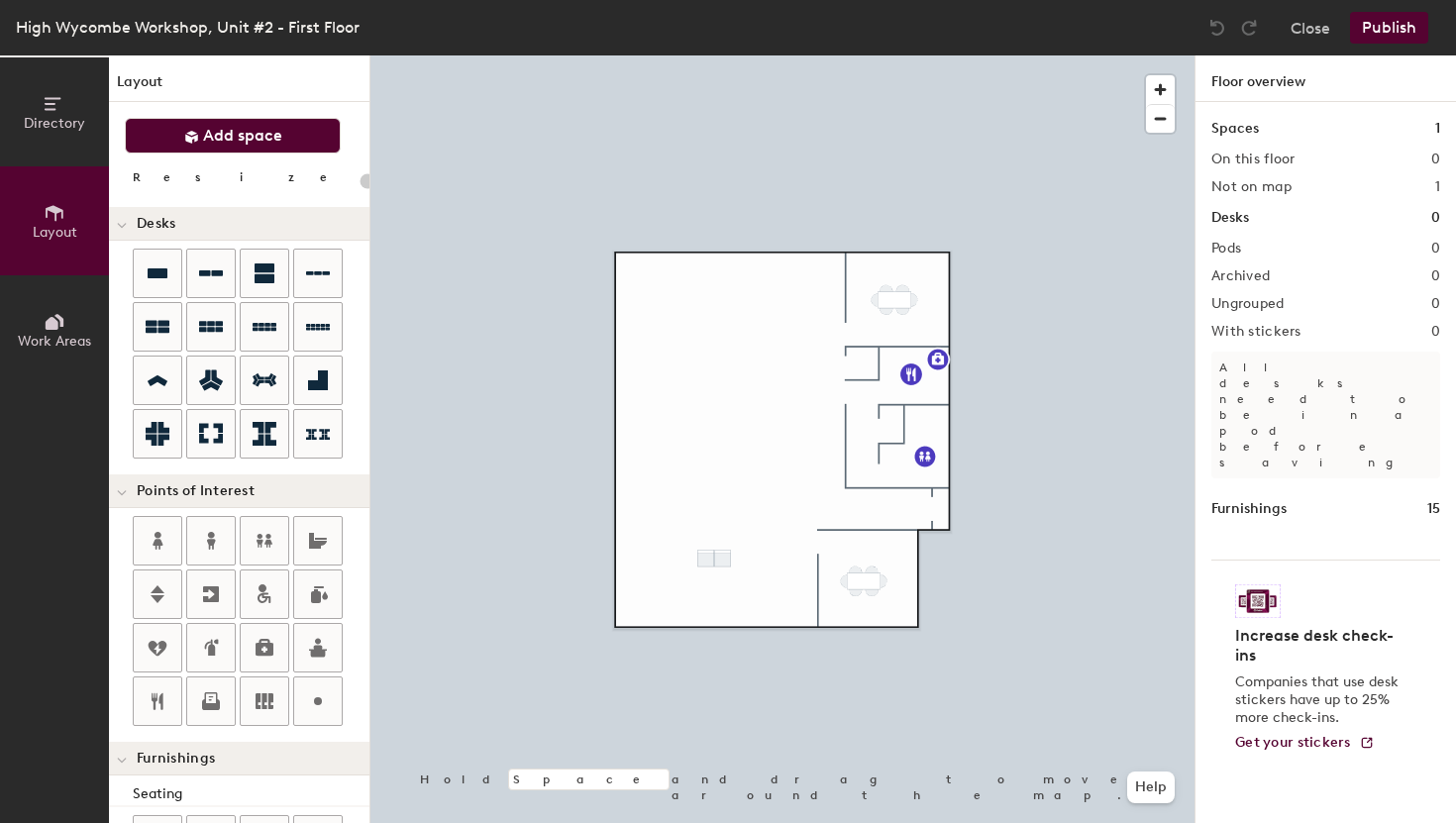 click on "Add space" 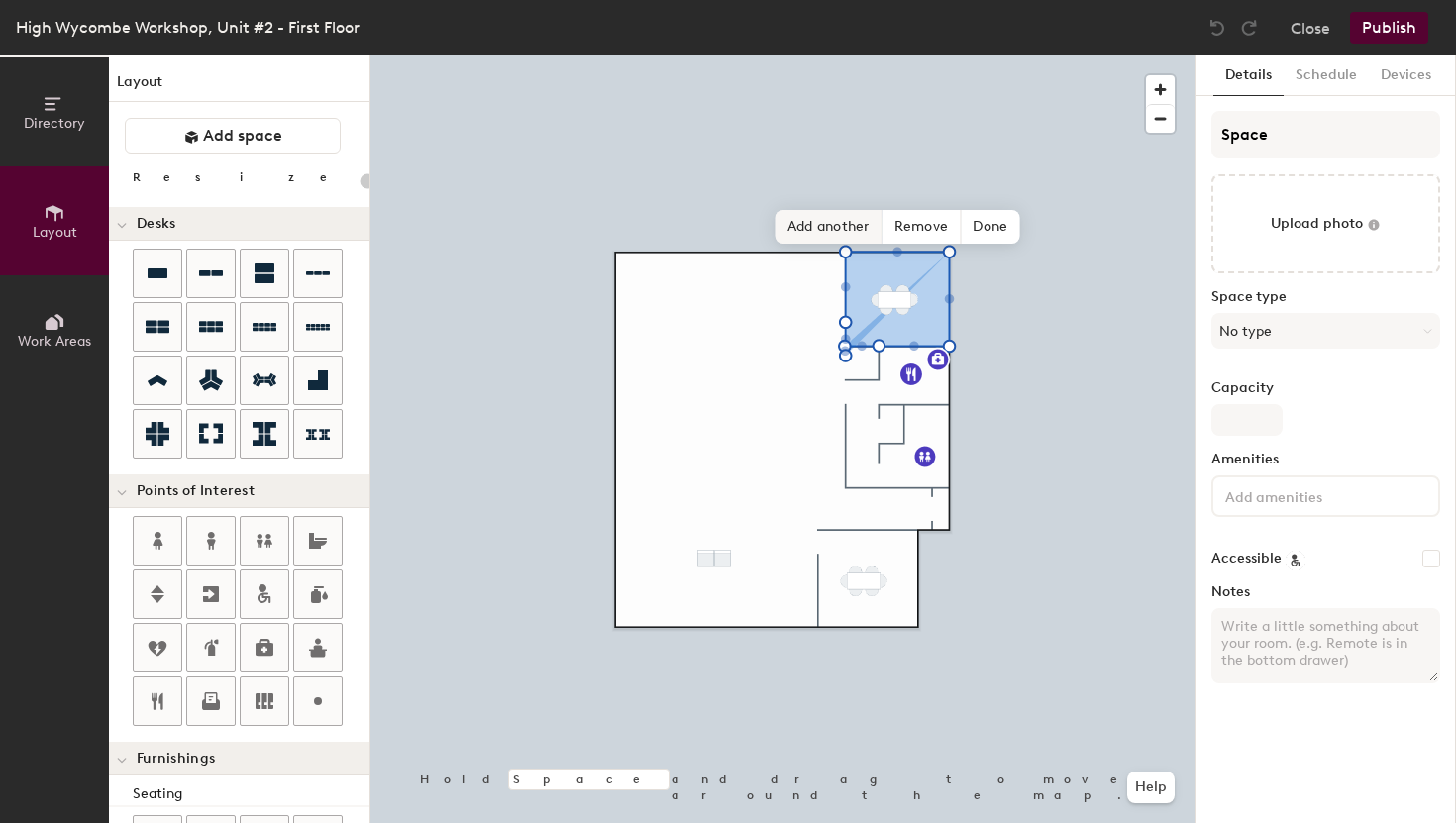 type on "20" 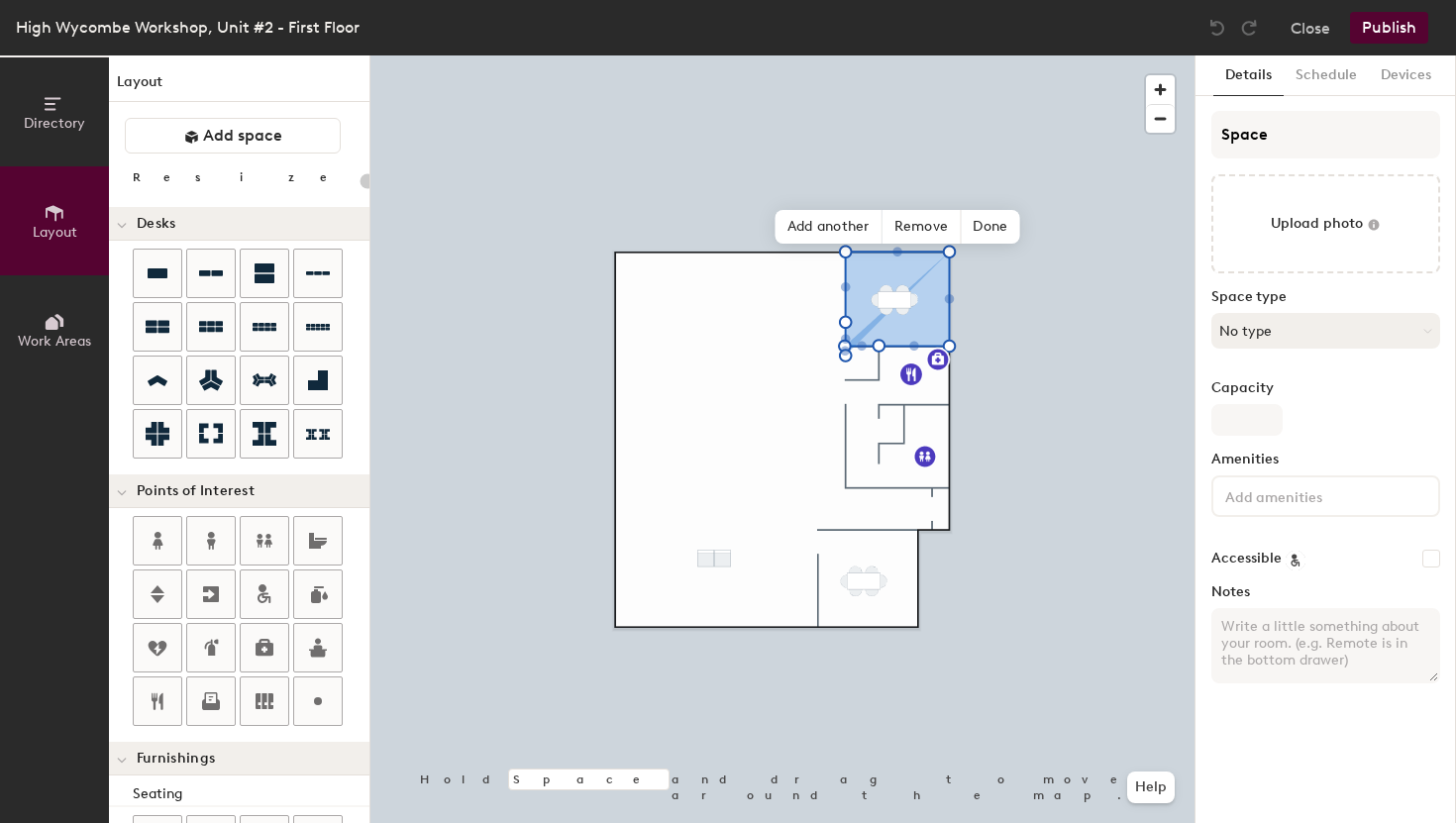 click on "No type" at bounding box center [1325, 331] 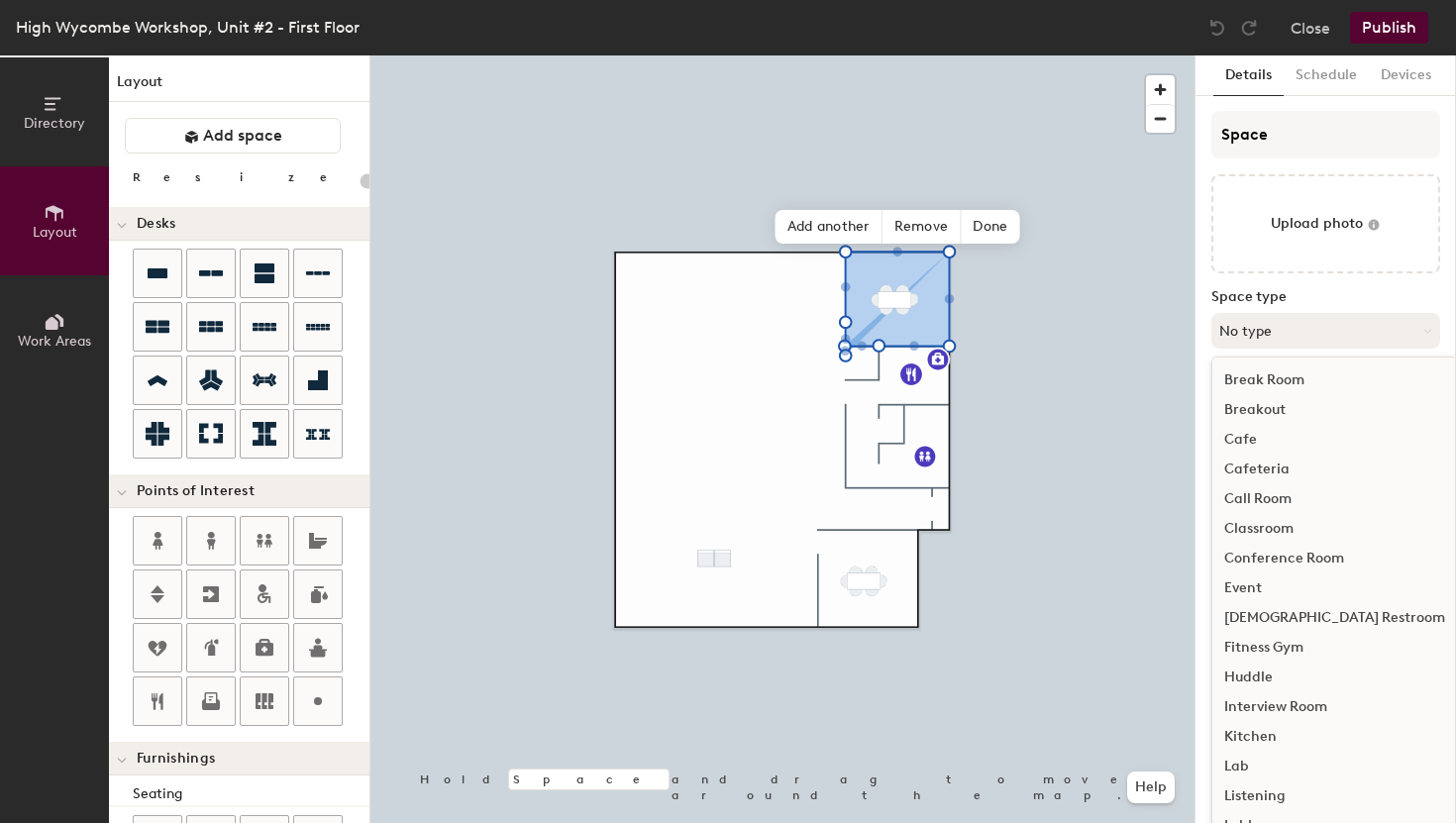 type 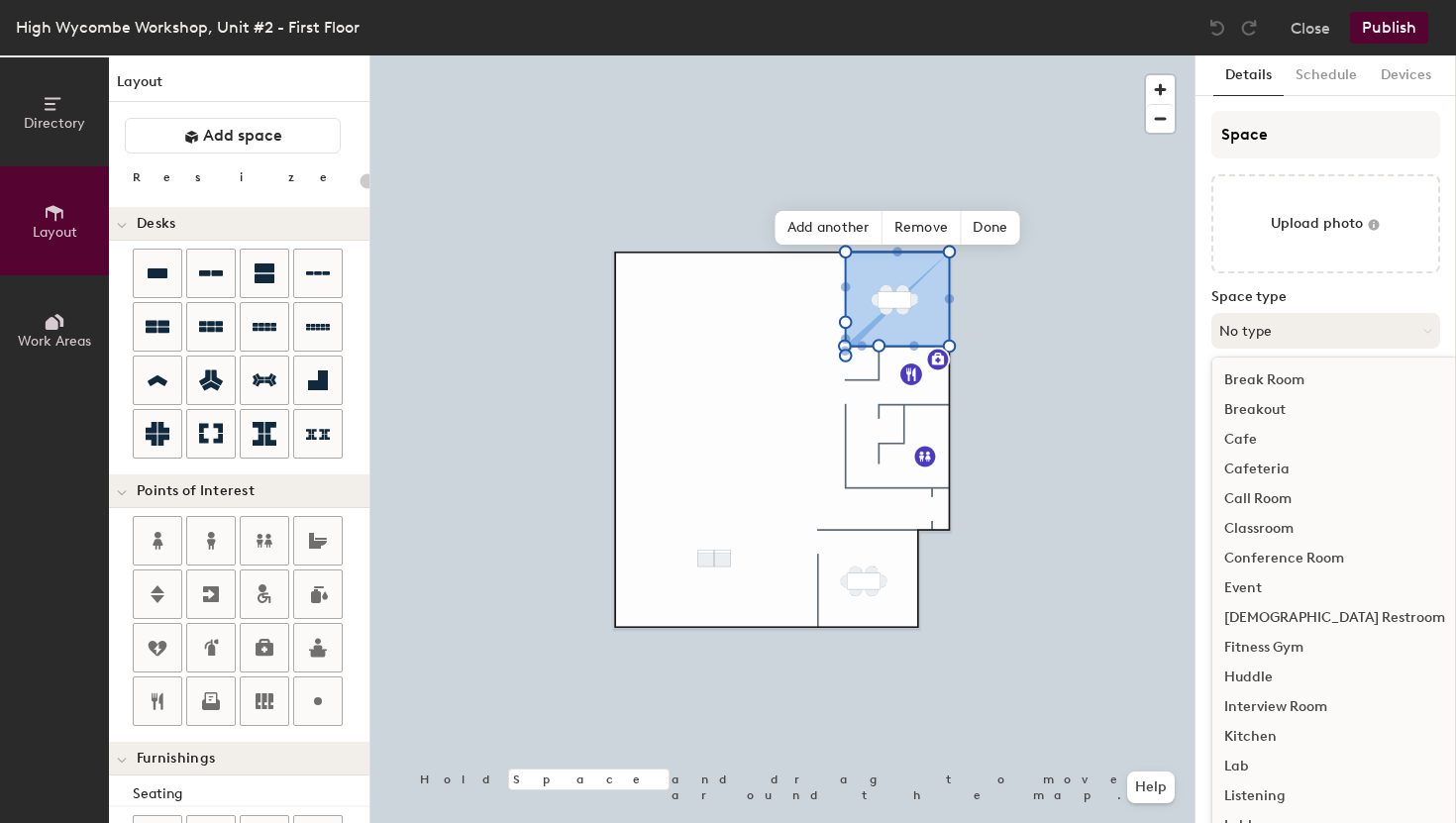scroll, scrollTop: 29, scrollLeft: 0, axis: vertical 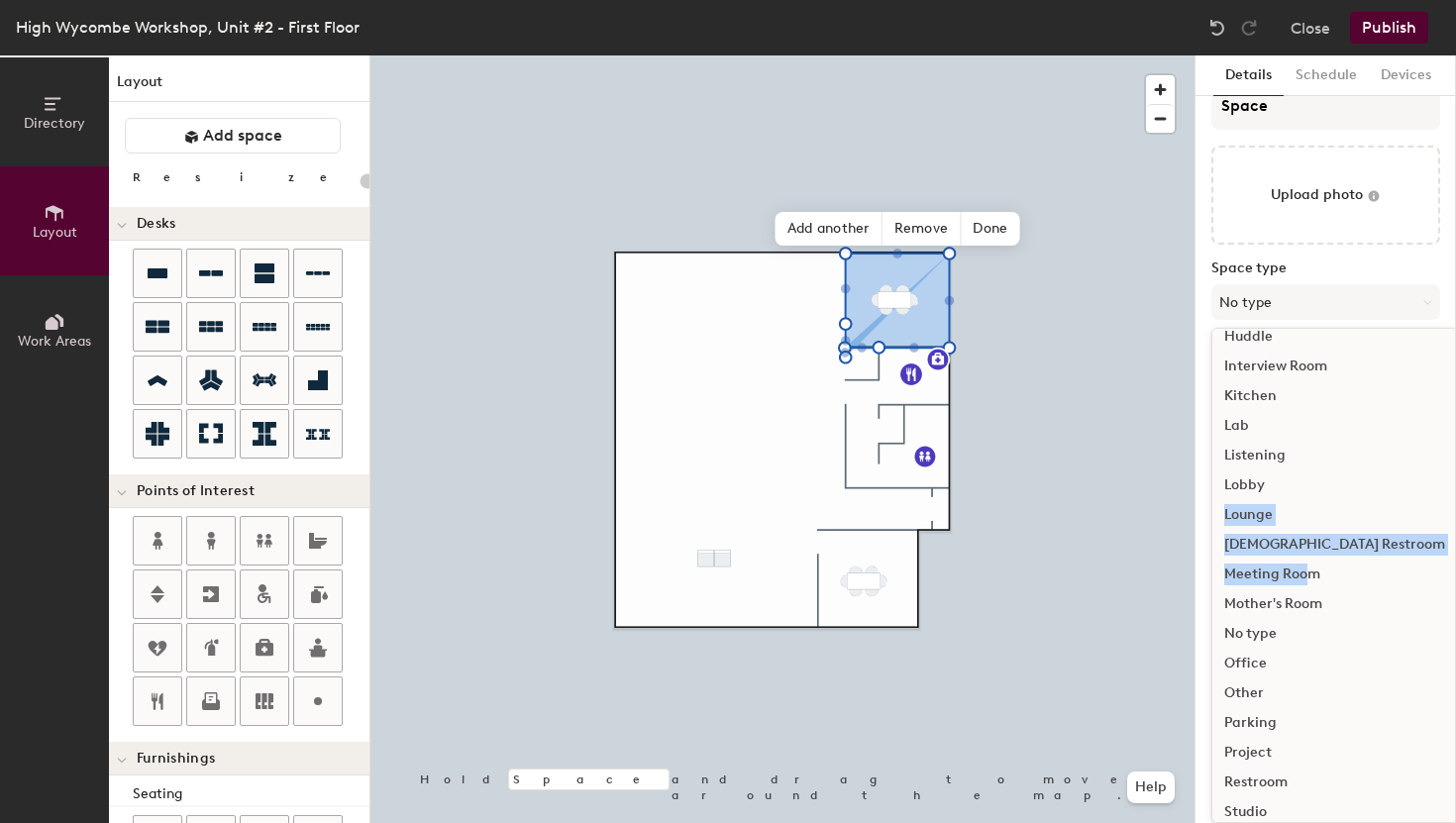 drag, startPoint x: 1324, startPoint y: 799, endPoint x: 1299, endPoint y: 581, distance: 219.4288 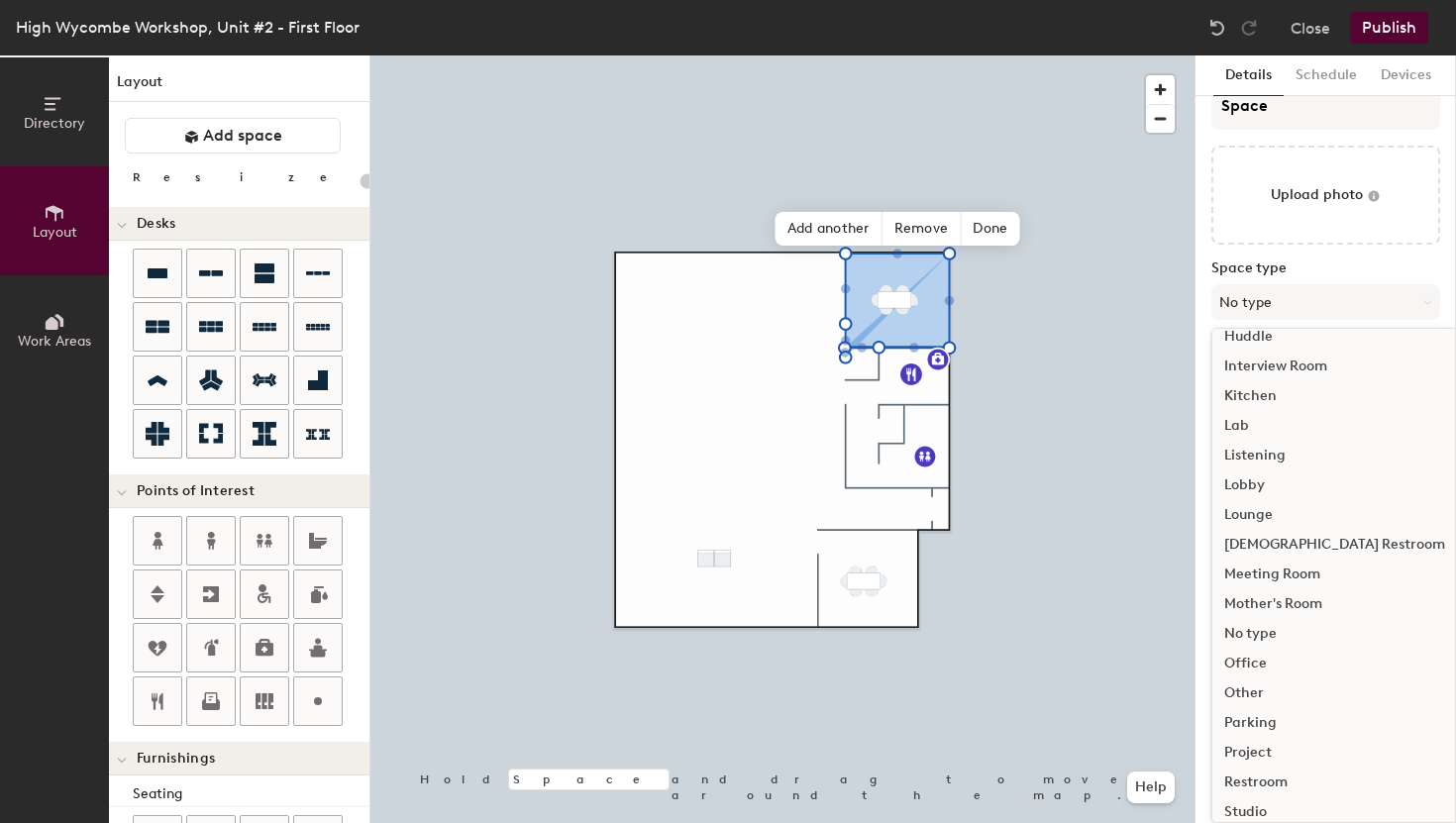 scroll, scrollTop: 0, scrollLeft: 0, axis: both 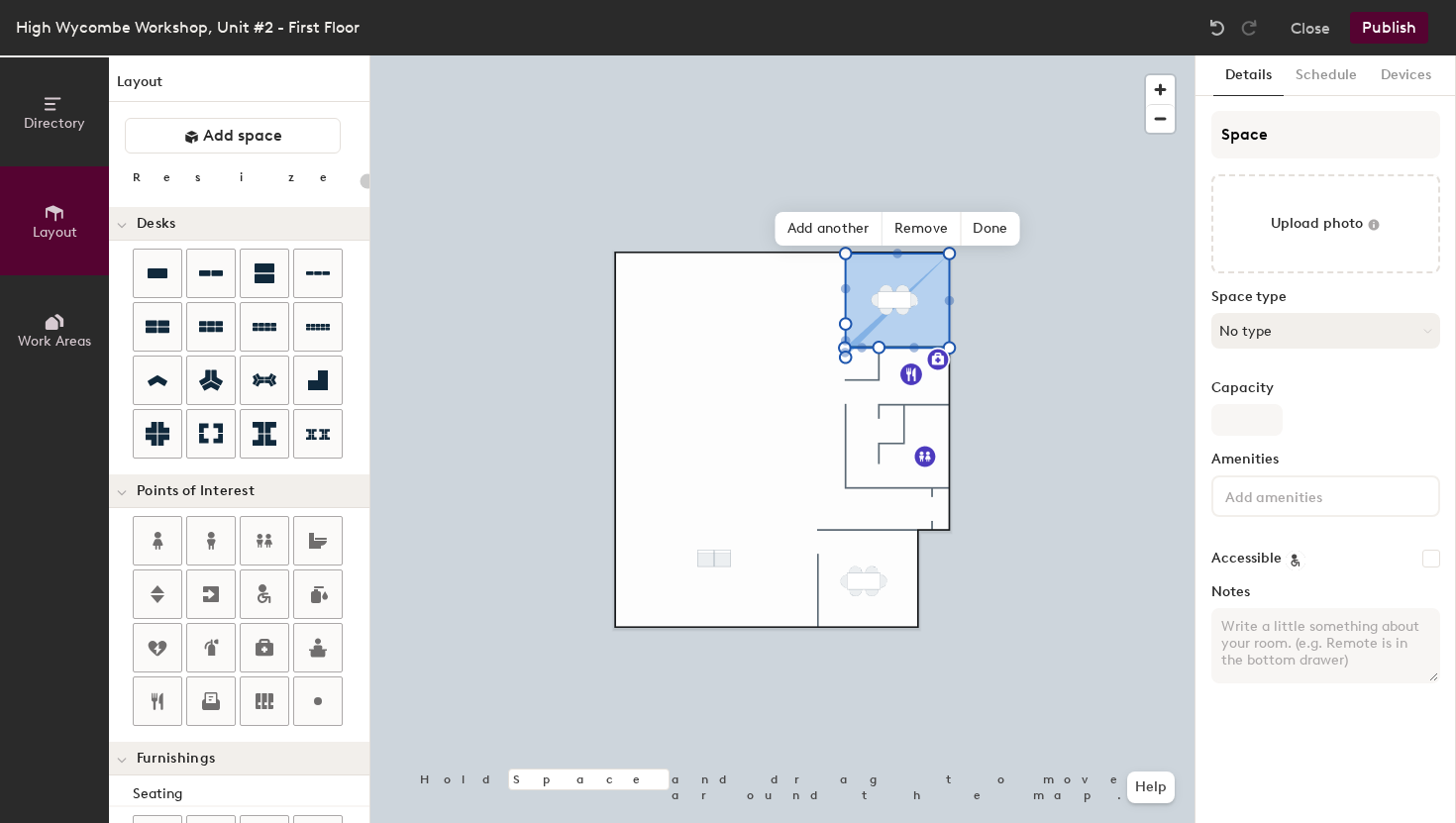 click on "No type" at bounding box center (1325, 331) 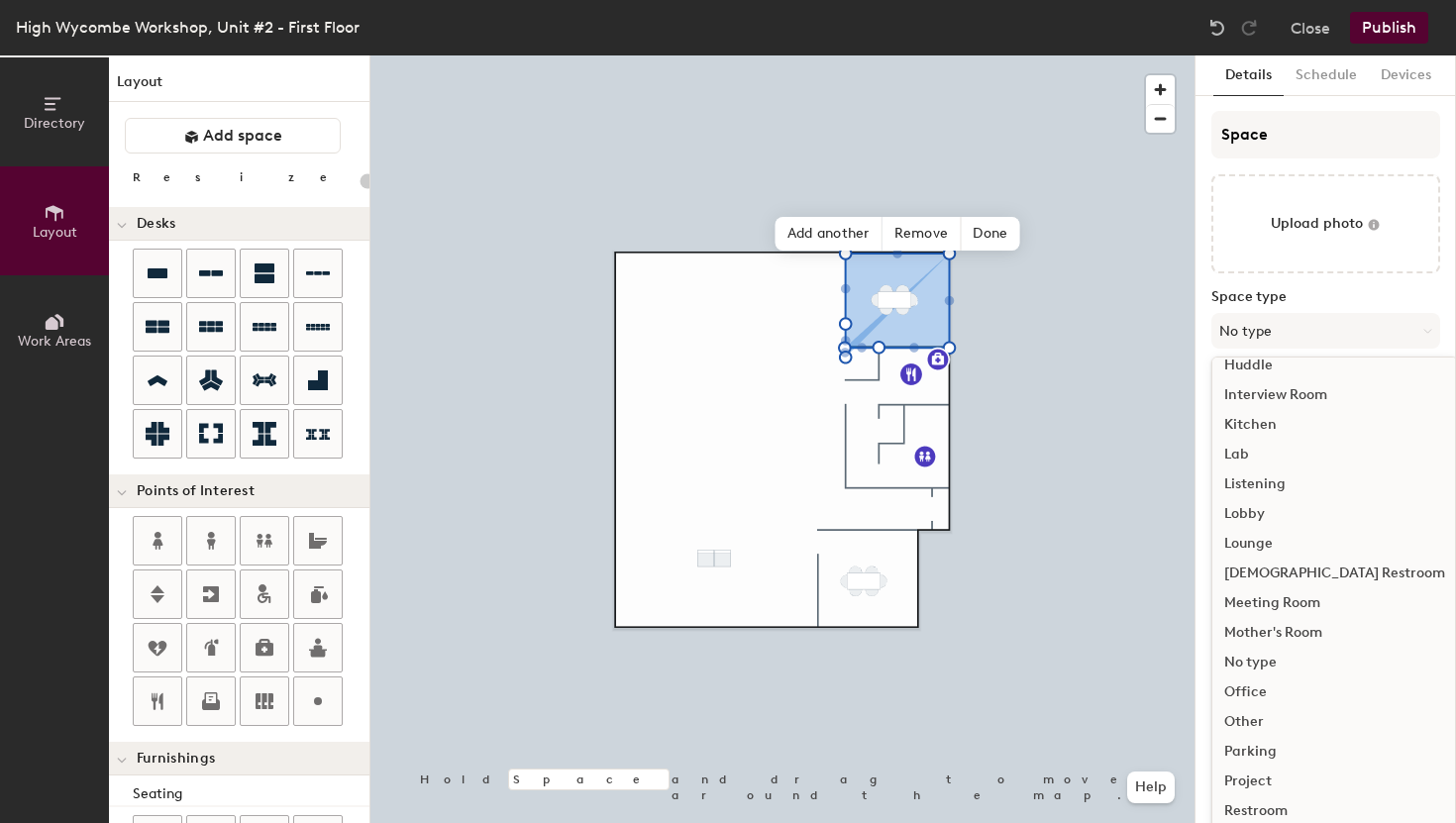 scroll, scrollTop: 357, scrollLeft: 0, axis: vertical 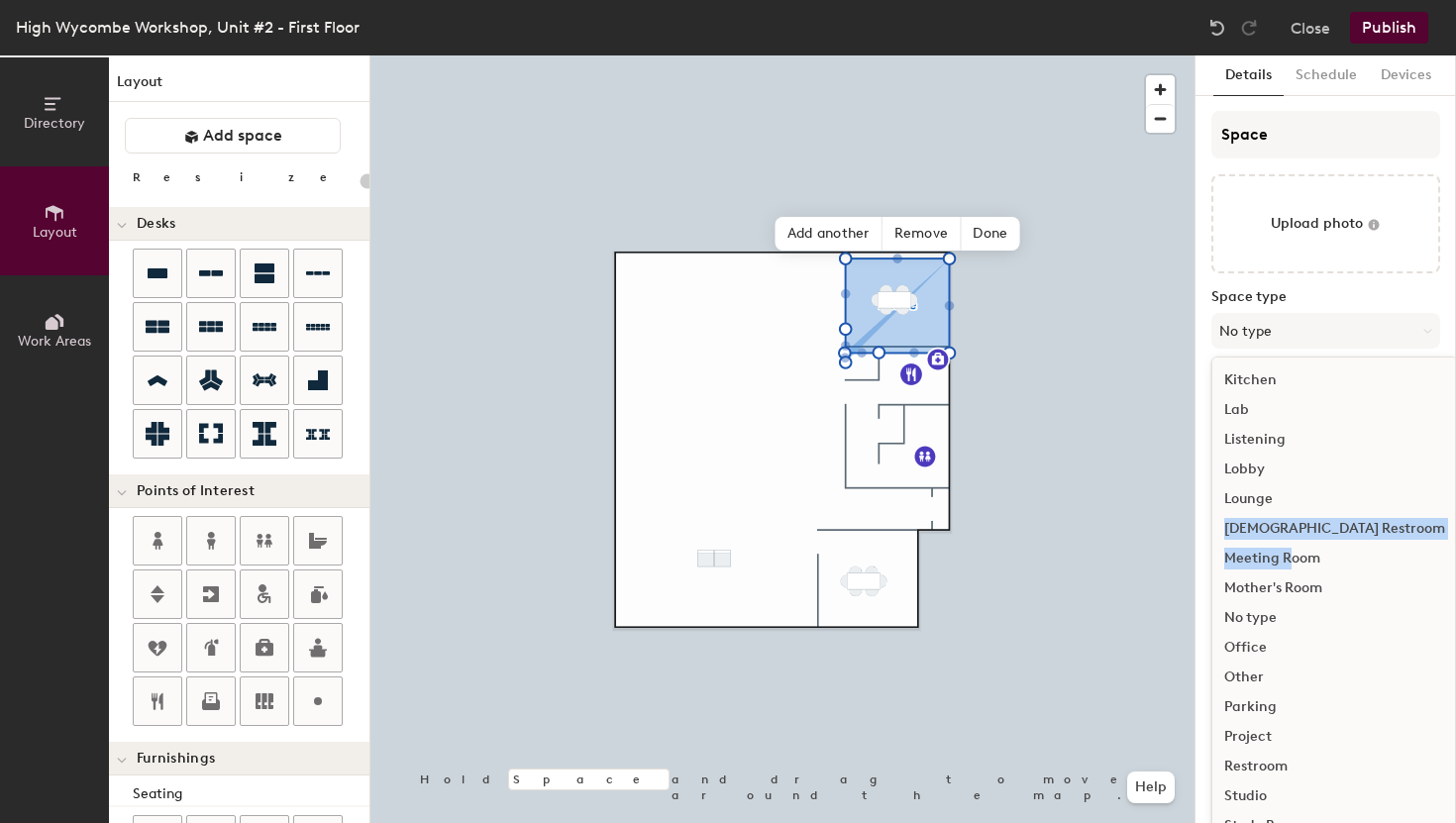 drag, startPoint x: 1306, startPoint y: 497, endPoint x: 1285, endPoint y: 565, distance: 71.168813 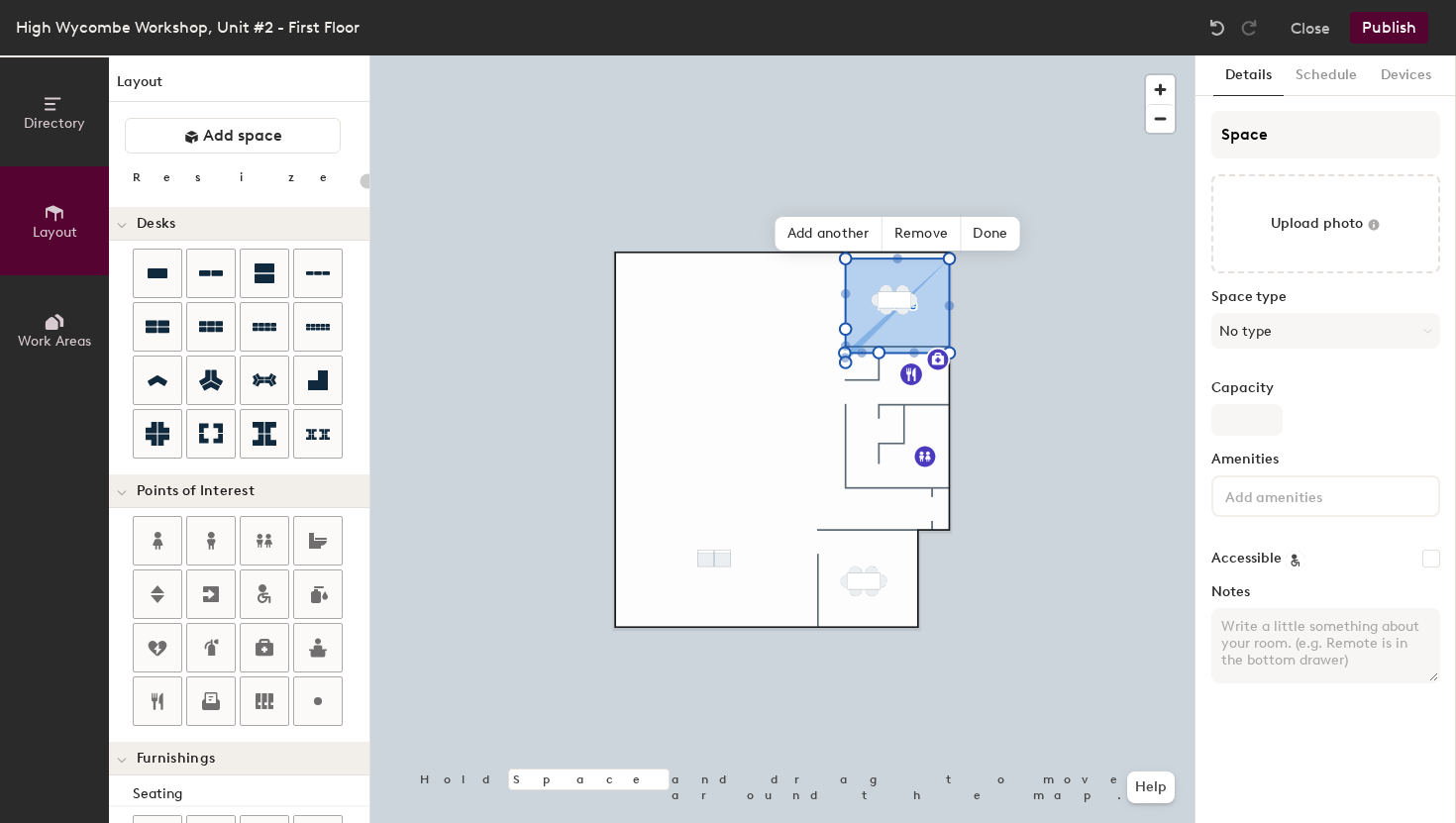 click on "Notes" at bounding box center [1325, 646] 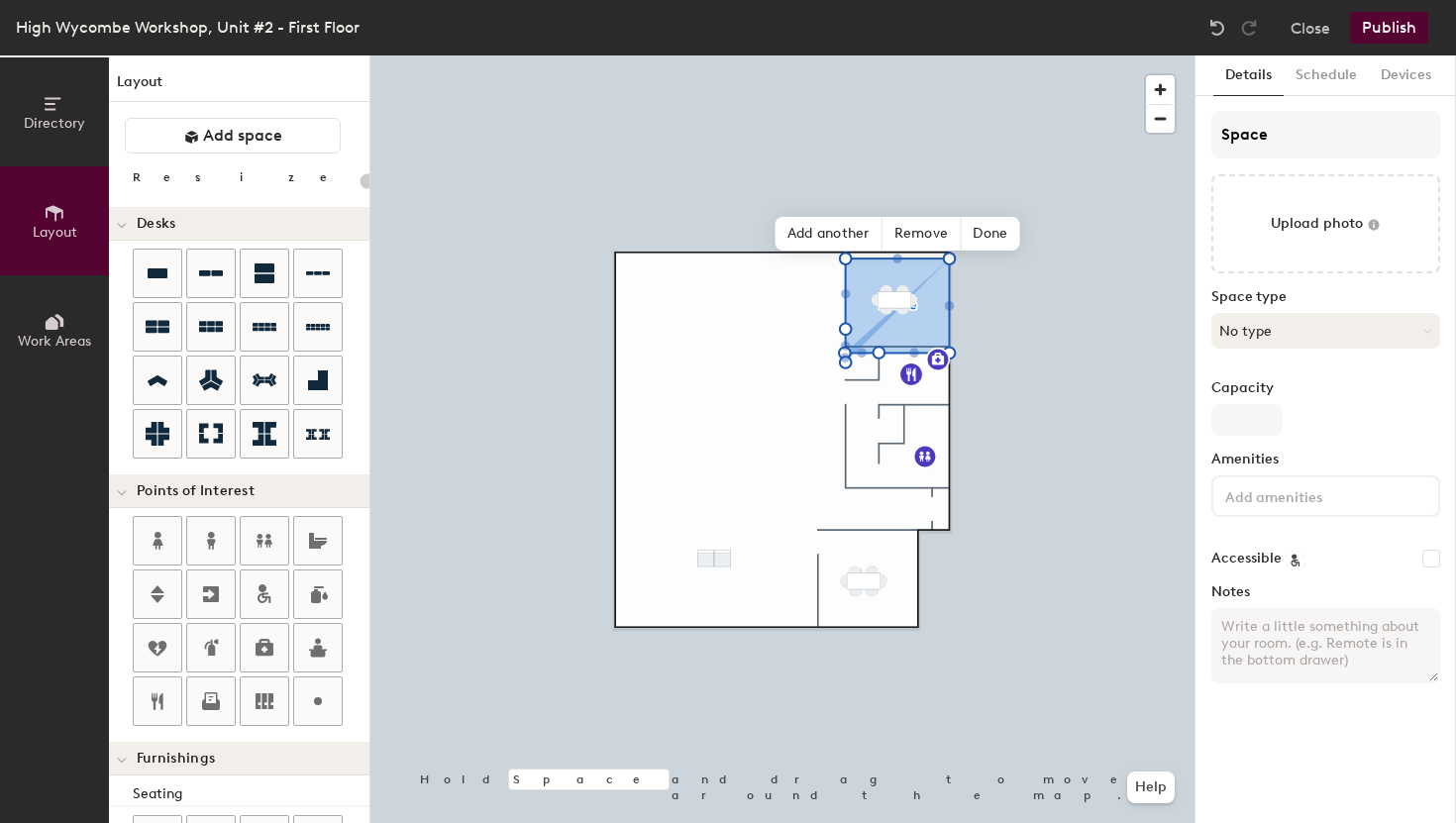 click on "No type" at bounding box center (1325, 331) 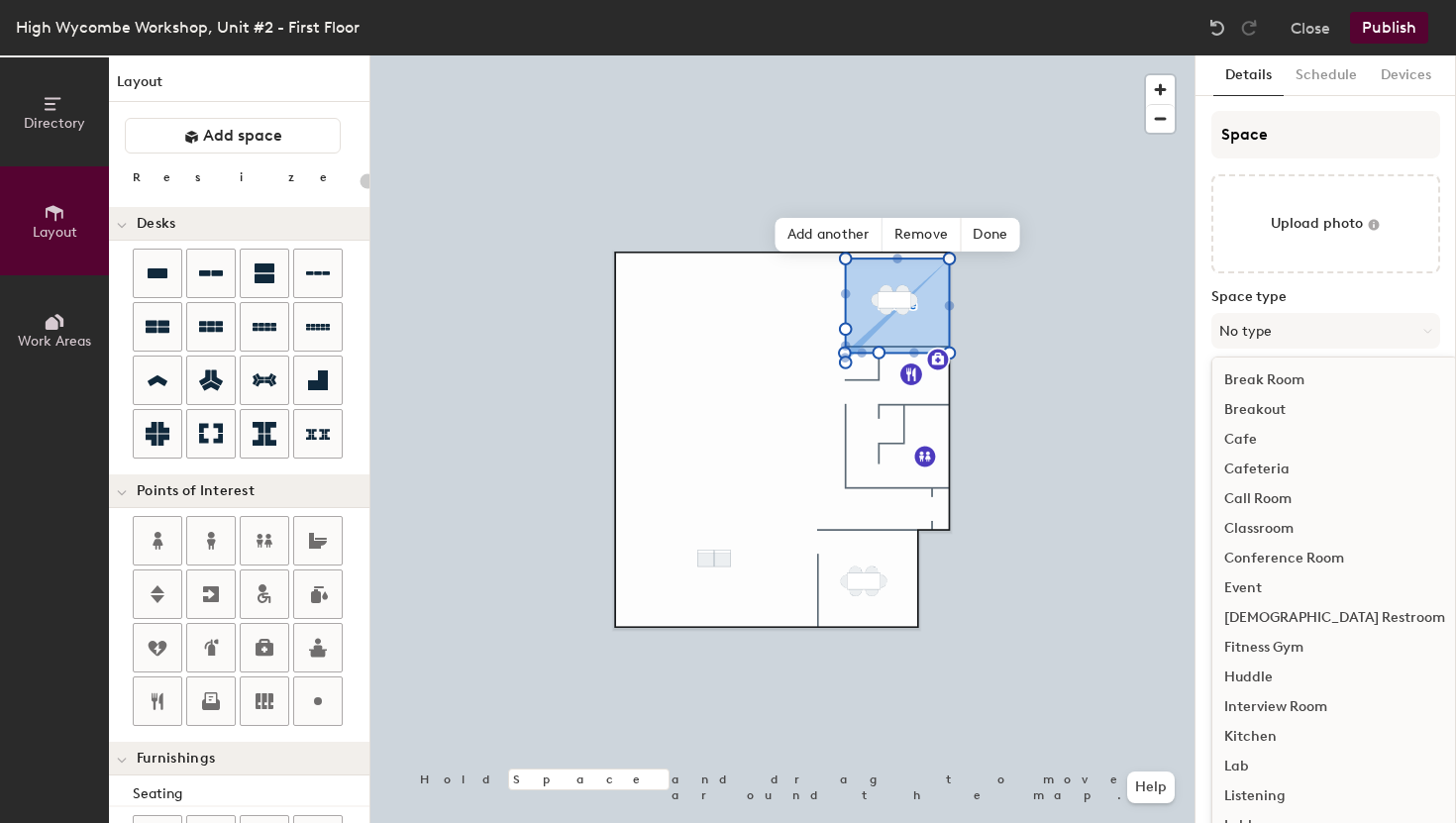 scroll, scrollTop: 29, scrollLeft: 0, axis: vertical 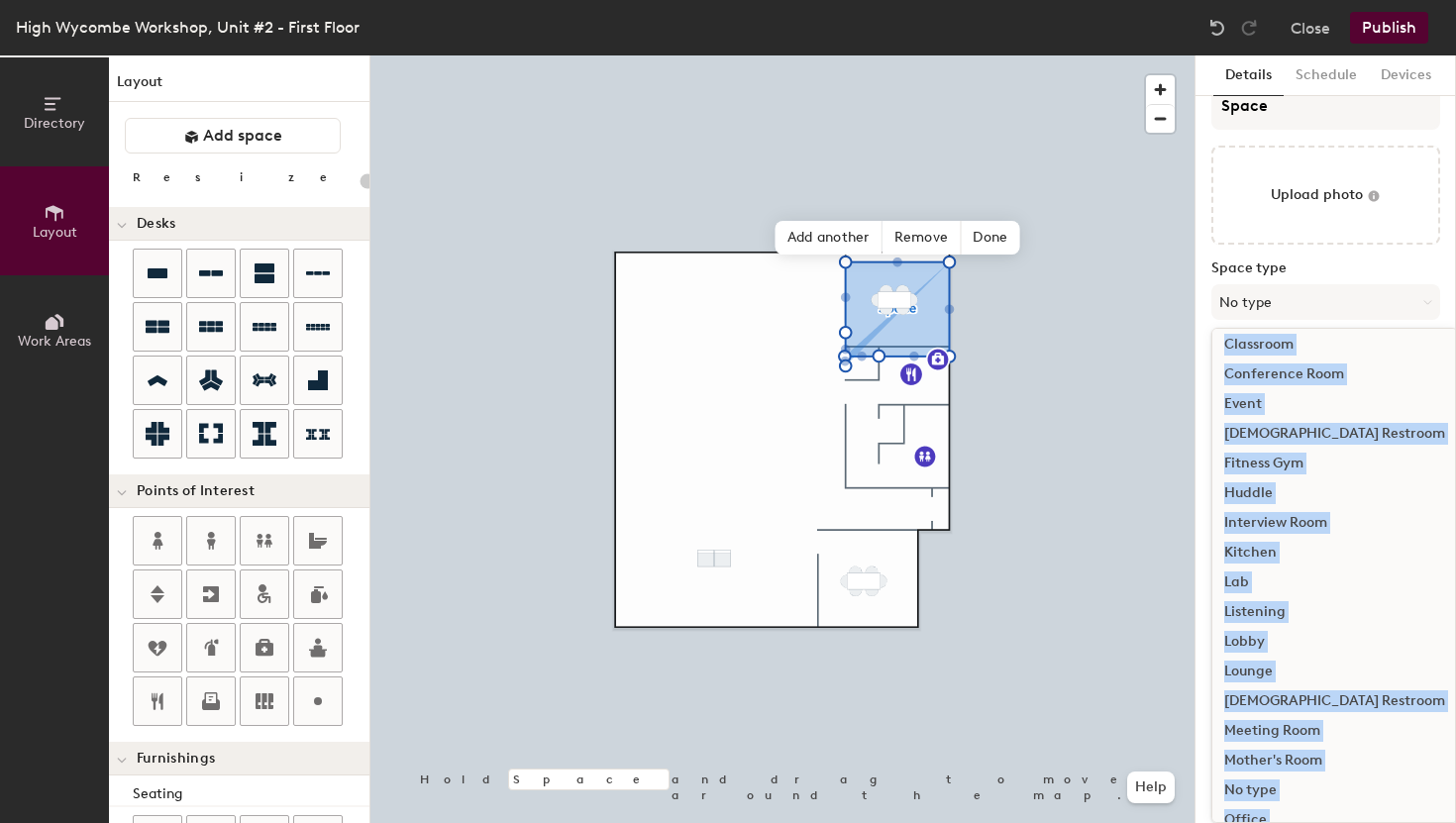drag, startPoint x: 1382, startPoint y: 408, endPoint x: 1345, endPoint y: 537, distance: 134.20134 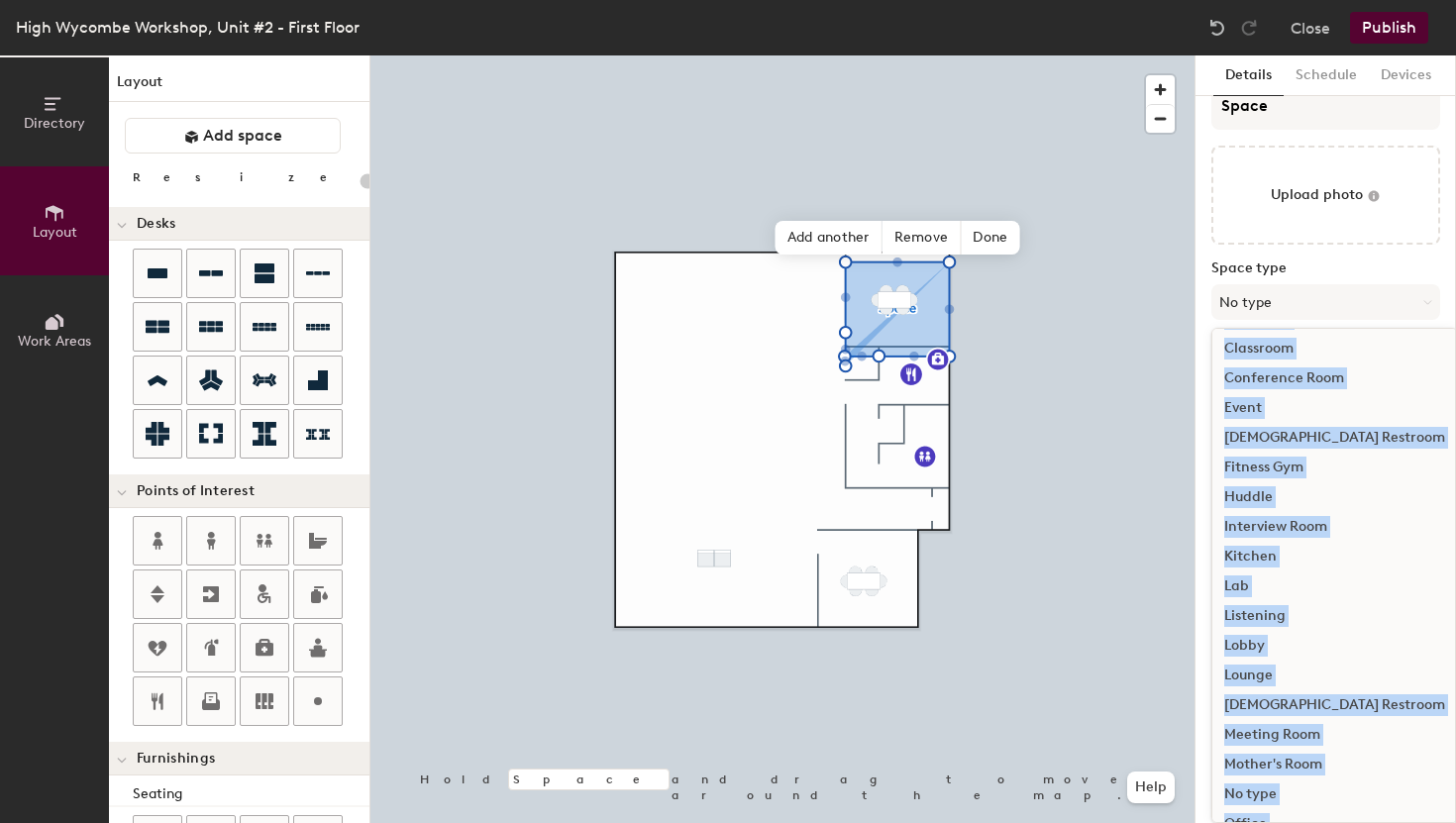 click on "Break Room Breakout Cafe Cafeteria Call Room Classroom Conference Room Event [DEMOGRAPHIC_DATA] Restroom Fitness Gym Huddle Interview Room Kitchen Lab Listening Lobby Lounge [DEMOGRAPHIC_DATA] Restroom Meeting Room Mother's Room No type Office Other Parking Project Restroom Studio Study Room Theater Utility Room Work Area" at bounding box center (1334, 646) 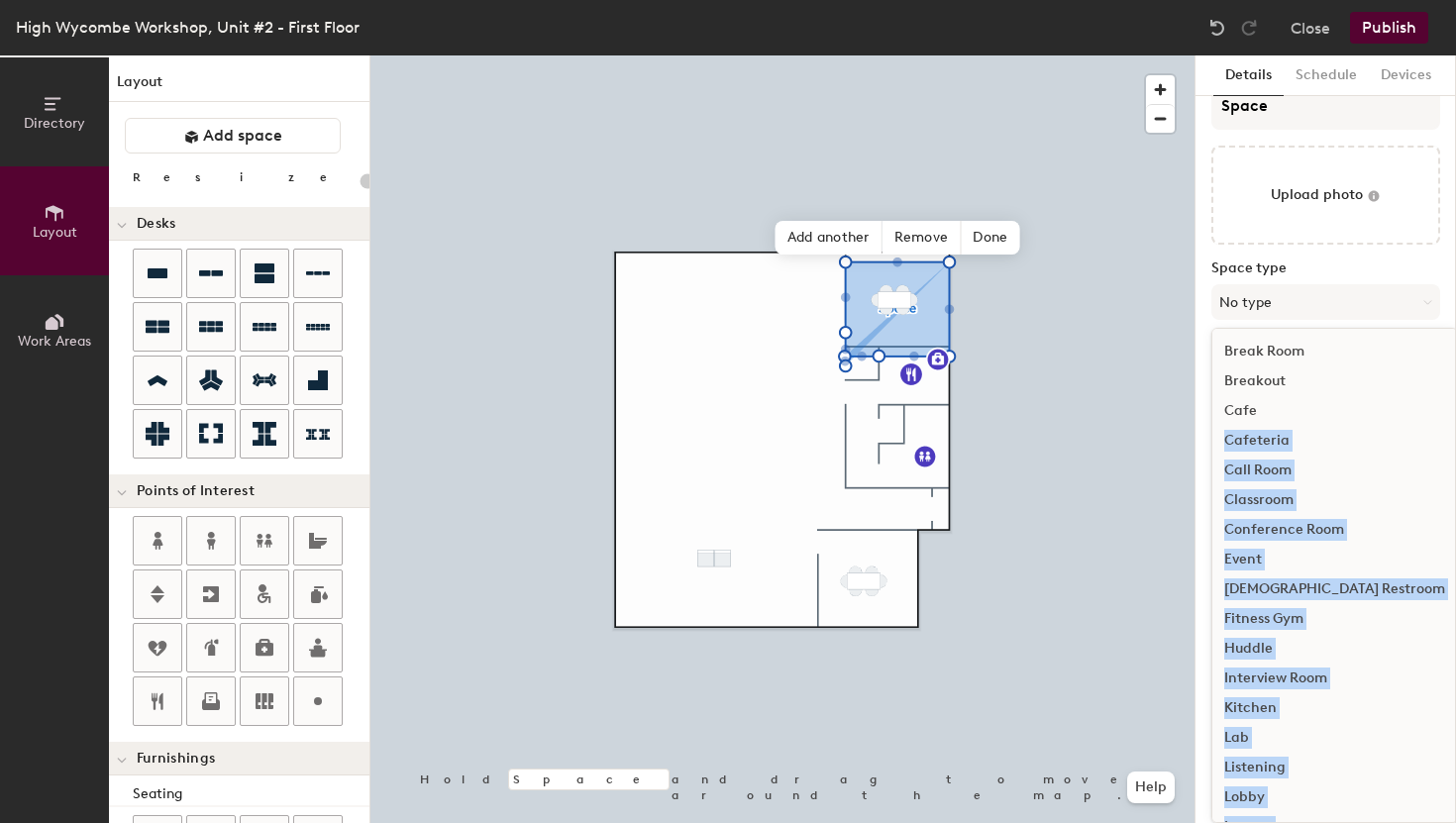scroll, scrollTop: 0, scrollLeft: 0, axis: both 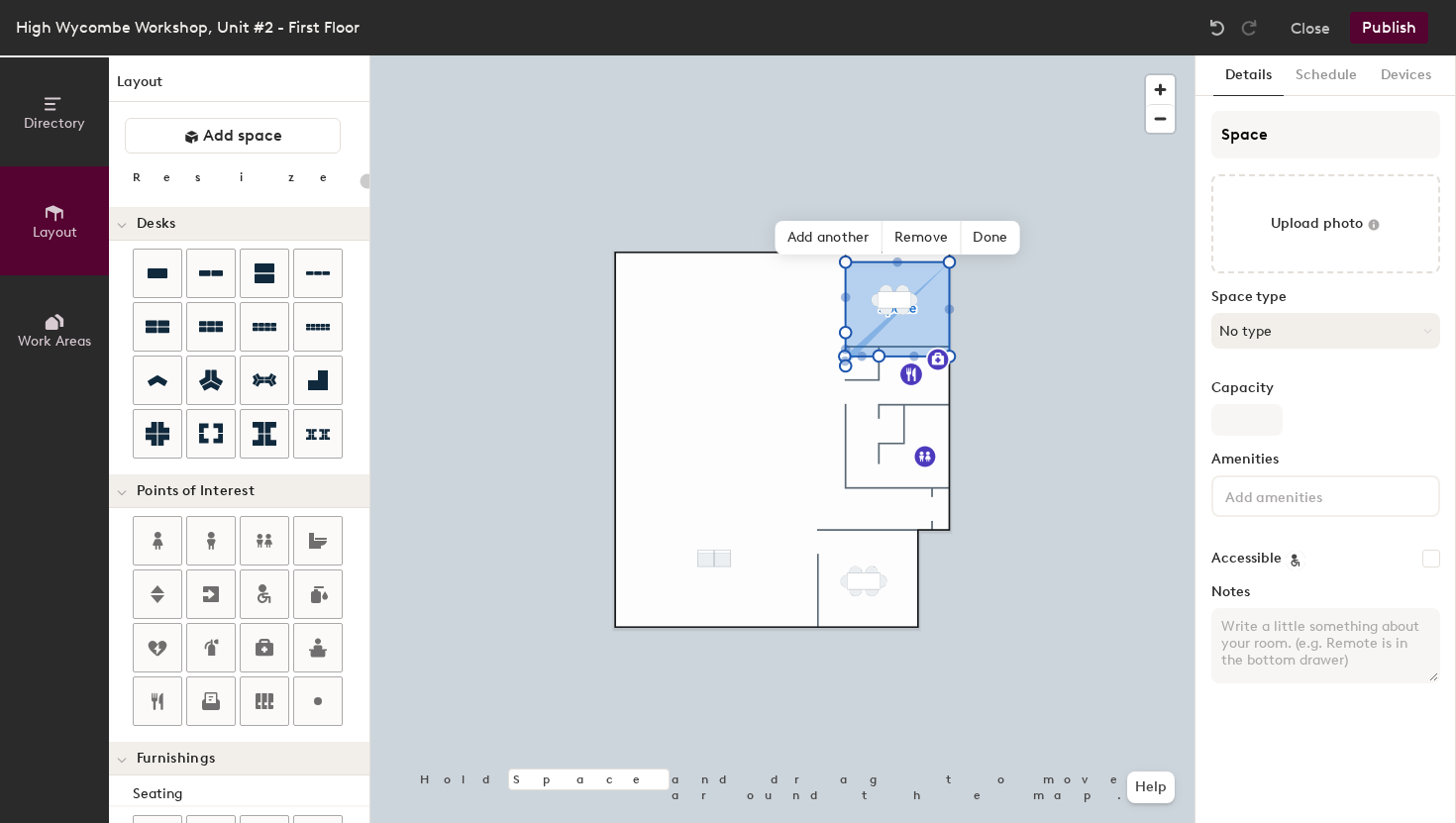click on "No type" at bounding box center [1325, 331] 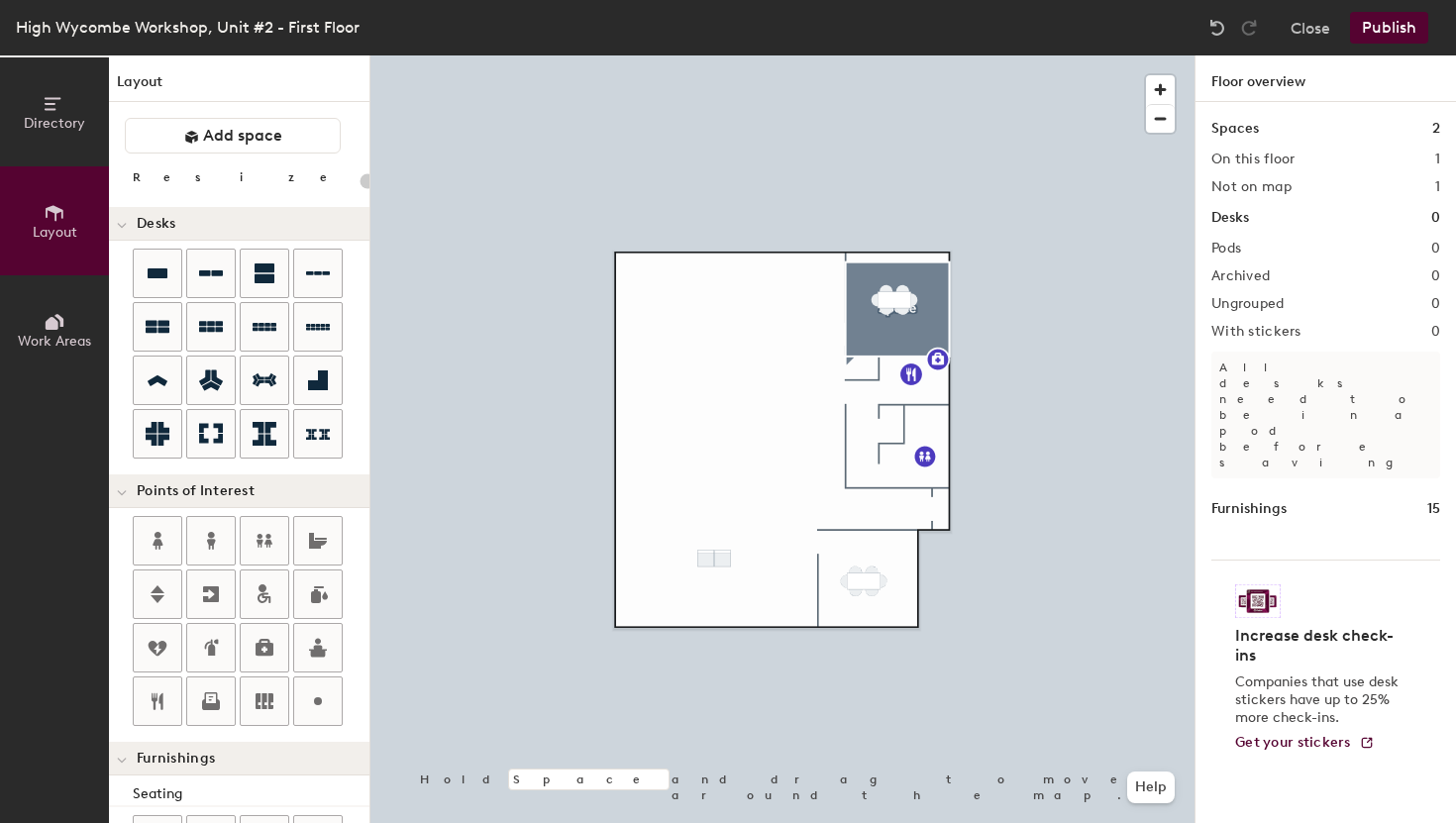type on "20" 